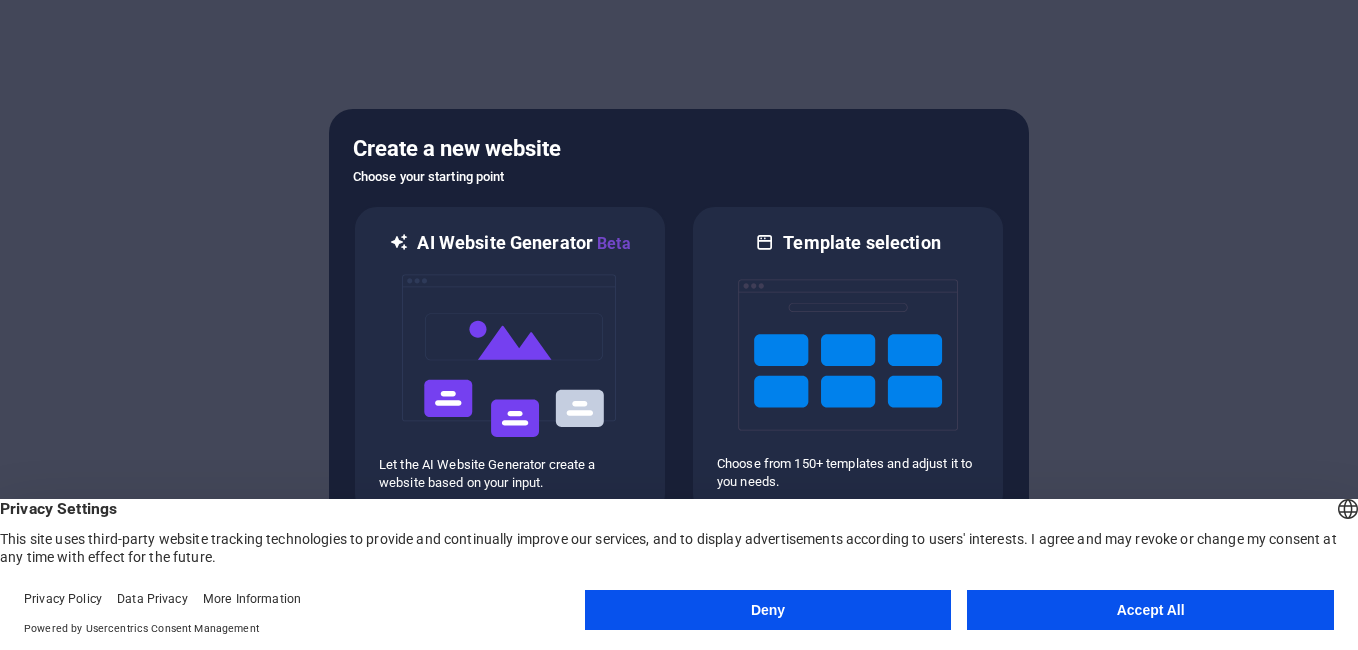 scroll, scrollTop: 0, scrollLeft: 0, axis: both 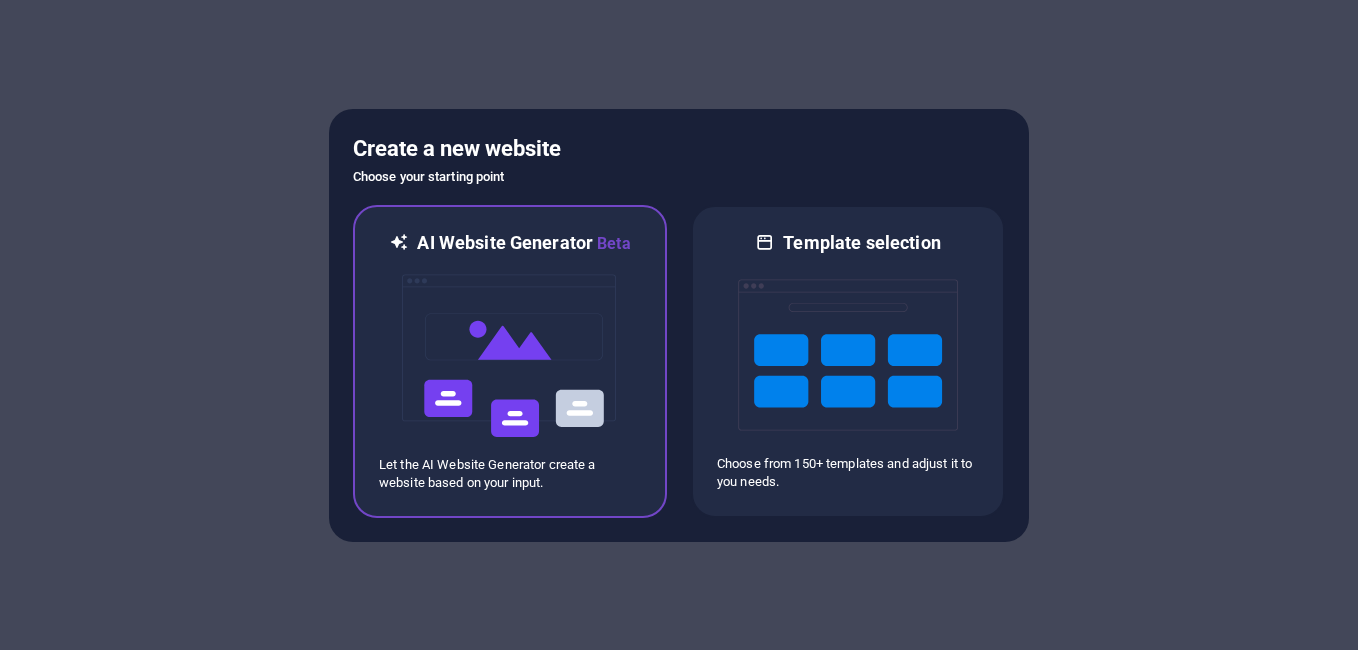click at bounding box center [510, 356] 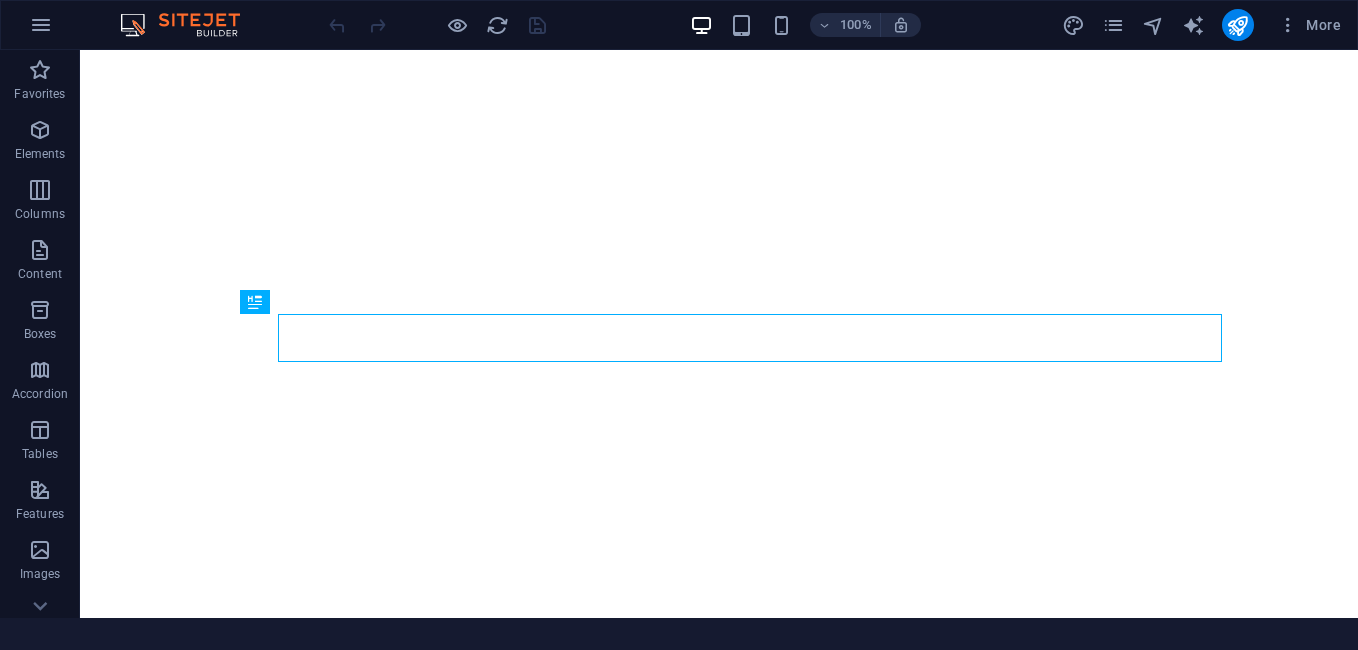 scroll, scrollTop: 0, scrollLeft: 0, axis: both 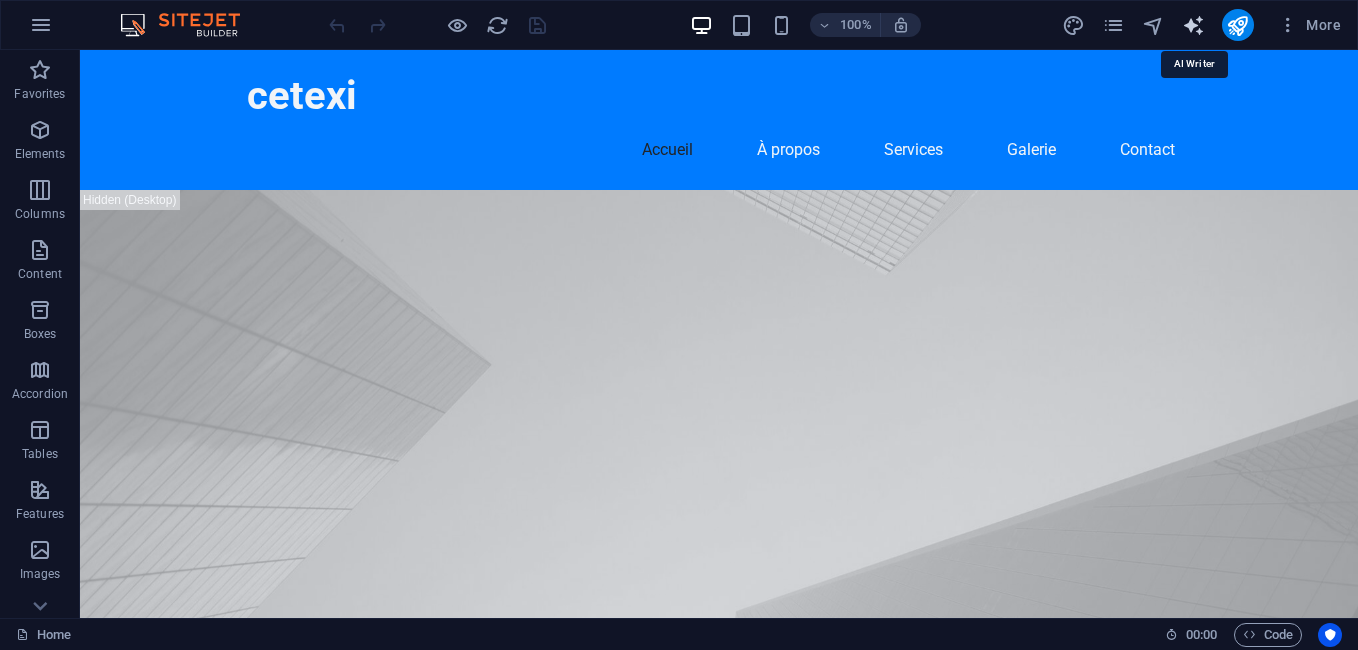 click at bounding box center (1193, 25) 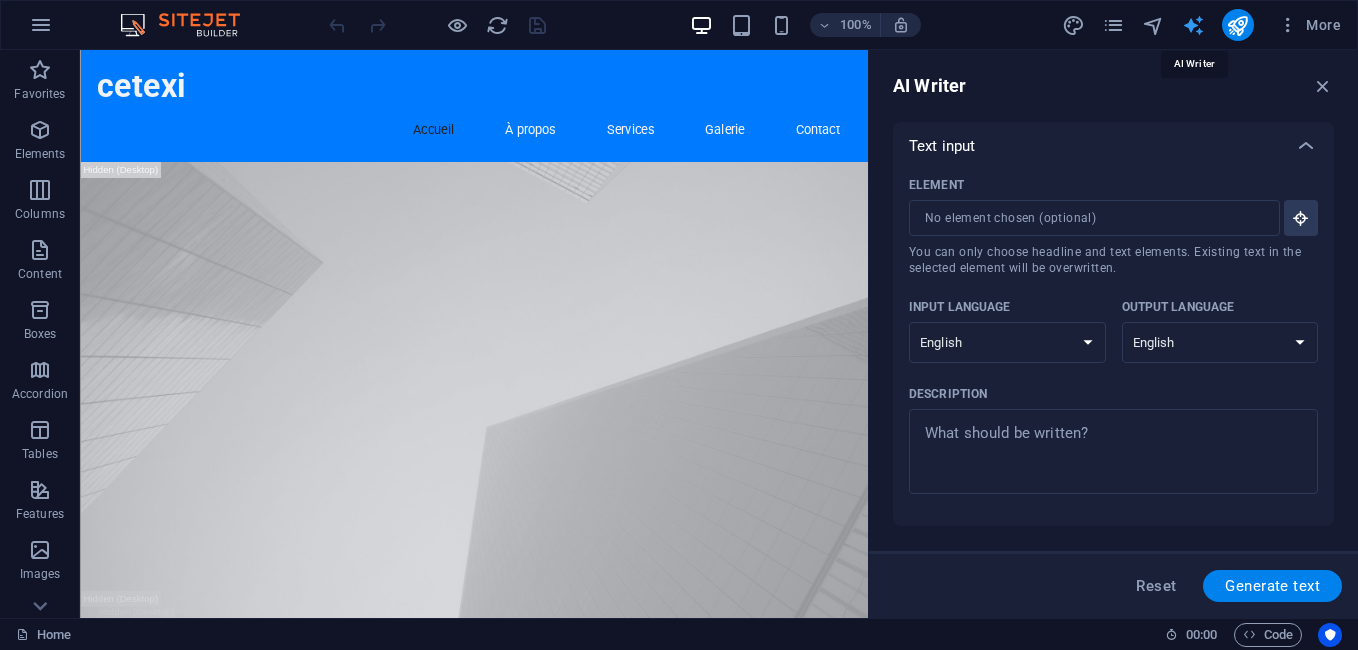 scroll, scrollTop: 0, scrollLeft: 0, axis: both 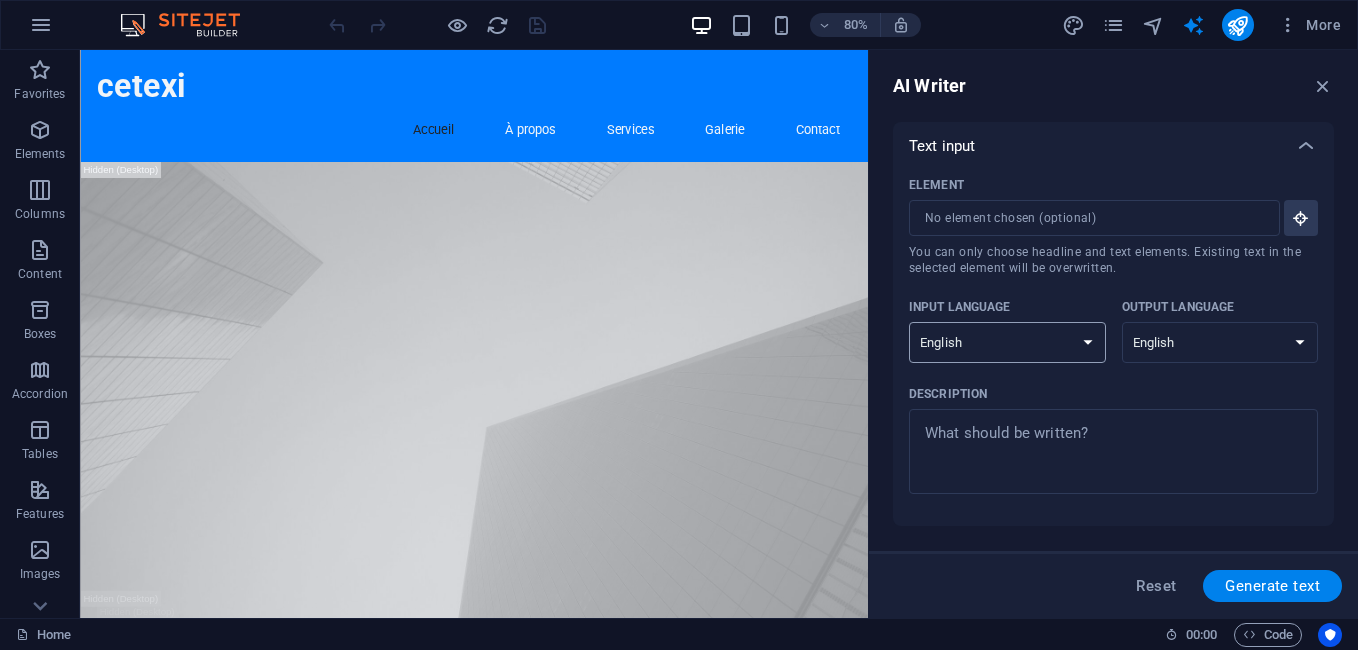 click on "Albanian Arabic Armenian Awadhi Azerbaijani Bashkir Basque Belarusian Bengali Bhojpuri Bosnian Brazilian Portuguese Bulgarian Cantonese (Yue) Catalan Chhattisgarhi Chinese Croatian Czech Danish Dogri Dutch English Estonian Faroese Finnish French Galician Georgian German Greek Gujarati Haryanvi Hindi Hungarian Indonesian Irish Italian Japanese Javanese Kannada Kashmiri Kazakh Konkani Korean Kyrgyz Latvian Lithuanian Macedonian Maithili Malay Maltese Mandarin Mandarin Chinese Marathi Marwari Min Nan Moldovan Mongolian Montenegrin Nepali Norwegian Oriya Pashto Persian (Farsi) Polish Portuguese Punjabi Rajasthani Romanian Russian Sanskrit Santali Serbian Sindhi Sinhala Slovak Slovene Slovenian Spanish Ukrainian Urdu Uzbek Vietnamese Welsh Wu" at bounding box center [1007, 342] 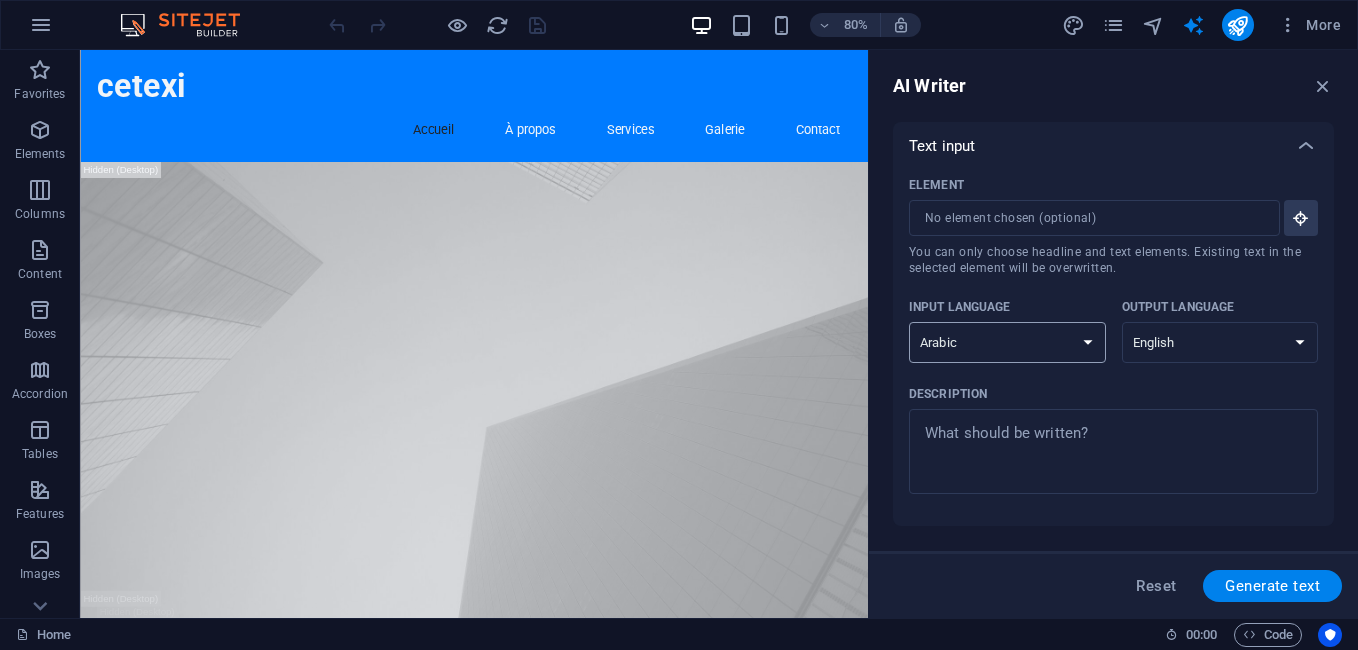 click on "Albanian Arabic Armenian Awadhi Azerbaijani Bashkir Basque Belarusian Bengali Bhojpuri Bosnian Brazilian Portuguese Bulgarian Cantonese (Yue) Catalan Chhattisgarhi Chinese Croatian Czech Danish Dogri Dutch English Estonian Faroese Finnish French Galician Georgian German Greek Gujarati Haryanvi Hindi Hungarian Indonesian Irish Italian Japanese Javanese Kannada Kashmiri Kazakh Konkani Korean Kyrgyz Latvian Lithuanian Macedonian Maithili Malay Maltese Mandarin Mandarin Chinese Marathi Marwari Min Nan Moldovan Mongolian Montenegrin Nepali Norwegian Oriya Pashto Persian (Farsi) Polish Portuguese Punjabi Rajasthani Romanian Russian Sanskrit Santali Serbian Sindhi Sinhala Slovak Slovene Slovenian Spanish Ukrainian Urdu Uzbek Vietnamese Welsh Wu" at bounding box center (1007, 342) 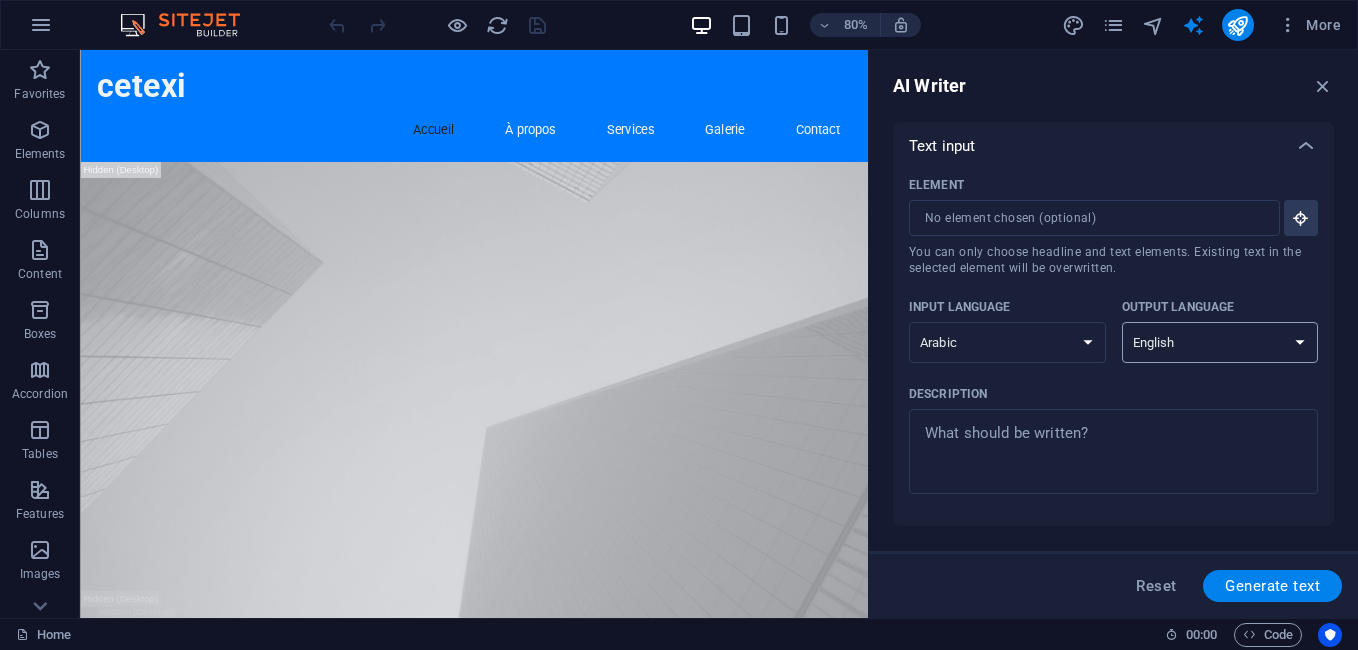 click on "Albanian Arabic Armenian Awadhi Azerbaijani Bashkir Basque Belarusian Bengali Bhojpuri Bosnian Brazilian Portuguese Bulgarian Cantonese (Yue) Catalan Chhattisgarhi Chinese Croatian Czech Danish Dogri Dutch English Estonian Faroese Finnish French Galician Georgian German Greek Gujarati Haryanvi Hindi Hungarian Indonesian Irish Italian Japanese Javanese Kannada Kashmiri Kazakh Konkani Korean Kyrgyz Latvian Lithuanian Macedonian Maithili Malay Maltese Mandarin Mandarin Chinese Marathi Marwari Min Nan Moldovan Mongolian Montenegrin Nepali Norwegian Oriya Pashto Persian (Farsi) Polish Portuguese Punjabi Rajasthani Romanian Russian Sanskrit Santali Serbian Sindhi Sinhala Slovak Slovene Slovenian Spanish Ukrainian Urdu Uzbek Vietnamese Welsh Wu" at bounding box center (1220, 342) 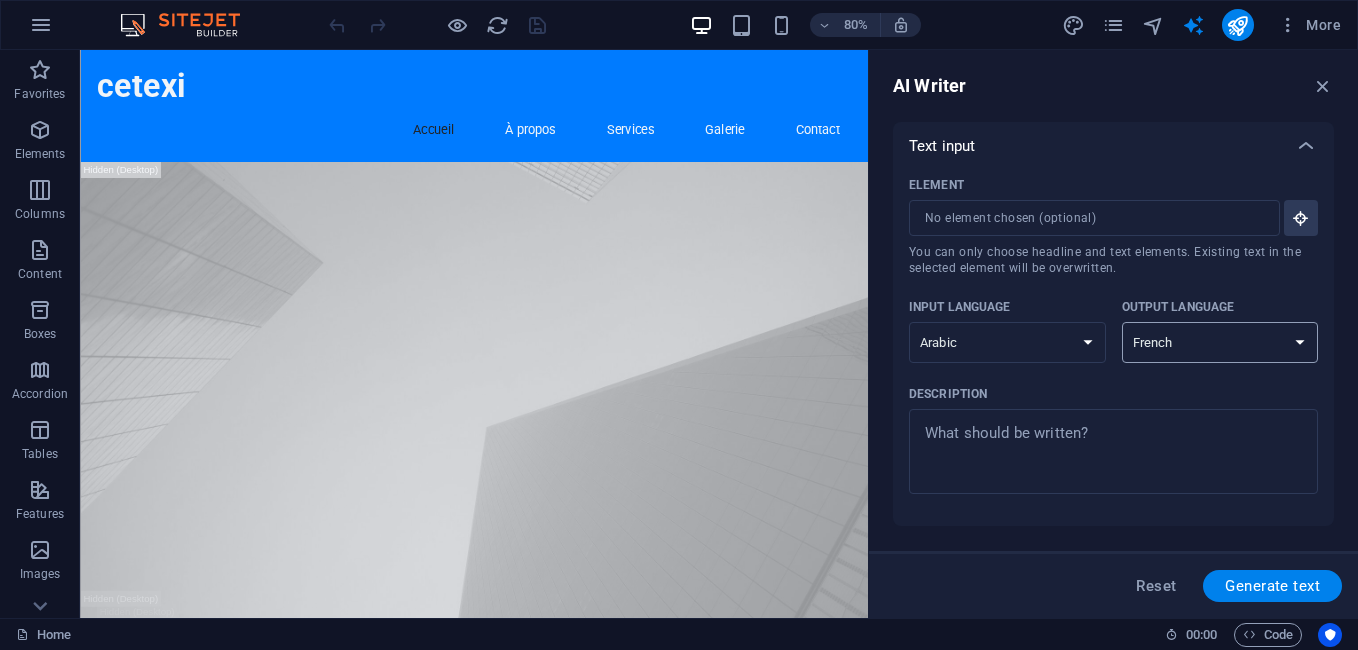 click on "Albanian Arabic Armenian Awadhi Azerbaijani Bashkir Basque Belarusian Bengali Bhojpuri Bosnian Brazilian Portuguese Bulgarian Cantonese (Yue) Catalan Chhattisgarhi Chinese Croatian Czech Danish Dogri Dutch English Estonian Faroese Finnish French Galician Georgian German Greek Gujarati Haryanvi Hindi Hungarian Indonesian Irish Italian Japanese Javanese Kannada Kashmiri Kazakh Konkani Korean Kyrgyz Latvian Lithuanian Macedonian Maithili Malay Maltese Mandarin Mandarin Chinese Marathi Marwari Min Nan Moldovan Mongolian Montenegrin Nepali Norwegian Oriya Pashto Persian (Farsi) Polish Portuguese Punjabi Rajasthani Romanian Russian Sanskrit Santali Serbian Sindhi Sinhala Slovak Slovene Slovenian Spanish Ukrainian Urdu Uzbek Vietnamese Welsh Wu" at bounding box center (1220, 342) 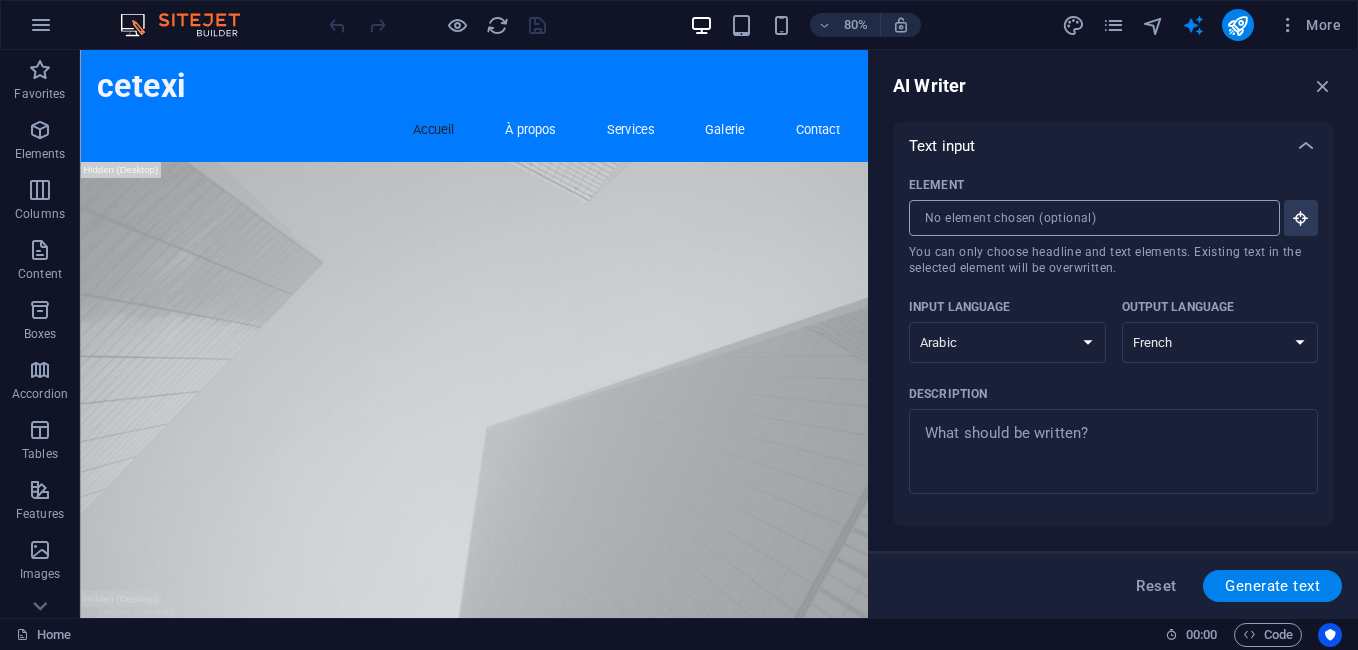click on "Element ​ You can only choose headline and text elements. Existing text in the selected element will be overwritten." at bounding box center (1087, 218) 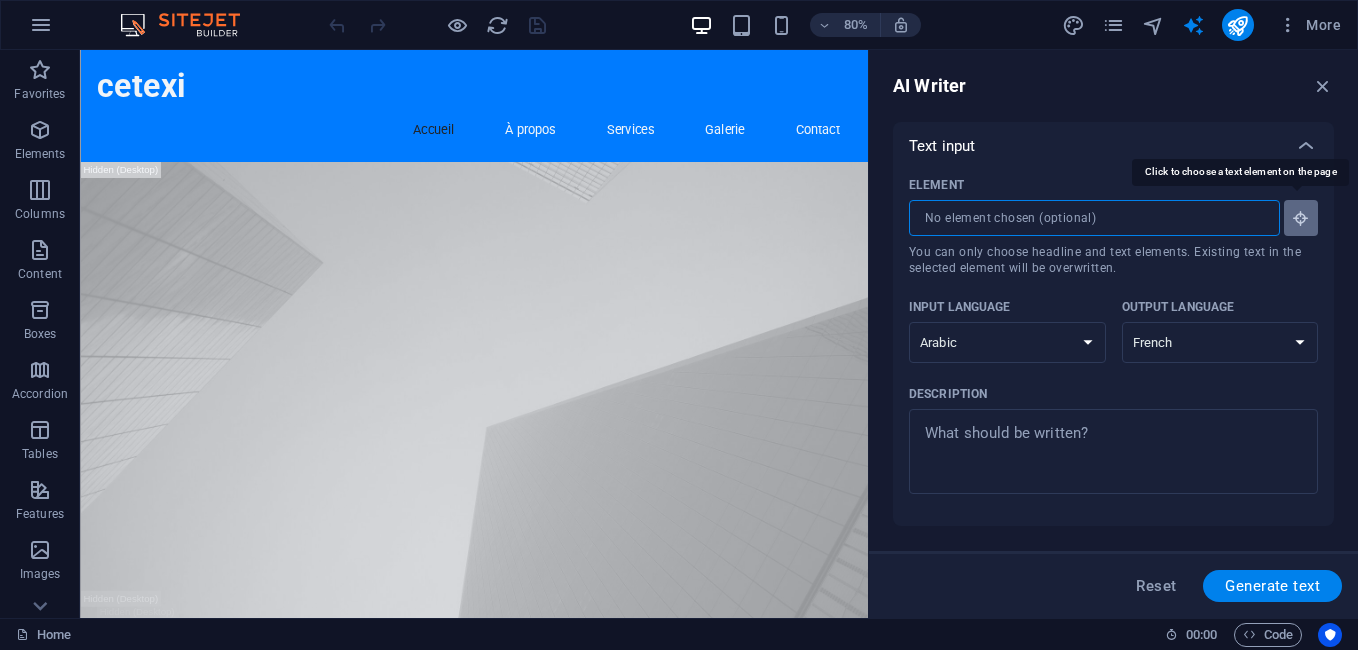 click at bounding box center [1301, 218] 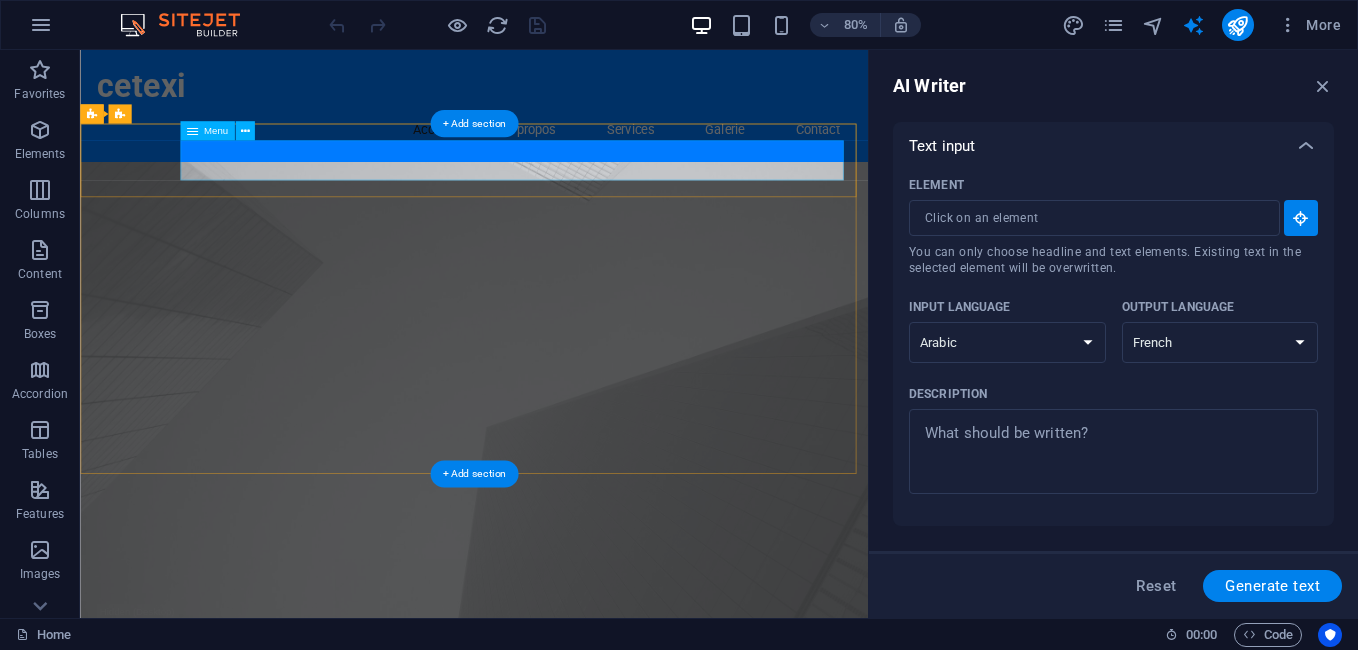 click on "Home About Services Book Online Contact" at bounding box center [573, 827] 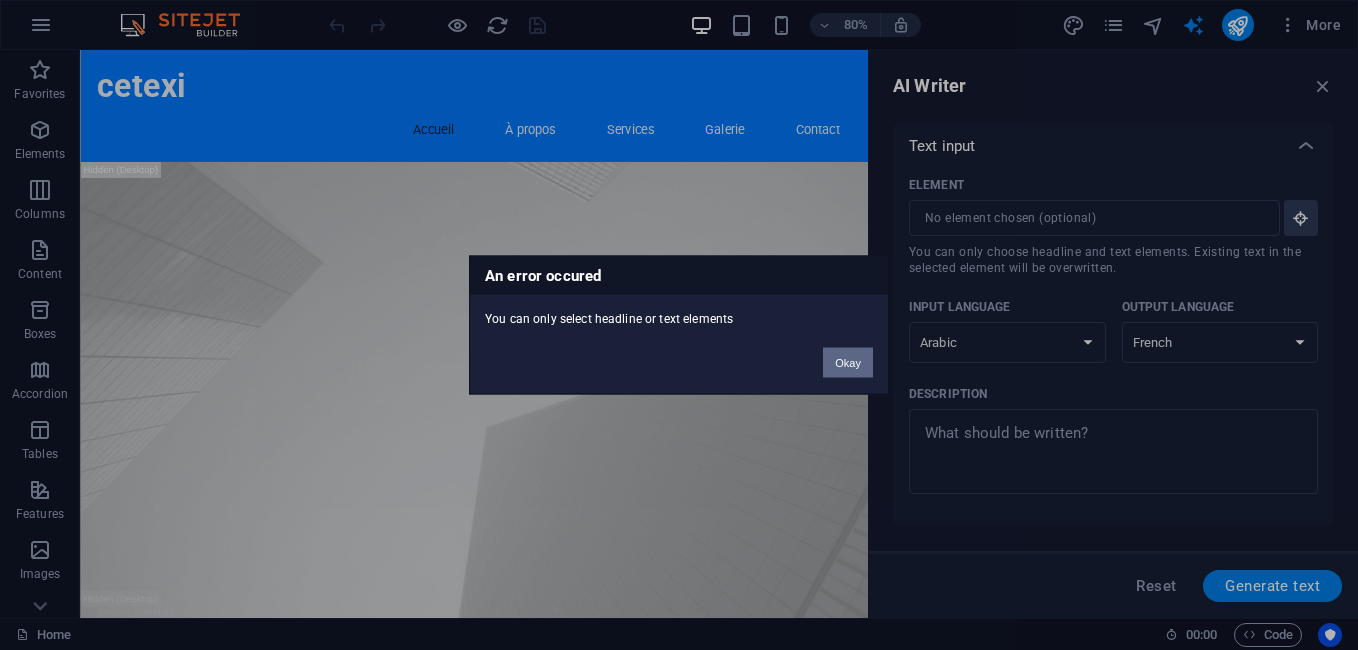 click on "Okay" at bounding box center (848, 363) 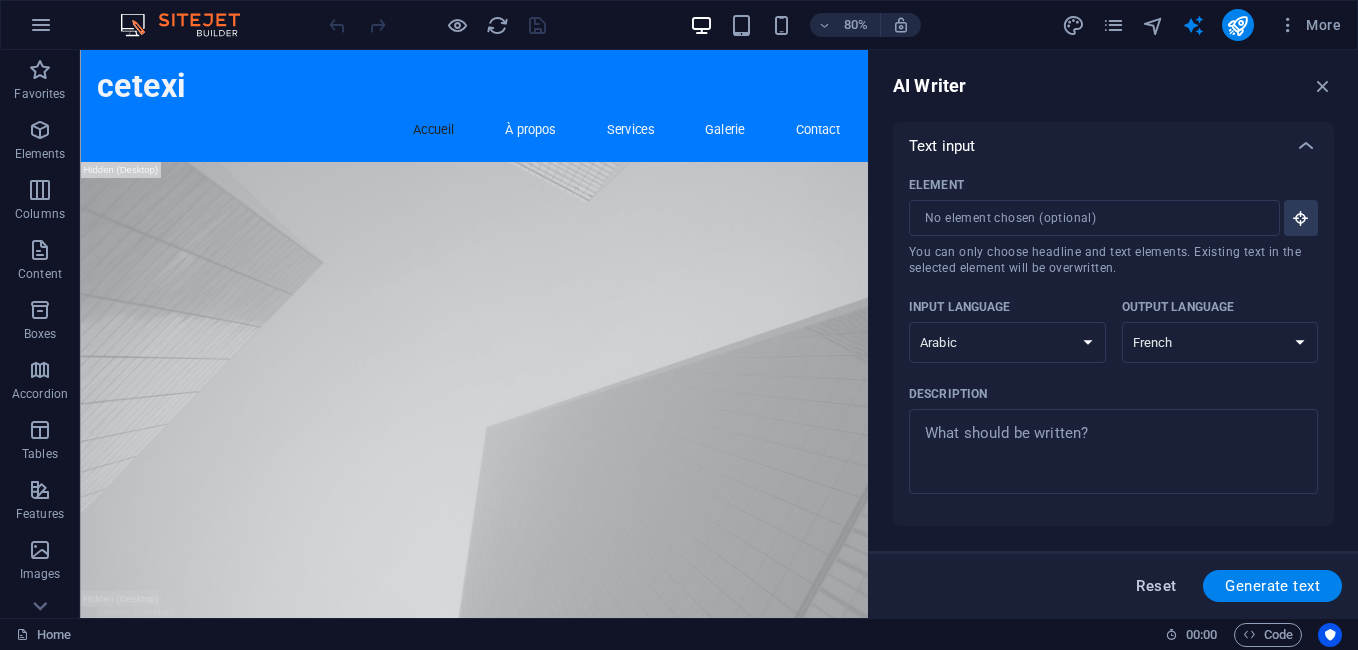 click on "Reset" at bounding box center (1156, 586) 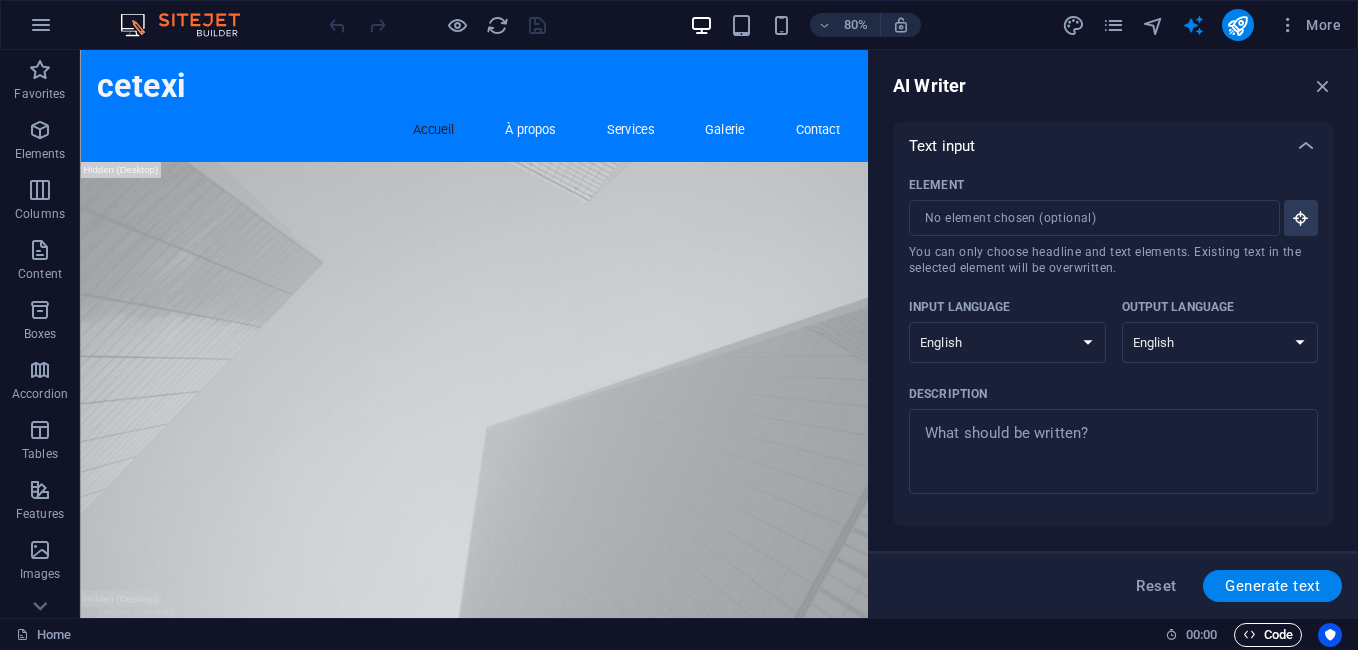 click at bounding box center (1249, 634) 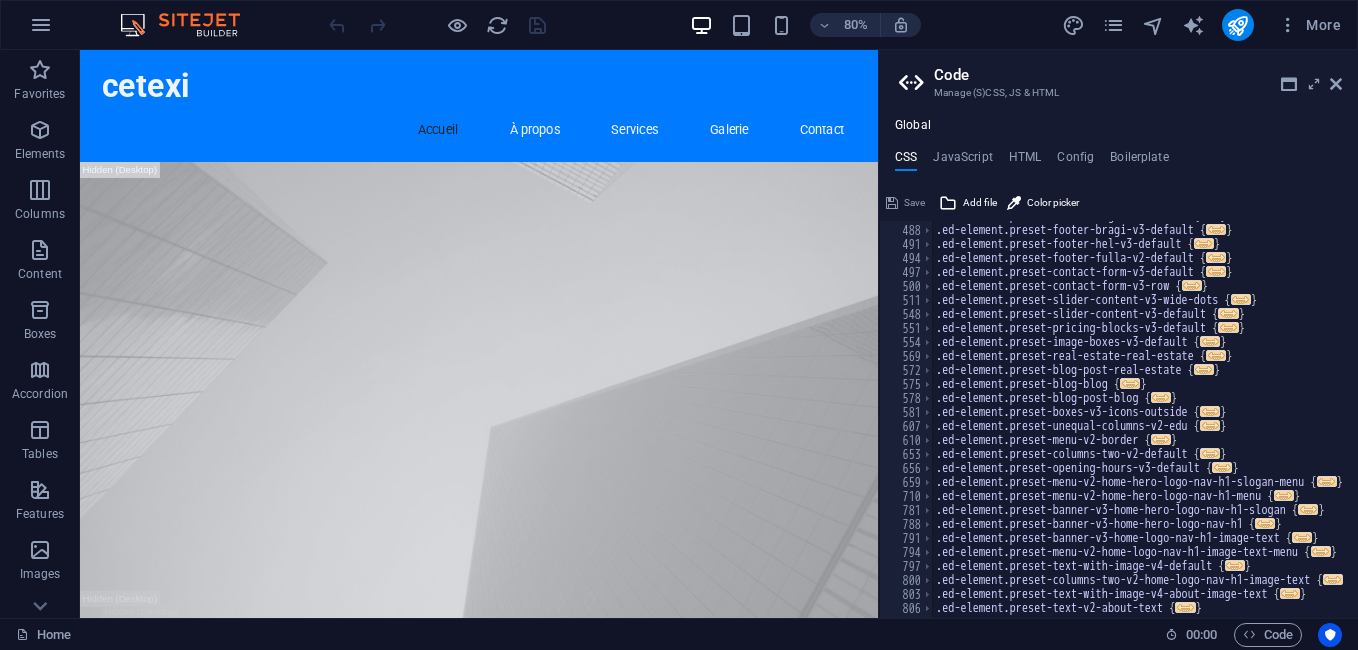 scroll, scrollTop: 840, scrollLeft: 0, axis: vertical 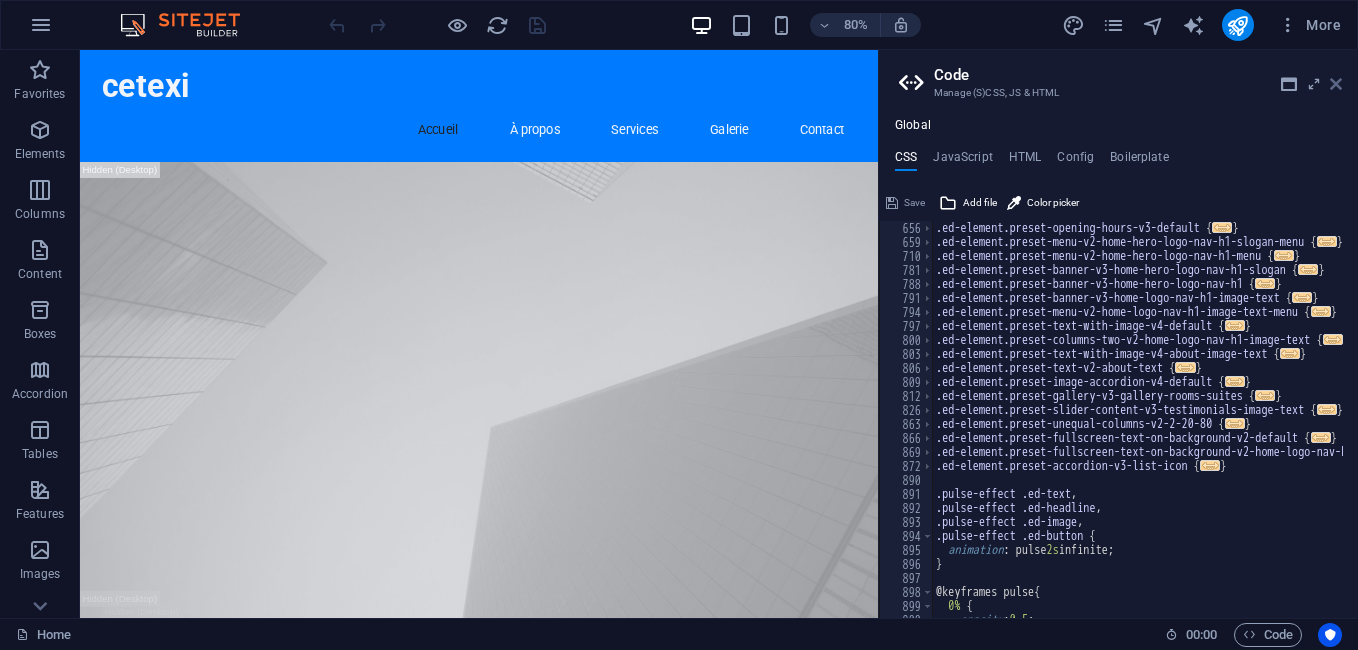 click at bounding box center [1336, 84] 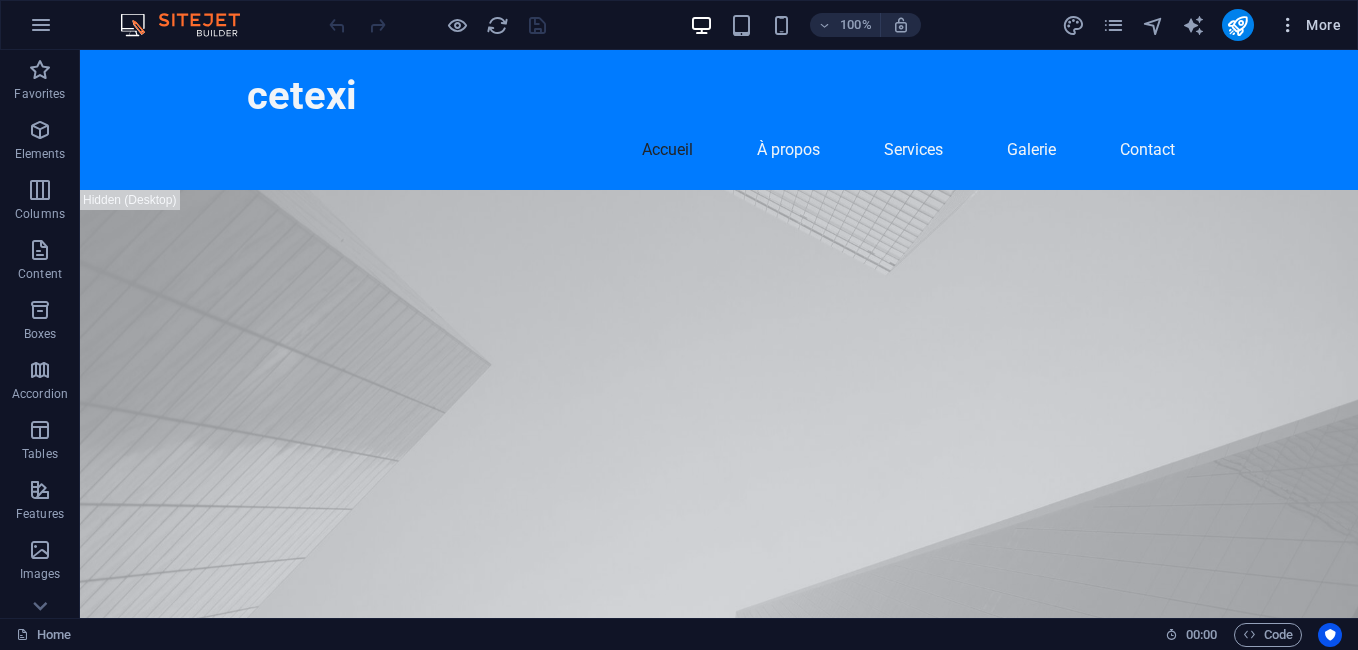 click on "More" at bounding box center [1309, 25] 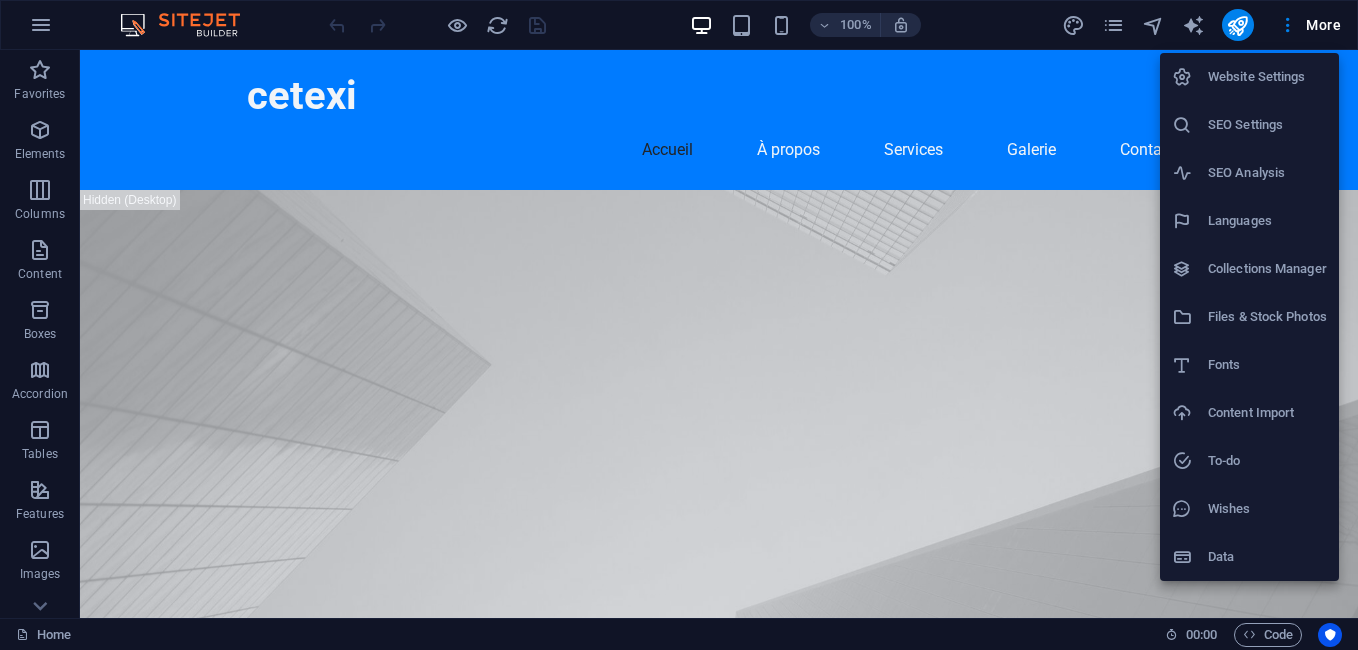 click on "Languages" at bounding box center [1249, 221] 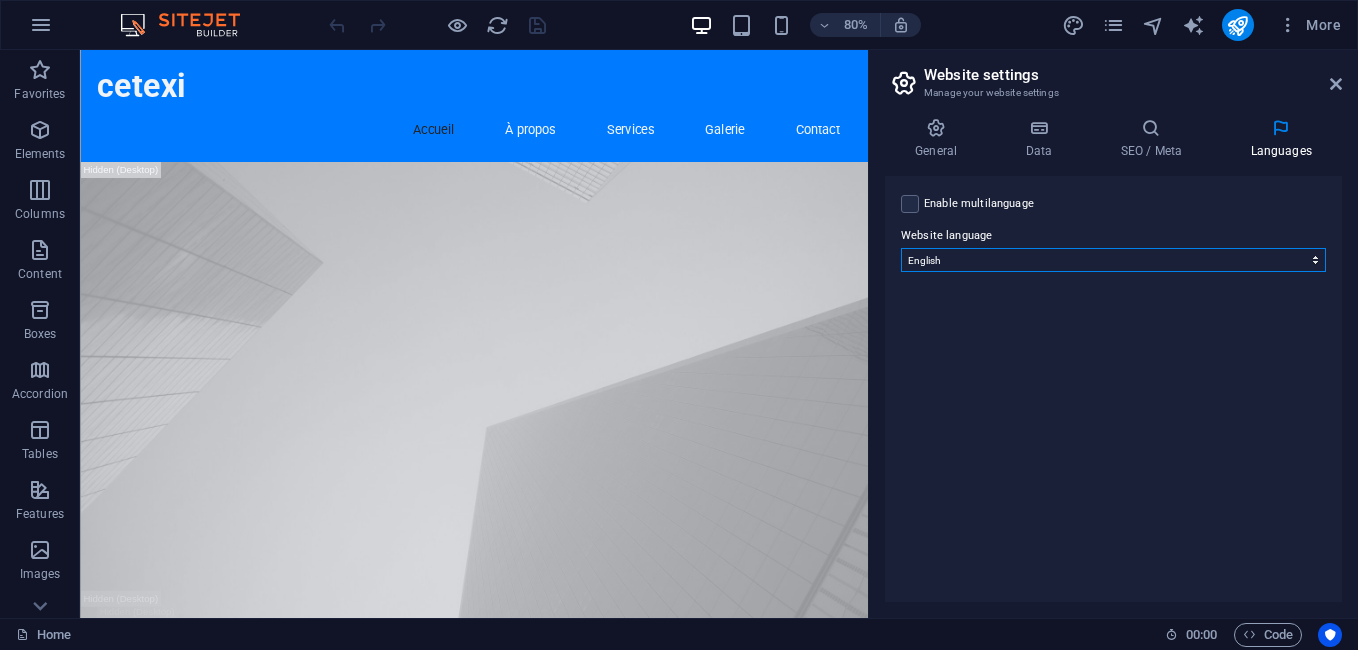click on "Abkhazian Afar Afrikaans Akan Albanian Amharic Arabic Aragonese Armenian Assamese Avaric Avestan Aymara Azerbaijani Bambara Bashkir Basque Belarusian Bengali Bihari languages Bislama Bokmål Bosnian Breton Bulgarian Burmese Catalan Central Khmer Chamorro Chechen Chinese Church Slavic Chuvash Cornish Corsican Cree Croatian Czech Danish Dutch Dzongkha English Esperanto Estonian Ewe Faroese Farsi (Persian) Fijian Finnish French Fulah Gaelic Galician Ganda Georgian German Greek Greenlandic Guaraní Gujarati Haitian Creole Hausa Hebrew Herero Hindi Hiri Motu Hungarian Icelandic Ido Igbo Indonesian Interlingua Interlingue Inuktitut Inupiaq Irish Italian Japanese Javanese Kannada Kanuri Kashmiri Kazakh Kikuyu Kinyarwanda Komi Kongo Korean Kurdish Kwanyama Kyrgyz Lao Latin Latvian Limburgish Lingala Lithuanian Luba-Katanga Luxembourgish Macedonian Malagasy Malay Malayalam Maldivian Maltese Manx Maori Marathi Marshallese Mongolian Nauru Navajo Ndonga Nepali North Ndebele Northern Sami Norwegian Norwegian Nynorsk Nuosu" at bounding box center (1113, 260) 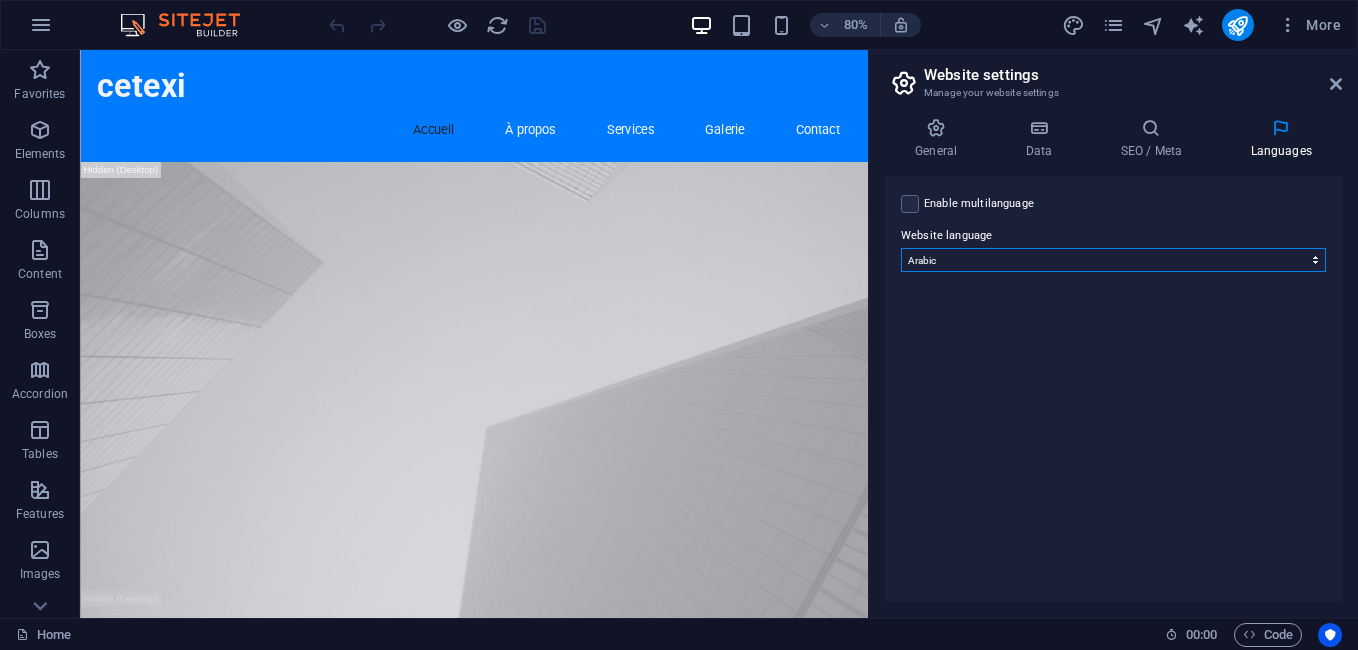click on "Abkhazian Afar Afrikaans Akan Albanian Amharic Arabic Aragonese Armenian Assamese Avaric Avestan Aymara Azerbaijani Bambara Bashkir Basque Belarusian Bengali Bihari languages Bislama Bokmål Bosnian Breton Bulgarian Burmese Catalan Central Khmer Chamorro Chechen Chinese Church Slavic Chuvash Cornish Corsican Cree Croatian Czech Danish Dutch Dzongkha English Esperanto Estonian Ewe Faroese Farsi (Persian) Fijian Finnish French Fulah Gaelic Galician Ganda Georgian German Greek Greenlandic Guaraní Gujarati Haitian Creole Hausa Hebrew Herero Hindi Hiri Motu Hungarian Icelandic Ido Igbo Indonesian Interlingua Interlingue Inuktitut Inupiaq Irish Italian Japanese Javanese Kannada Kanuri Kashmiri Kazakh Kikuyu Kinyarwanda Komi Kongo Korean Kurdish Kwanyama Kyrgyz Lao Latin Latvian Limburgish Lingala Lithuanian Luba-Katanga Luxembourgish Macedonian Malagasy Malay Malayalam Maldivian Maltese Manx Maori Marathi Marshallese Mongolian Nauru Navajo Ndonga Nepali North Ndebele Northern Sami Norwegian Norwegian Nynorsk Nuosu" at bounding box center (1113, 260) 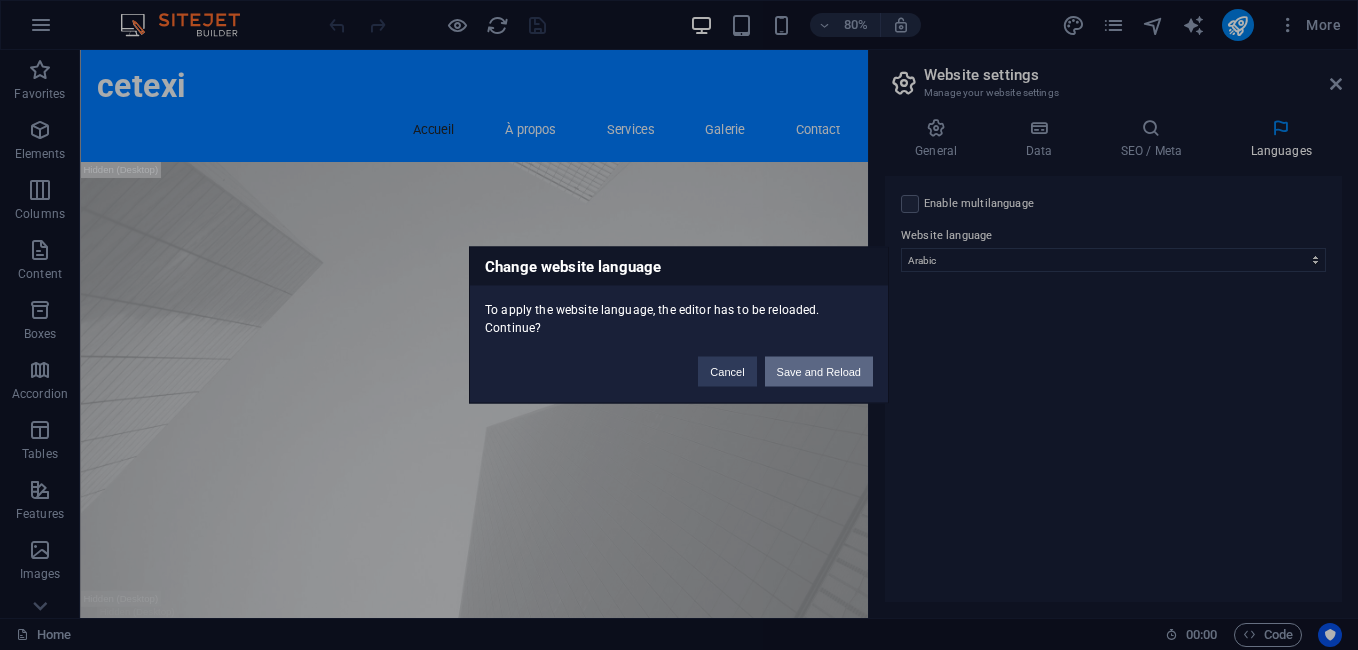 click on "Save and Reload" at bounding box center [819, 372] 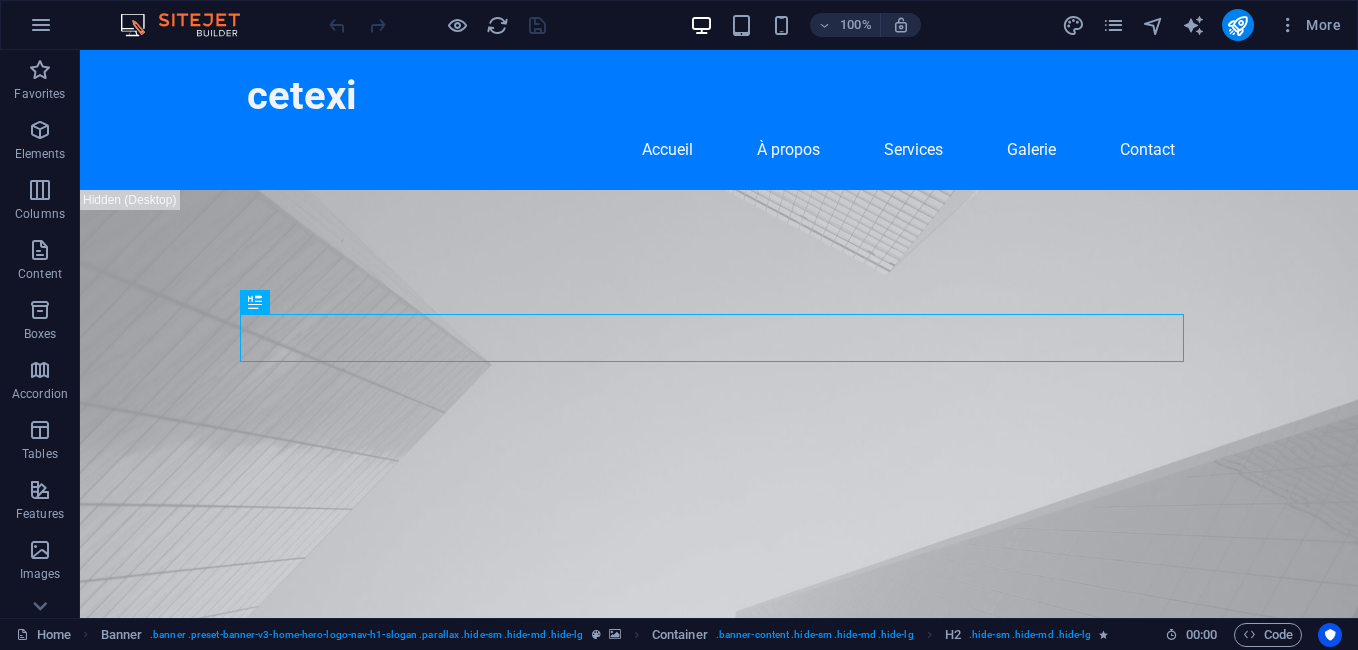 scroll, scrollTop: 0, scrollLeft: 0, axis: both 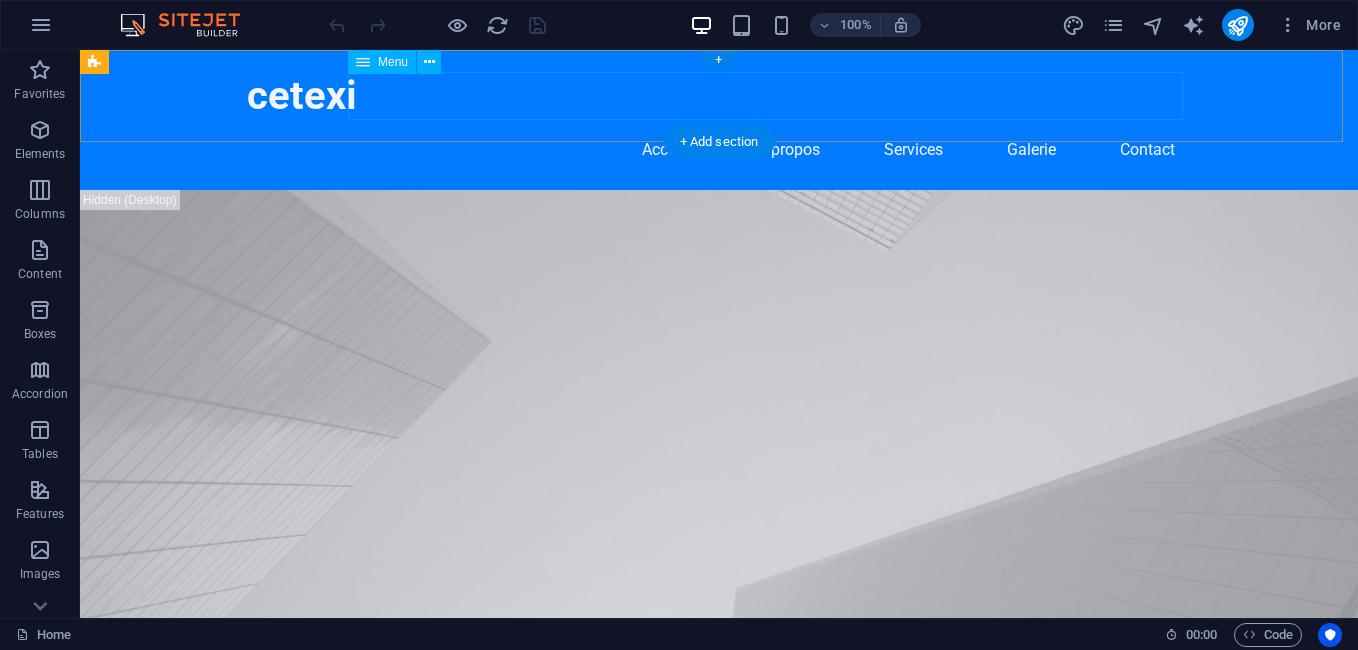 click on "Accueil À propos Services Galerie Contact" at bounding box center (719, 150) 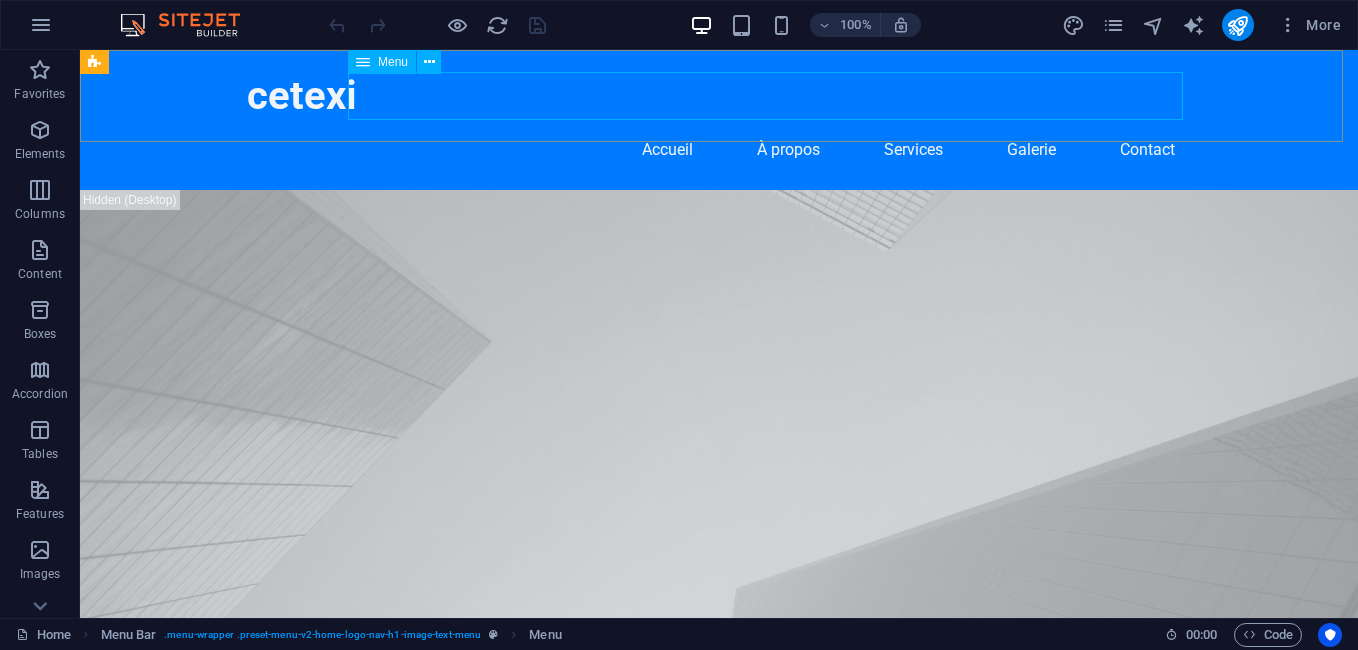 click on "Menu" at bounding box center (382, 62) 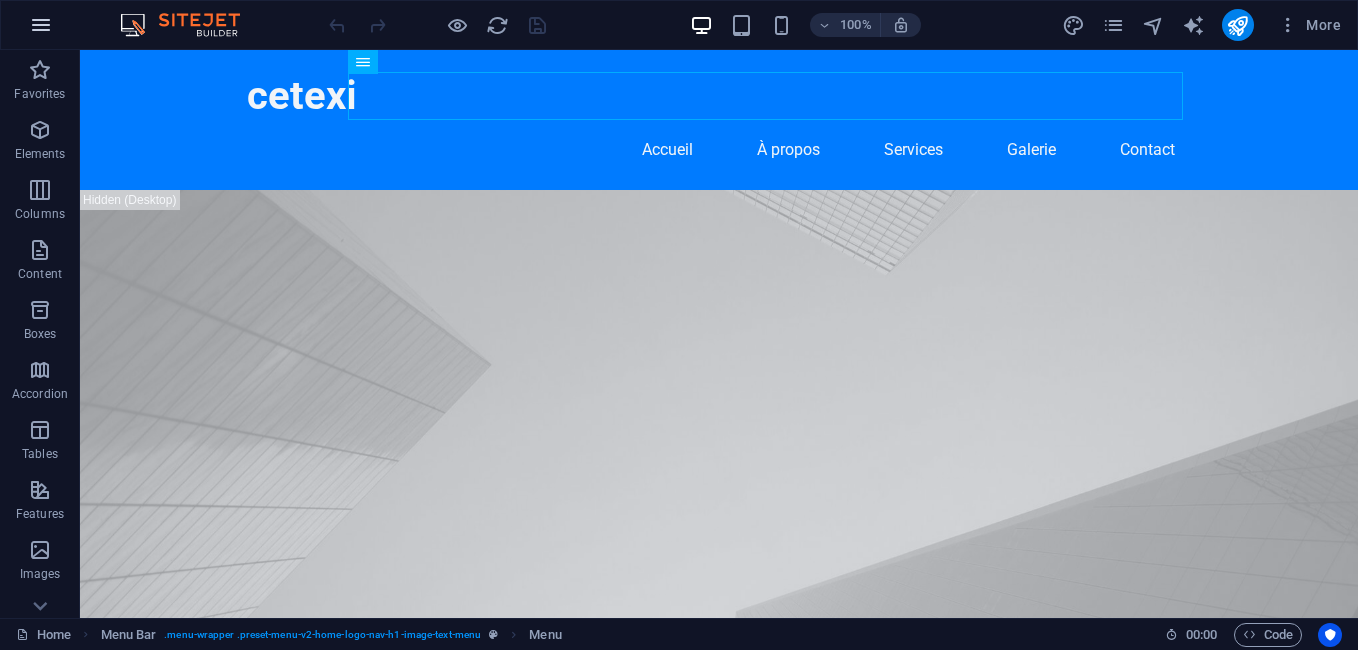 click at bounding box center (41, 25) 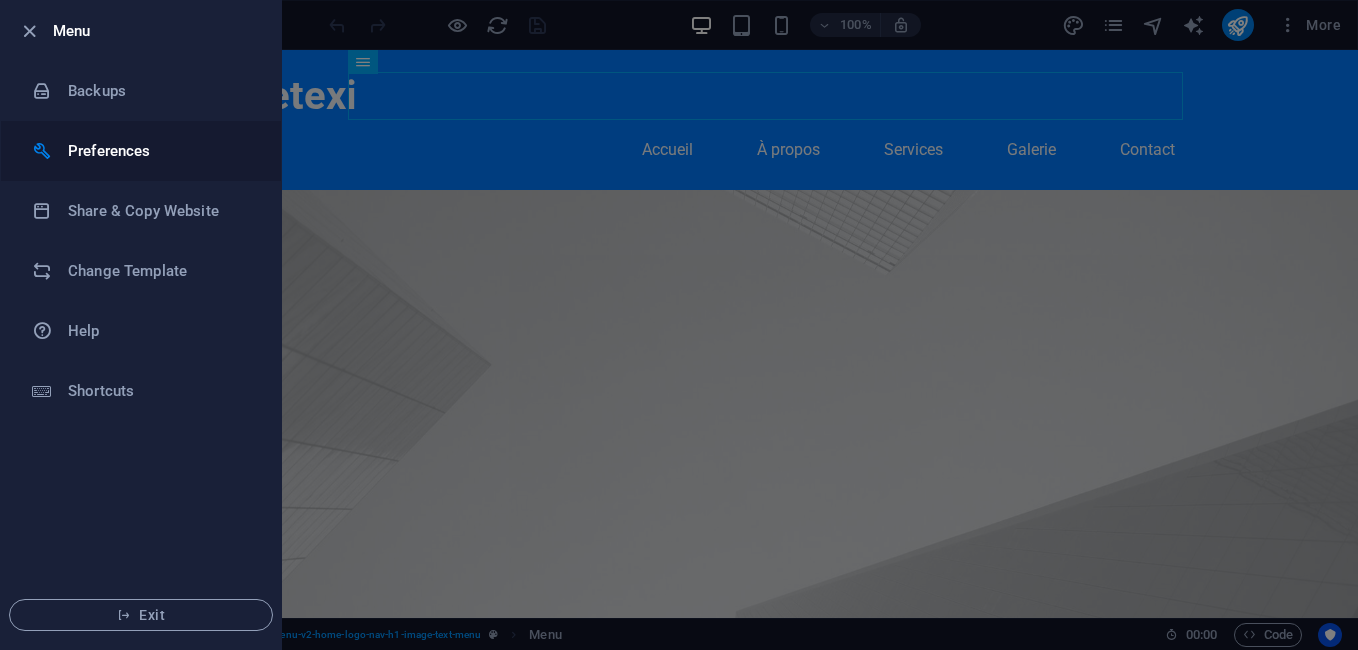click on "Preferences" at bounding box center [160, 151] 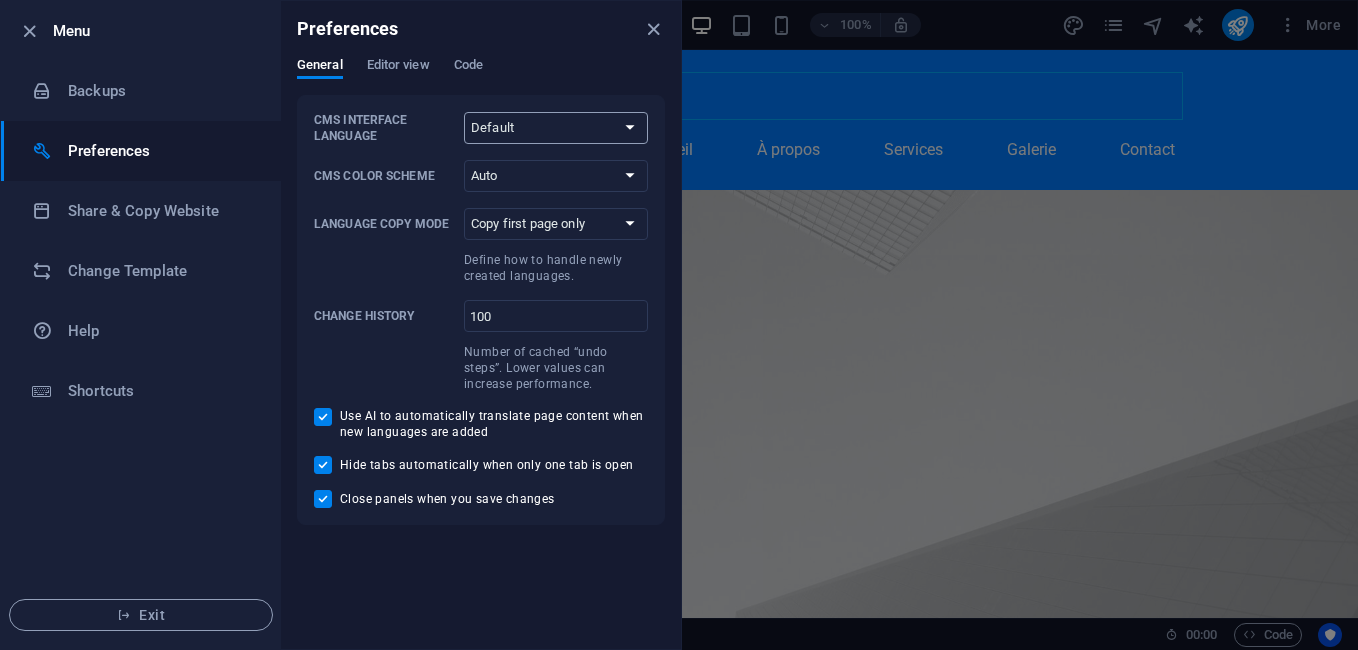 click on "Default Deutsch English Español Français Magyar Italiano Nederlands Polski Português русский язык Svenska Türkçe 日本語" at bounding box center (556, 128) 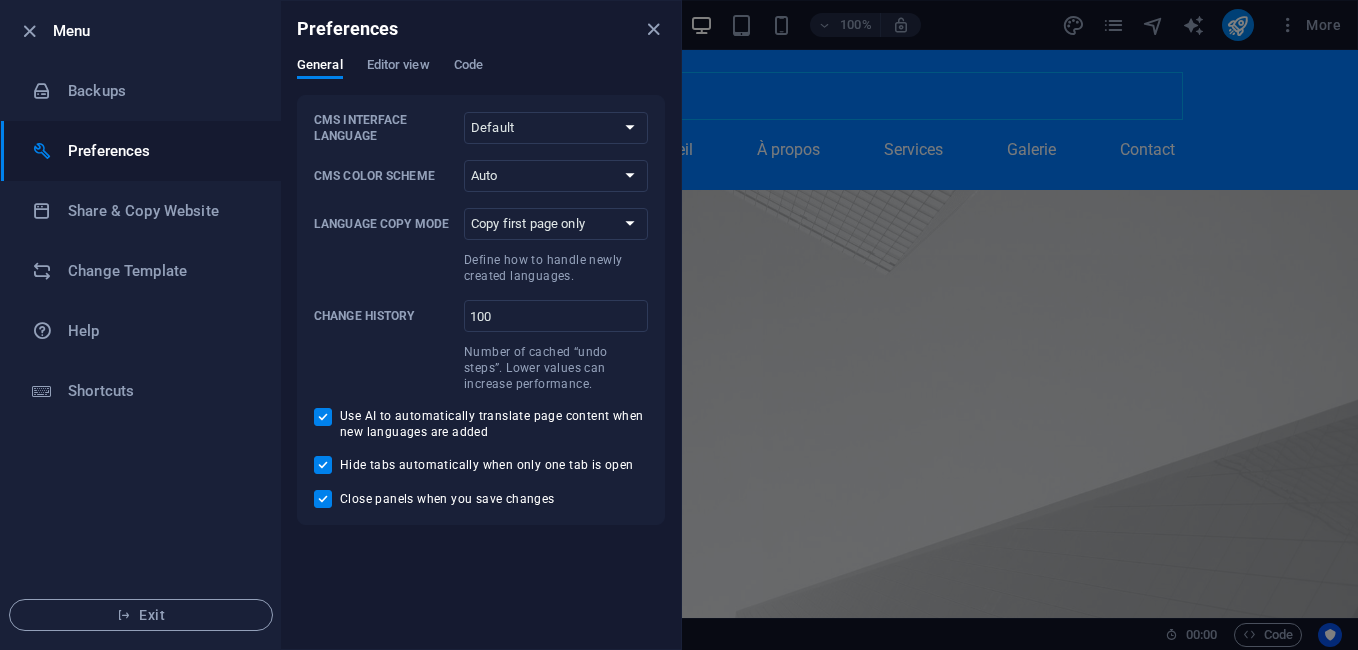 select on "fr" 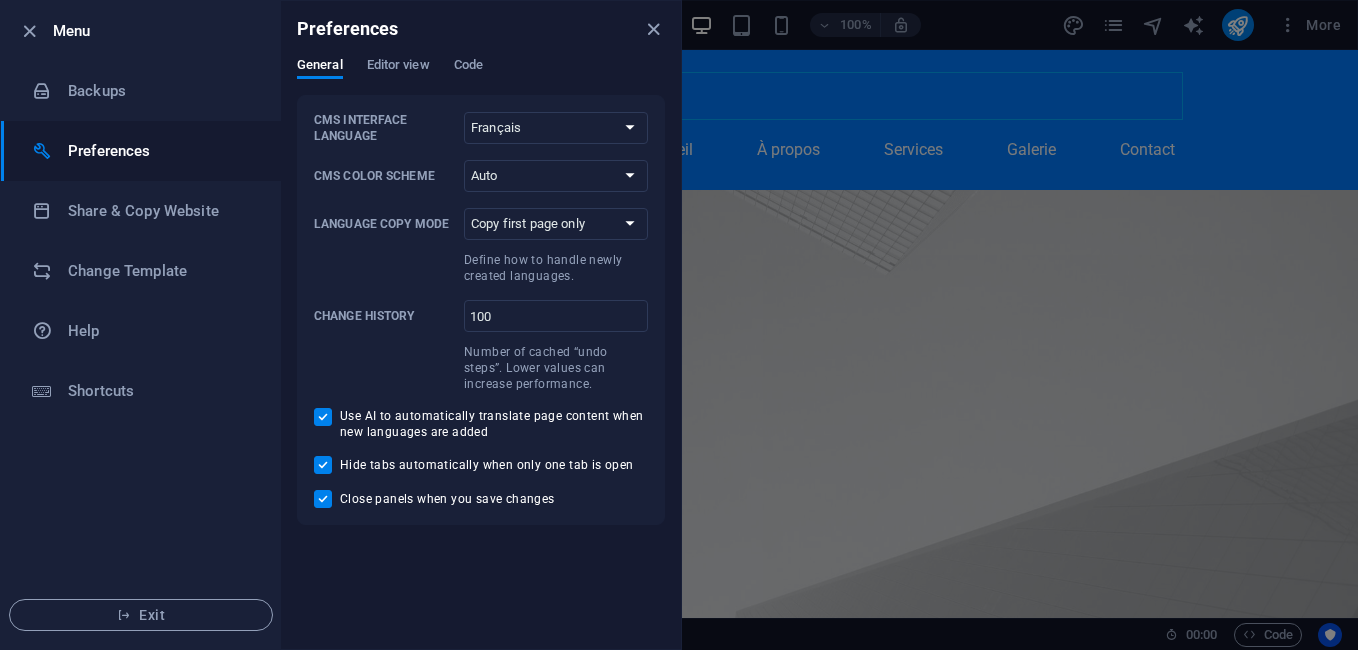 click on "Default Deutsch English Español Français Magyar Italiano Nederlands Polski Português русский язык Svenska Türkçe 日本語" at bounding box center (556, 128) 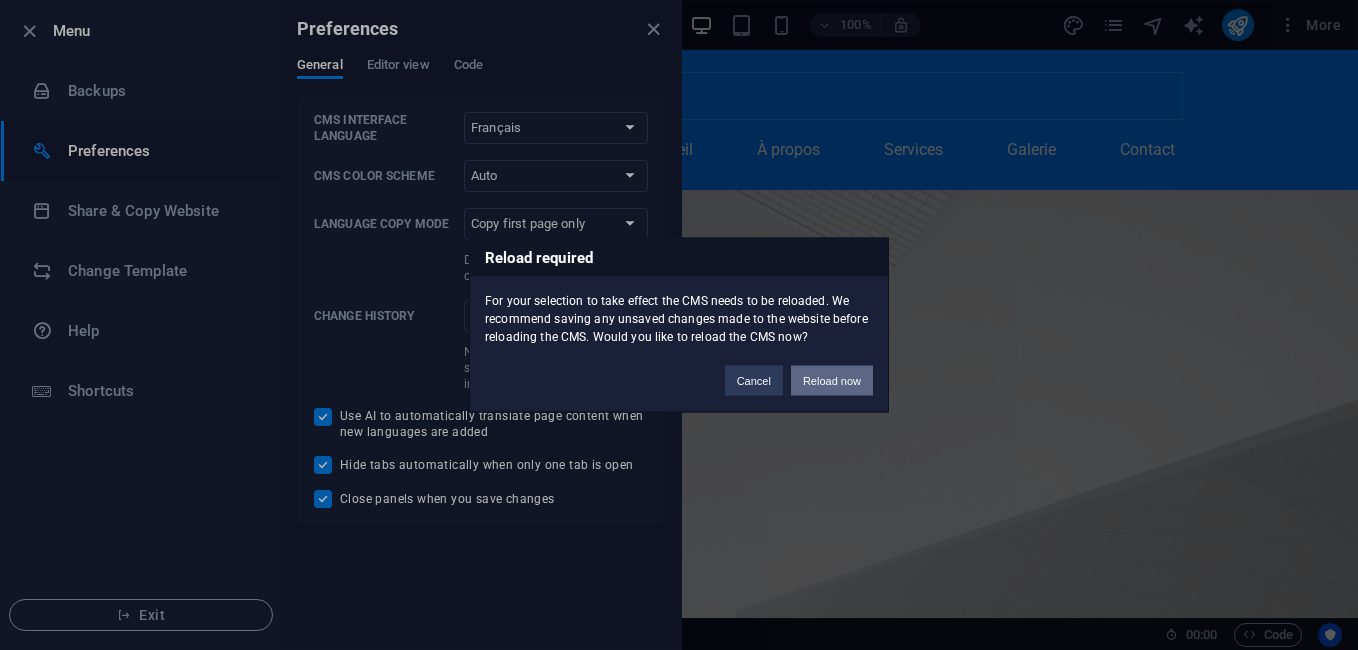 click on "Reload now" at bounding box center [832, 381] 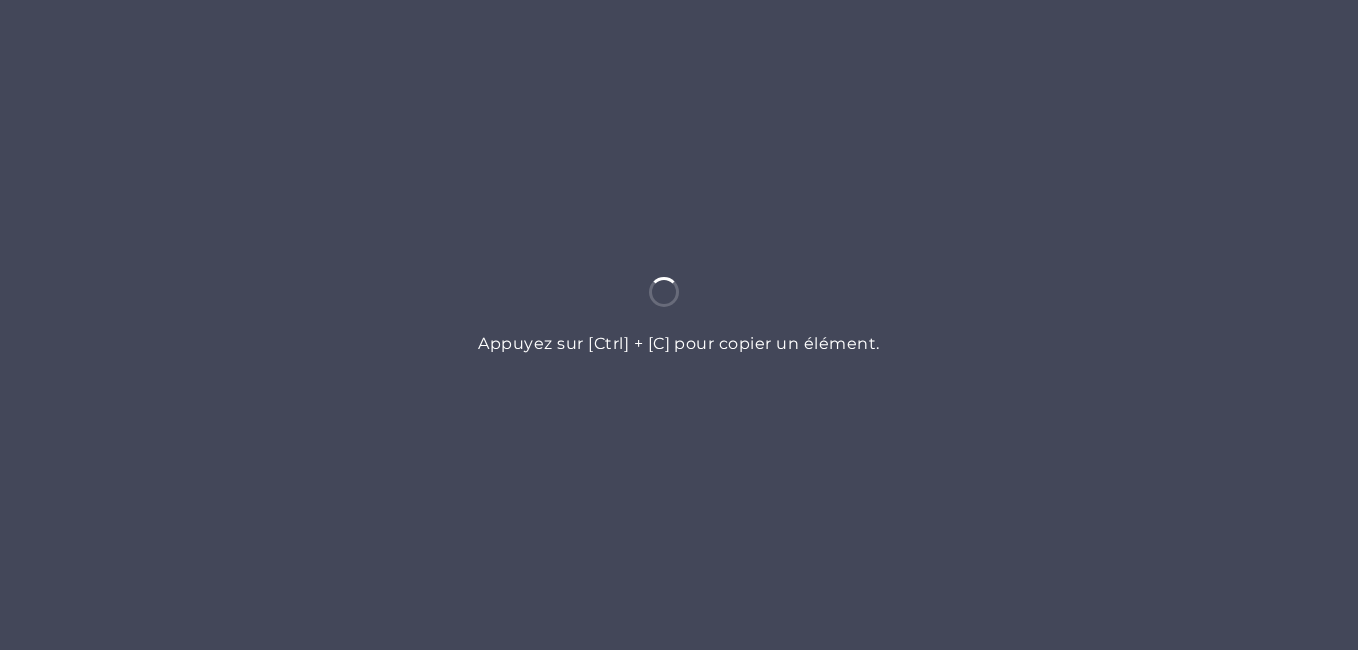 scroll, scrollTop: 0, scrollLeft: 0, axis: both 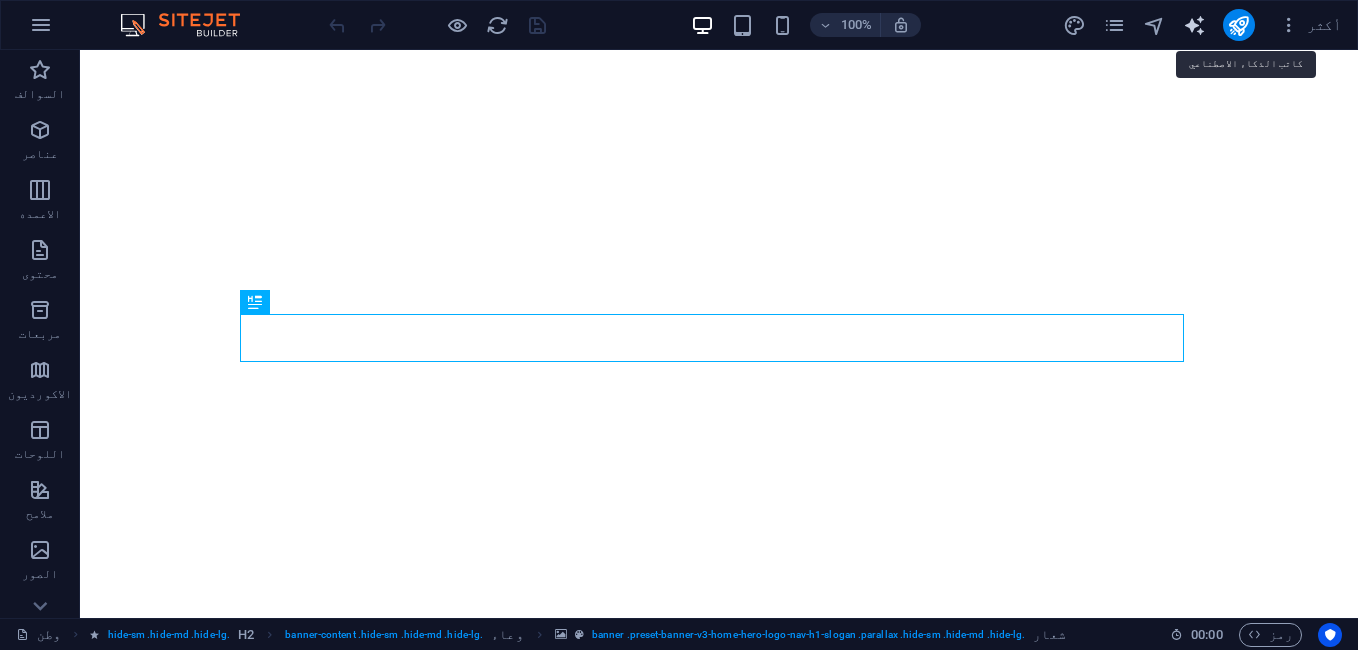 click at bounding box center (1194, 25) 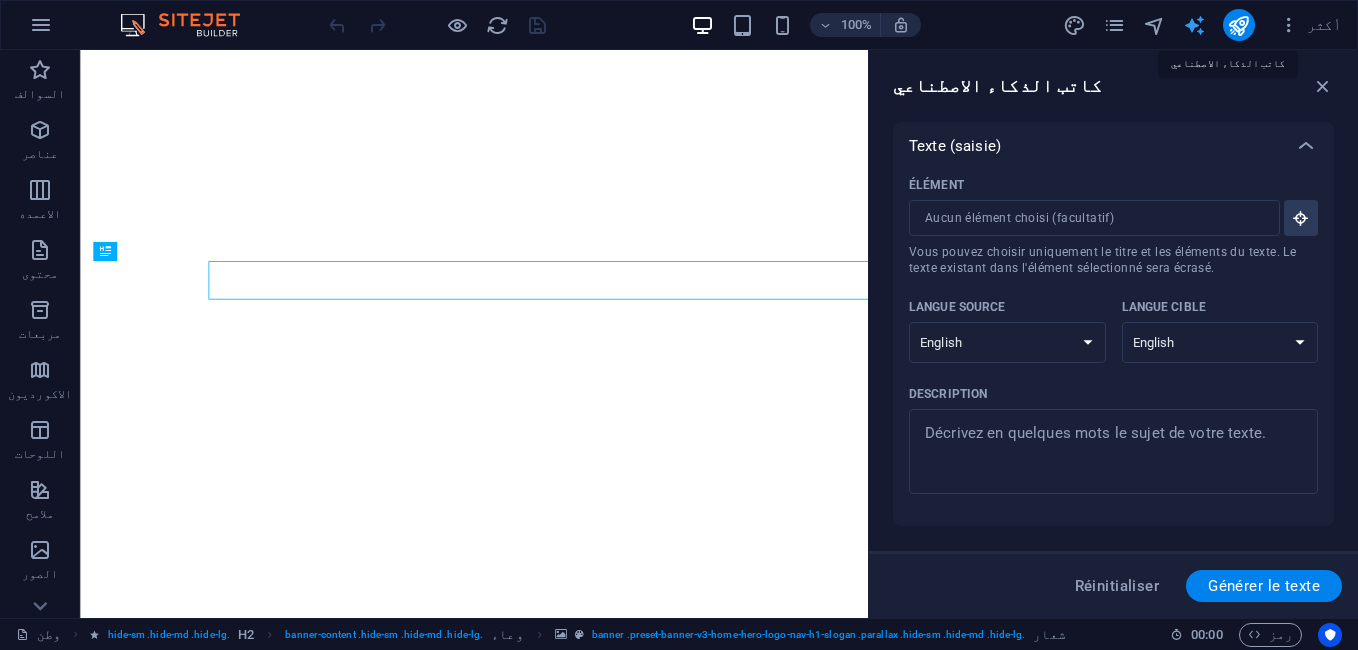 scroll, scrollTop: 0, scrollLeft: 0, axis: both 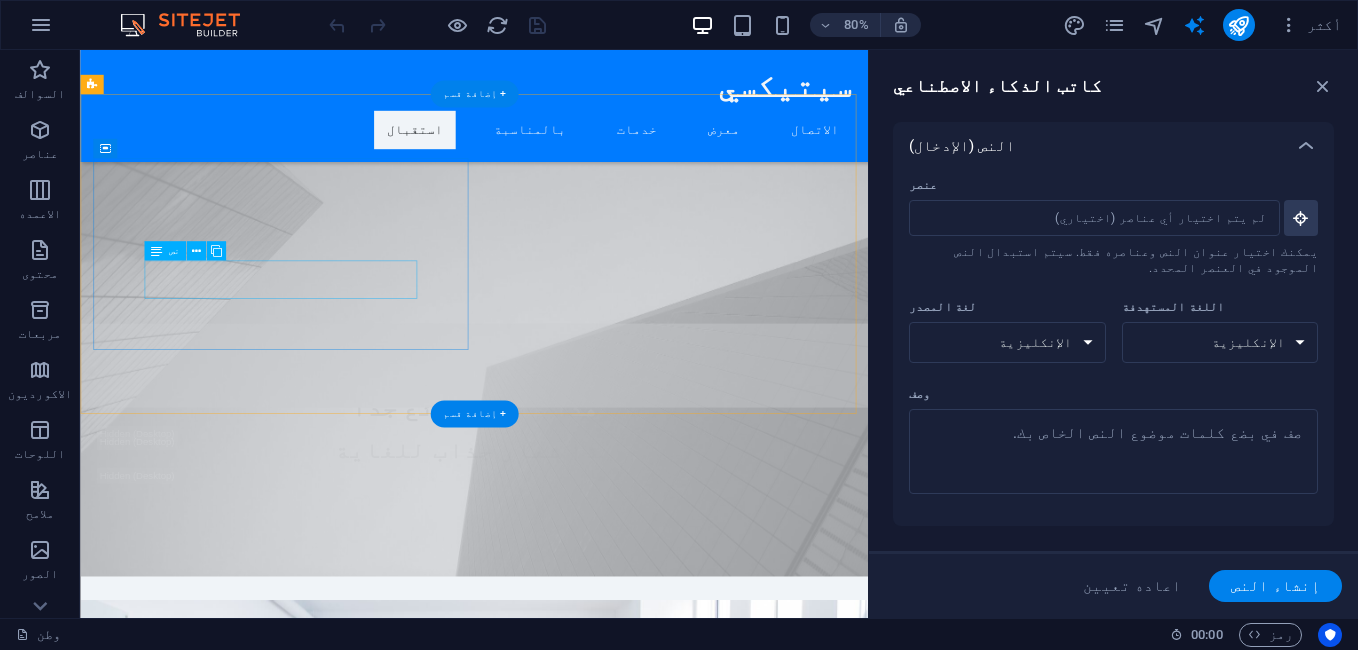 click on "نحن متخصصون في عمليات التفتيش على المباني لاستيراد وتصدير البضائع ، وضمان السلامة والامتثال في كل مرحلة." at bounding box center (573, 1370) 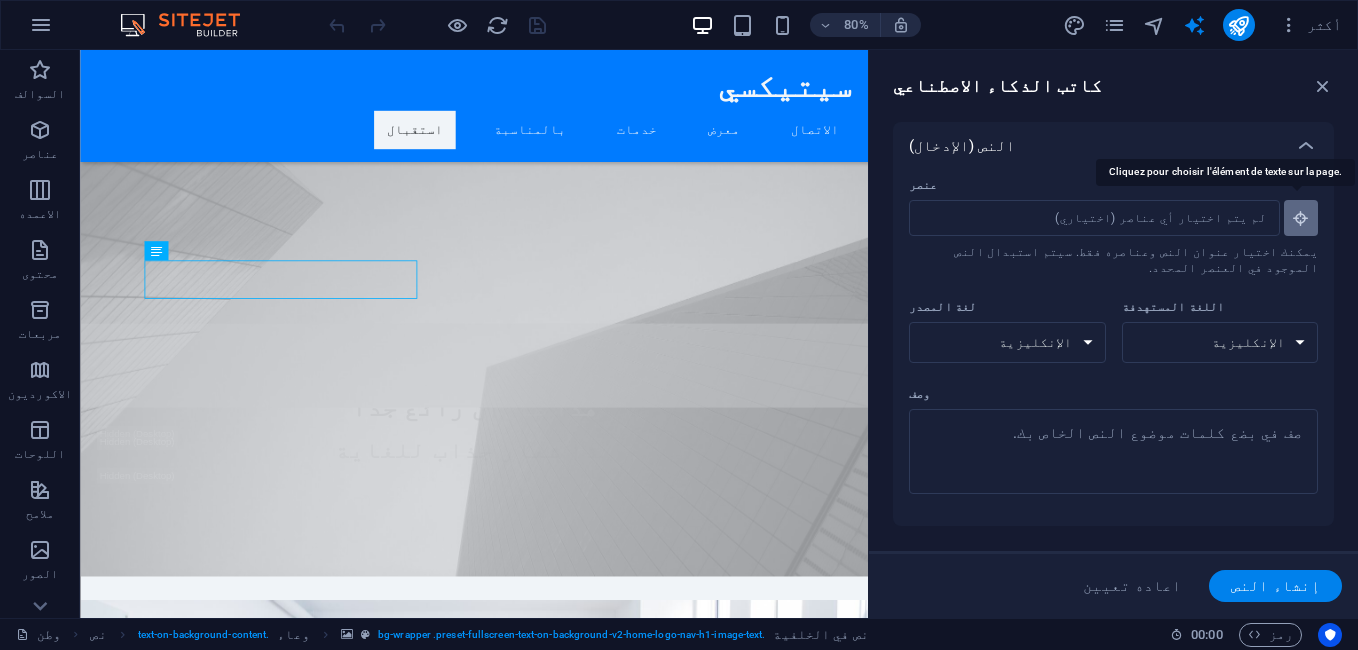 click at bounding box center [1301, 218] 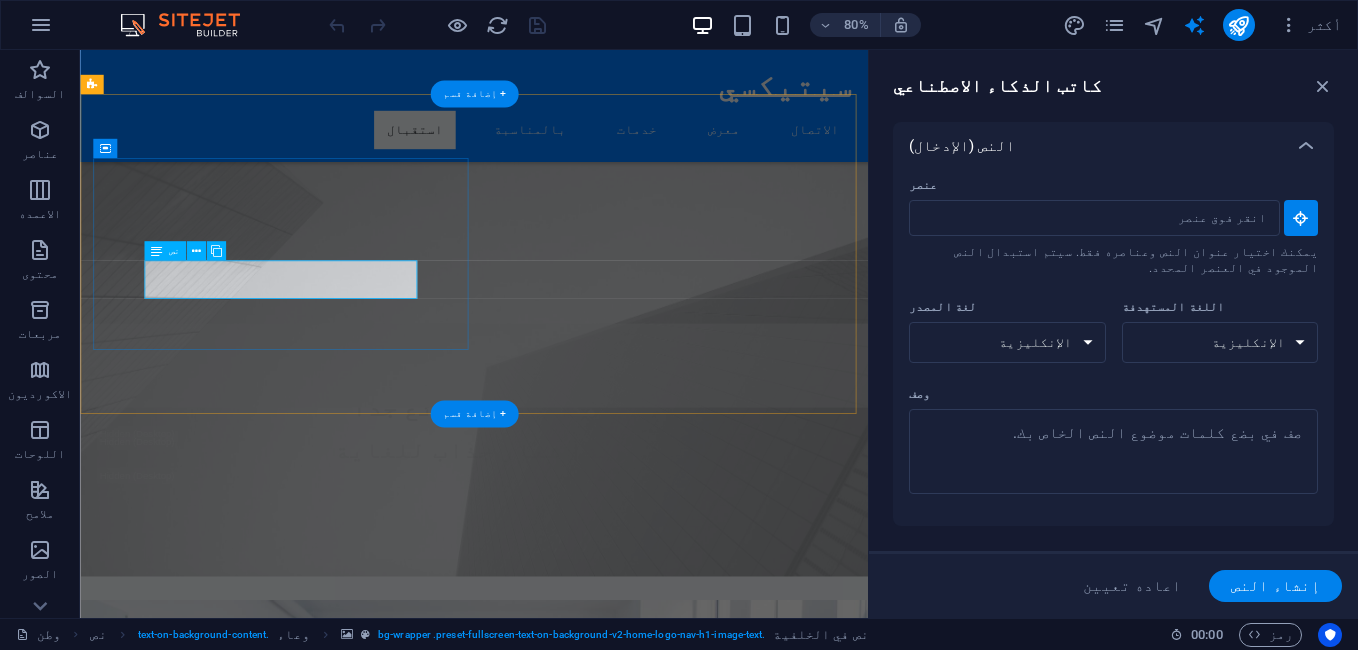 click on "نحن متخصصون في عمليات التفتيش على المباني لاستيراد وتصدير البضائع ، وضمان السلامة والامتثال في كل مرحلة." at bounding box center (573, 1370) 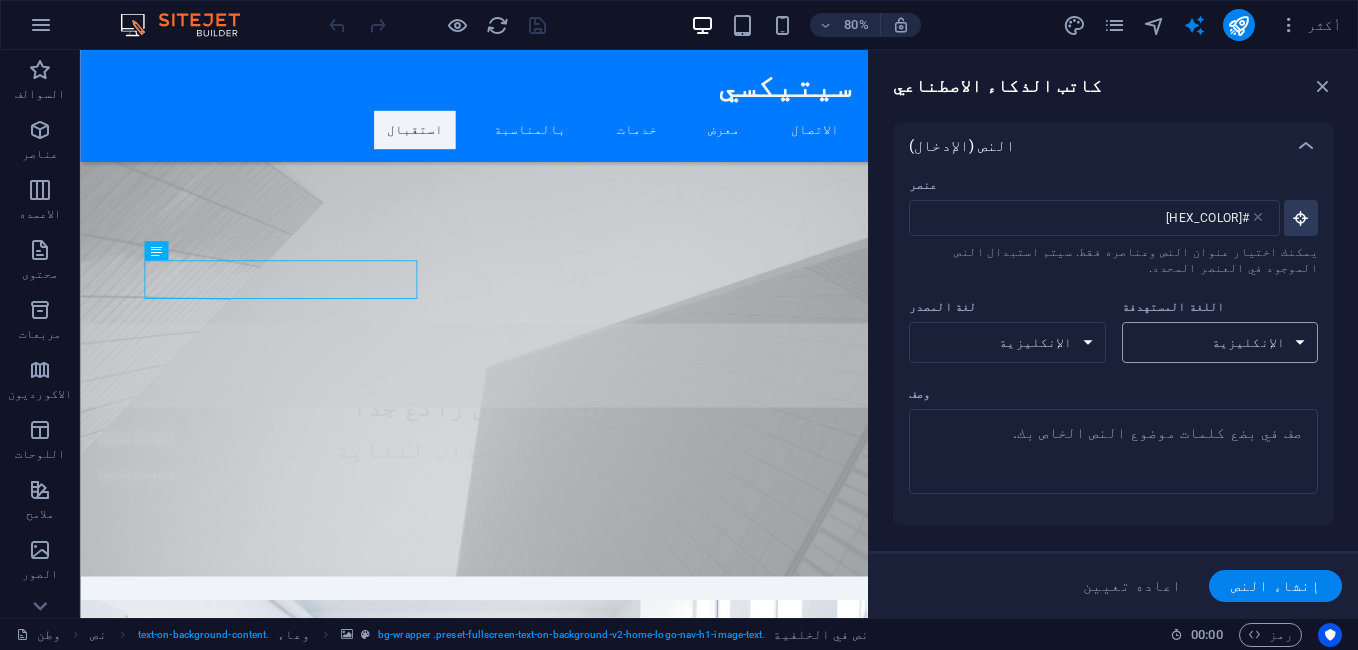 click on "الألبانية العربية الأرمينية عوضي الاذربيجانيه البشكير الباسكية البيلاروسية البنغالية بوجبوري البوسنية البرتغالية البرازيلية البلغارية الكانتونية (Yue) الكتالانية تشهاتيسجارهي الصينية الكرواتية التشيكية الدانماركية دوغري الهولندية الإنكليزية الإستونية الفياروسية الفنلندية الفرنسية الغاليشية الجورجية الألمانية اليونانية الجوجاراتية هاريانفي الهندية المجرية الإندونيسية الأيرلندية الإيطالية اليابانية الجاويه الكندية كشميري الكازاخية الكونكانيه الكورية القرقيزية اللاتفية الليتوانية مقدوني مايثيلي الماليزية المالطية الماندرين الماراثية مرواري" at bounding box center (1220, 342) 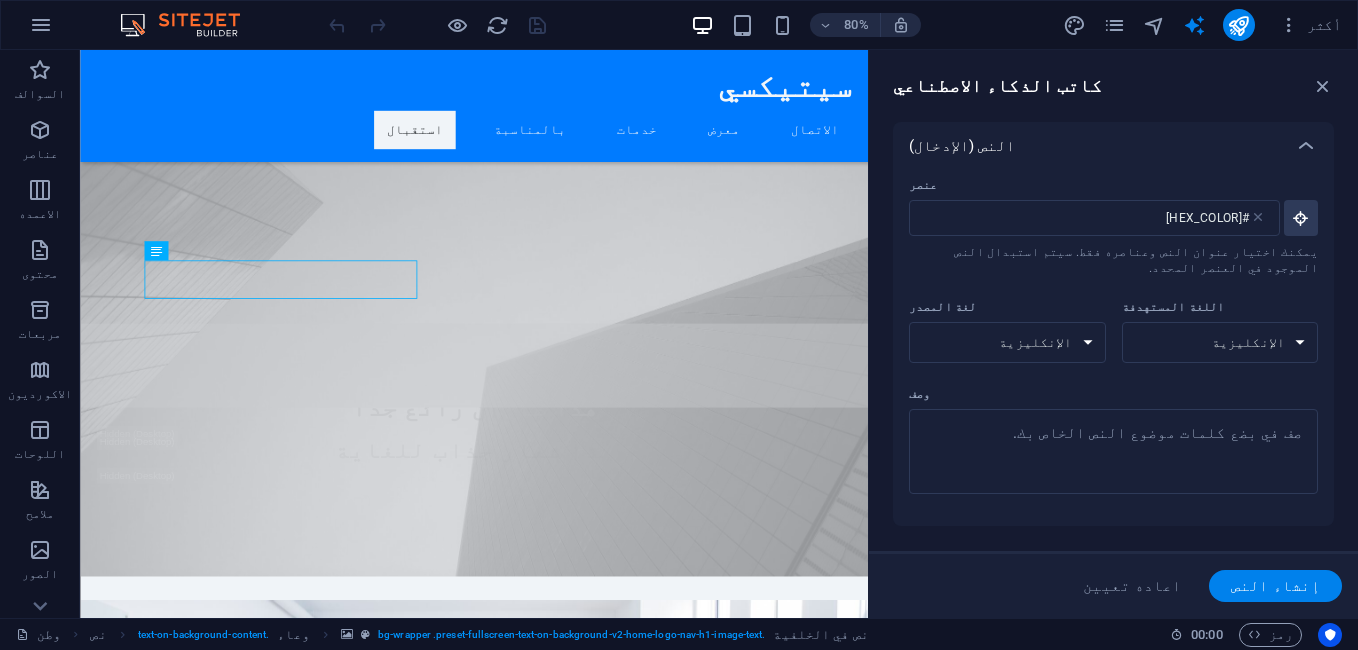 select on "French" 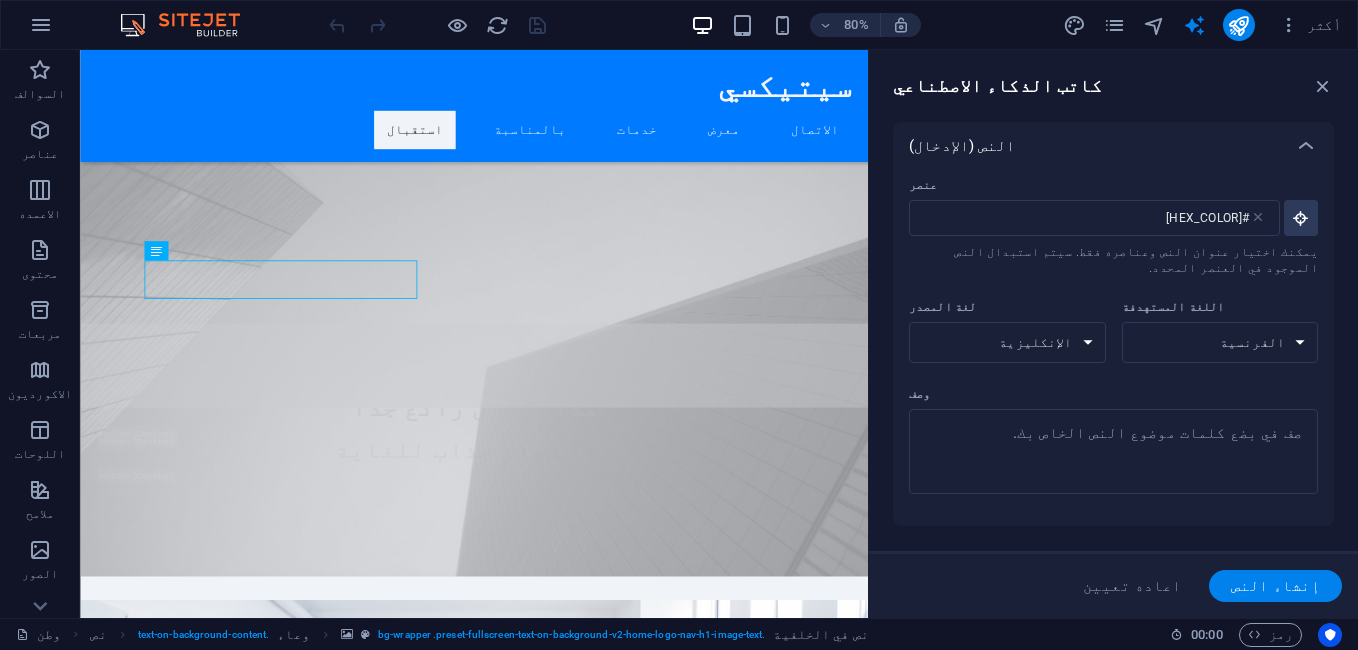 click on "الألبانية العربية الأرمينية عوضي الاذربيجانيه البشكير الباسكية البيلاروسية البنغالية بوجبوري البوسنية البرتغالية البرازيلية البلغارية الكانتونية (Yue) الكتالانية تشهاتيسجارهي الصينية الكرواتية التشيكية الدانماركية دوغري الهولندية الإنكليزية الإستونية الفياروسية الفنلندية الفرنسية الغاليشية الجورجية الألمانية اليونانية الجوجاراتية هاريانفي الهندية المجرية الإندونيسية الأيرلندية الإيطالية اليابانية الجاويه الكندية كشميري الكازاخية الكونكانيه الكورية القرقيزية اللاتفية الليتوانية مقدوني مايثيلي الماليزية المالطية الماندرين الماراثية مرواري" at bounding box center (1220, 342) 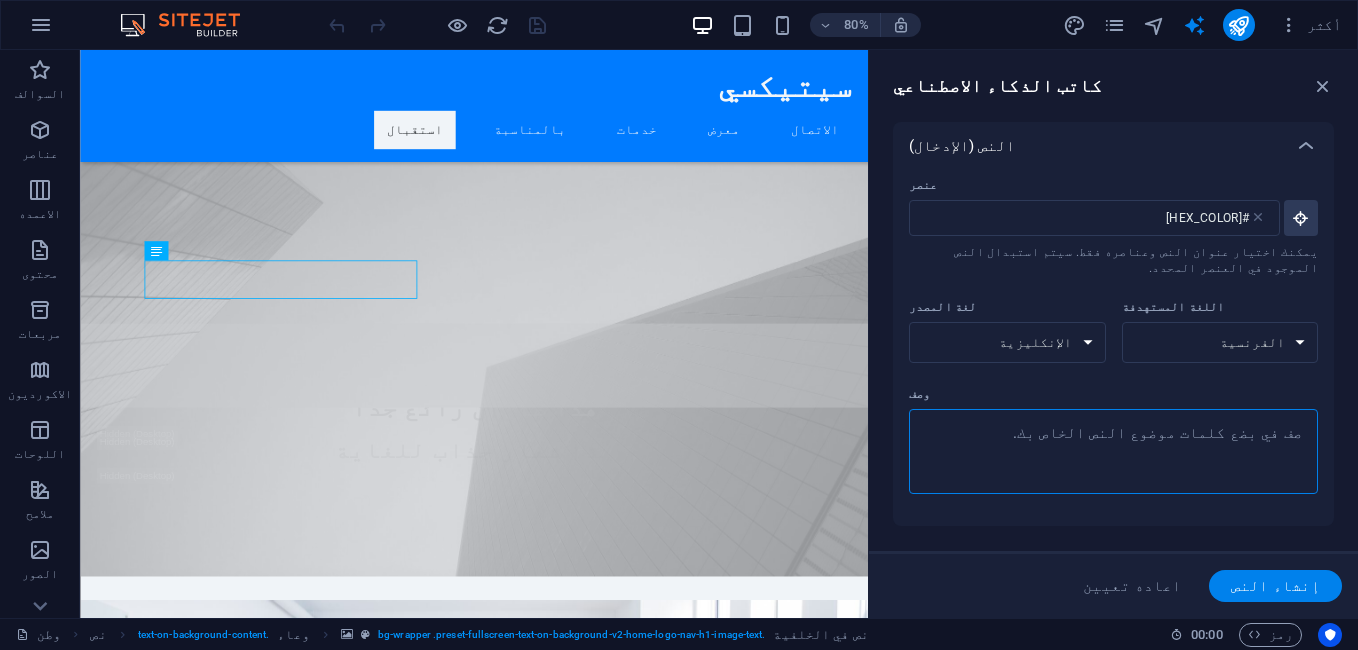 click on "وصف x ​" at bounding box center [1113, 451] 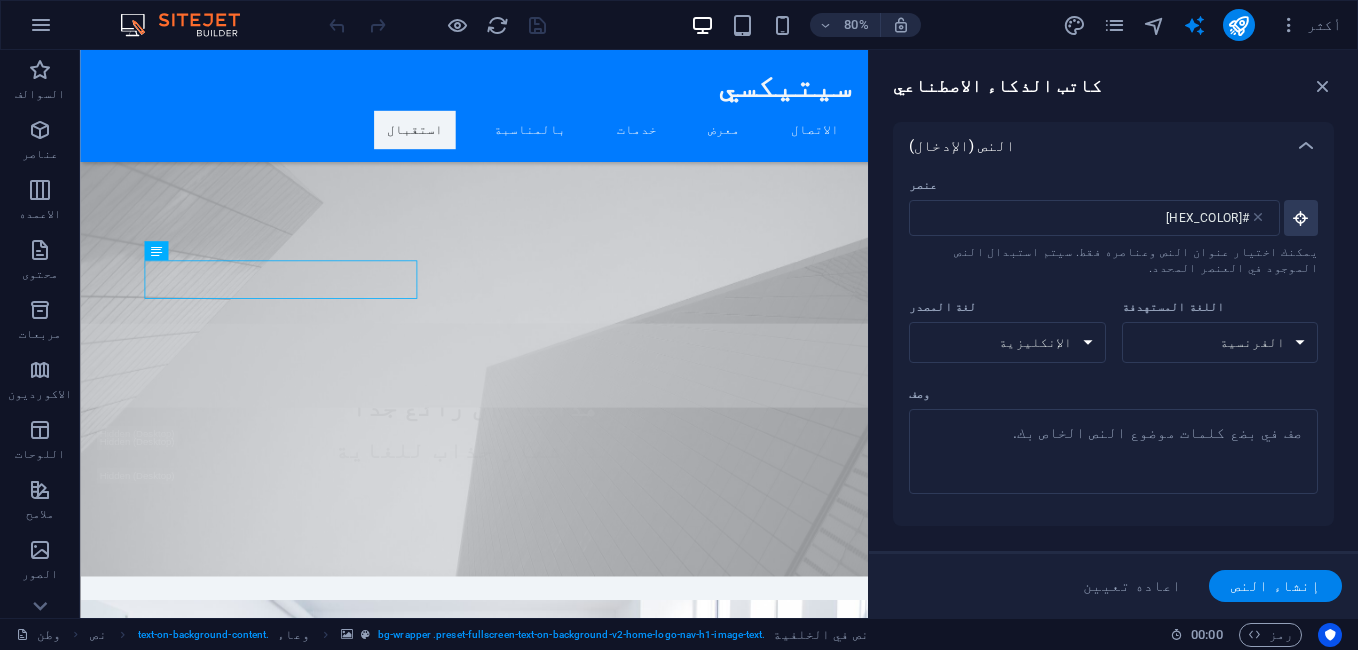 type on "x" 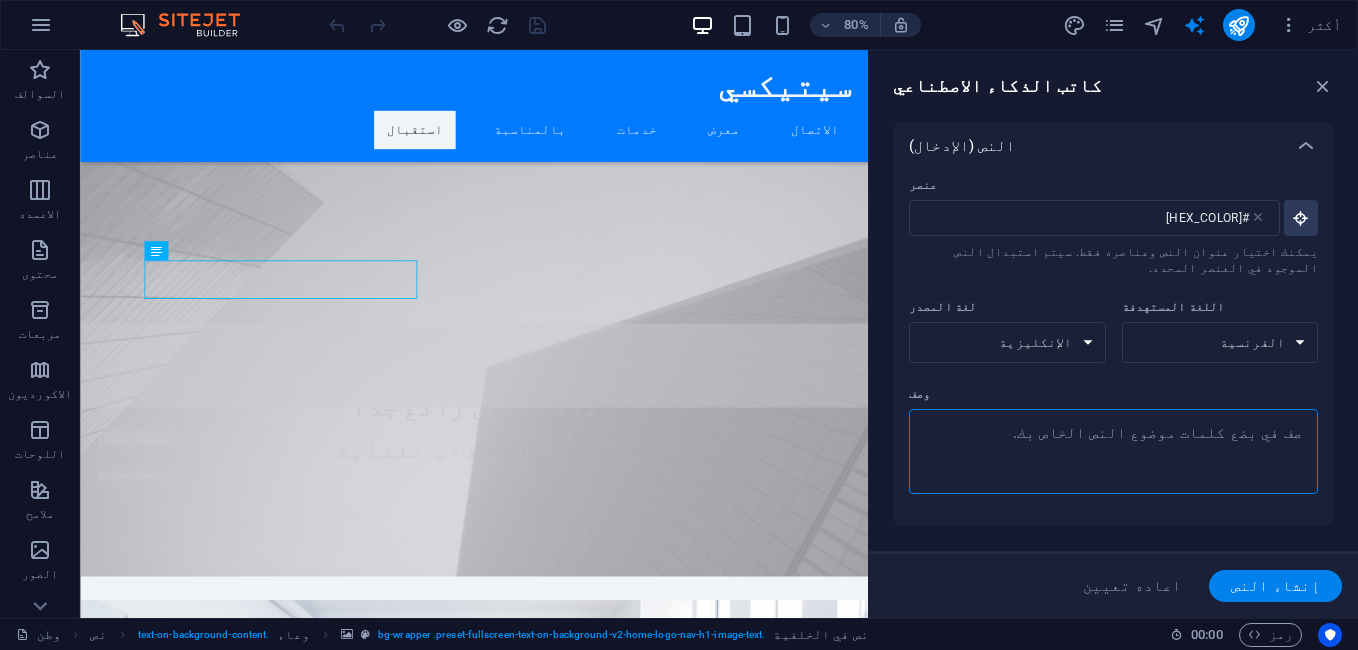 click on "وصف x ​" at bounding box center (1113, 451) 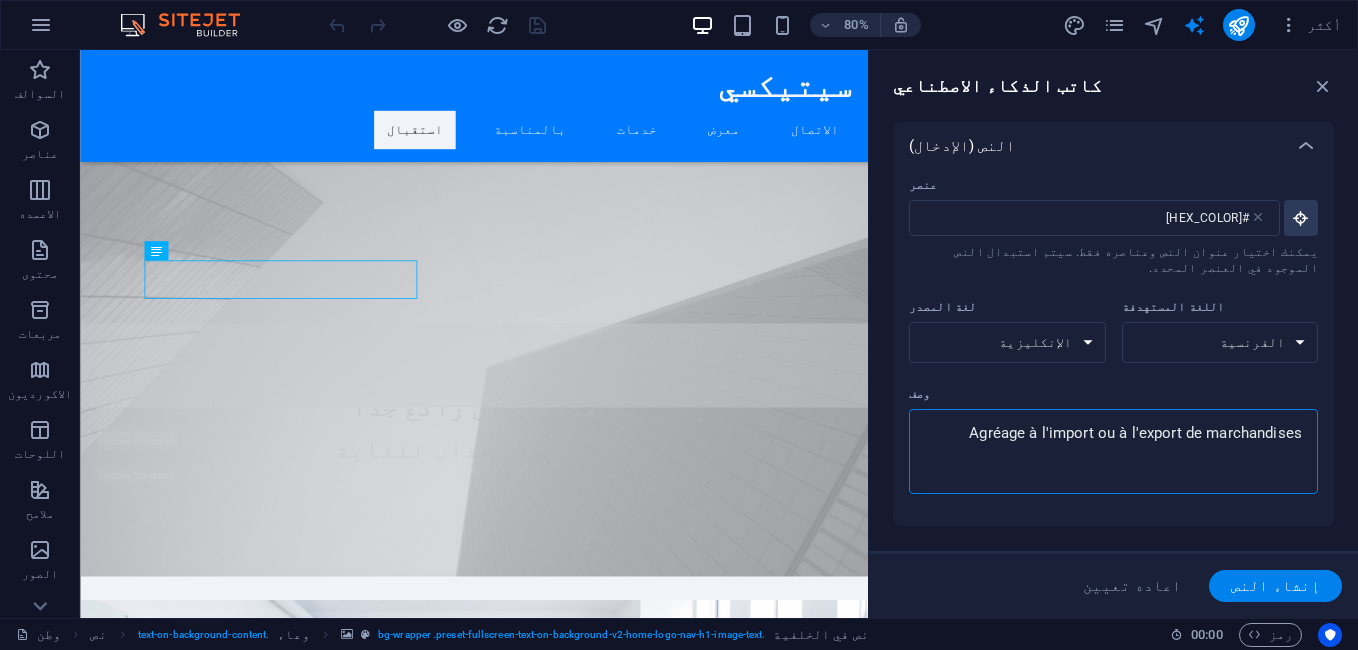 type on "Agréage à l'import ou à l'export de marchandises" 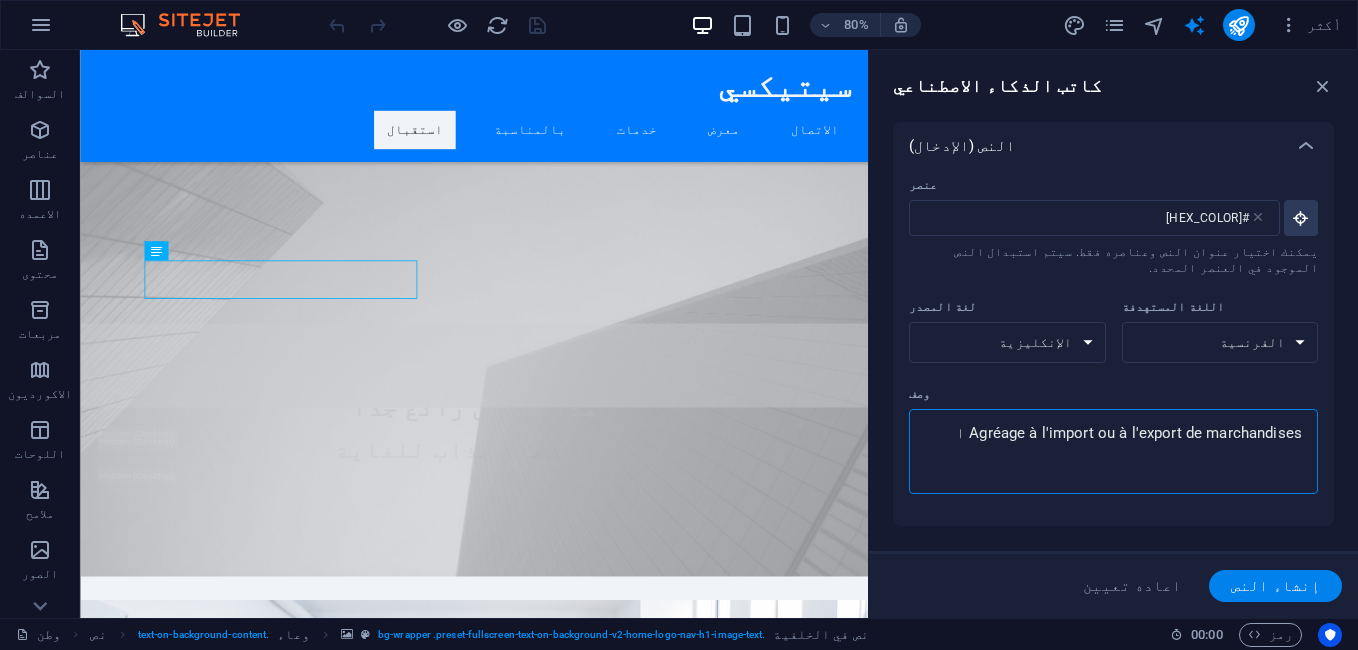 type on "Agréage à l'import ou à l'export de marchandises ال" 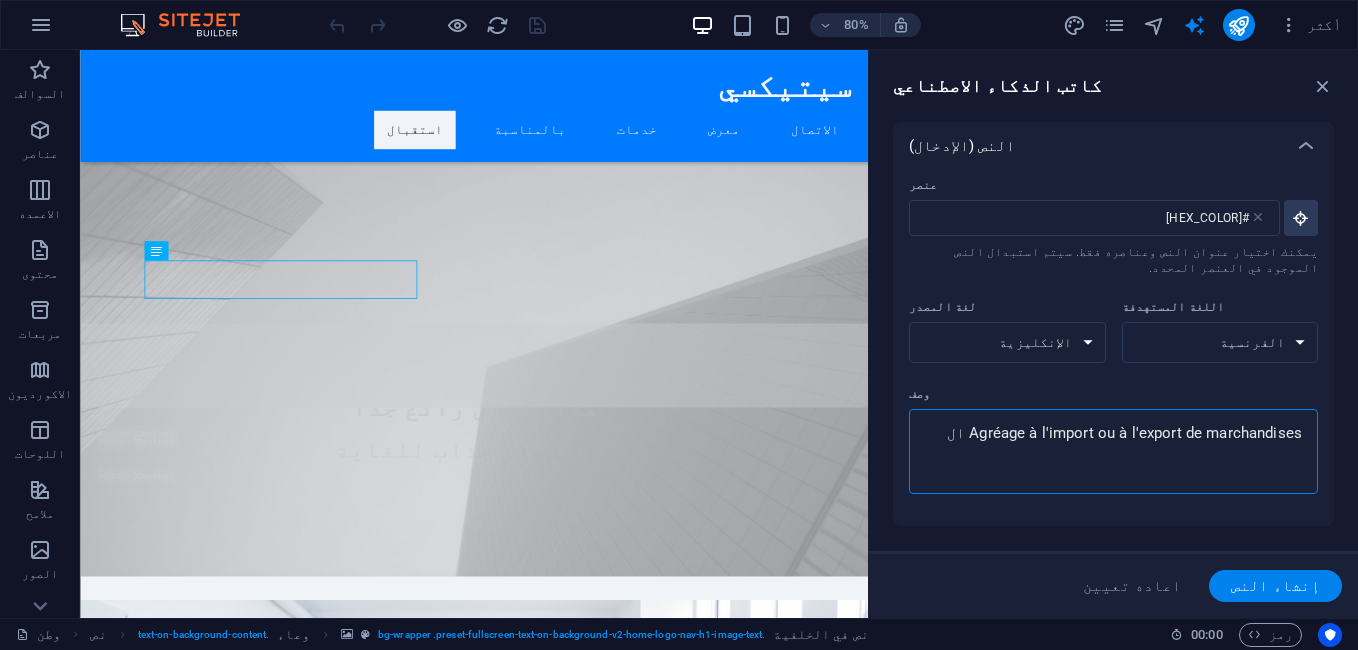 type on "Agréage à l'import ou à l'export de marchandises الم" 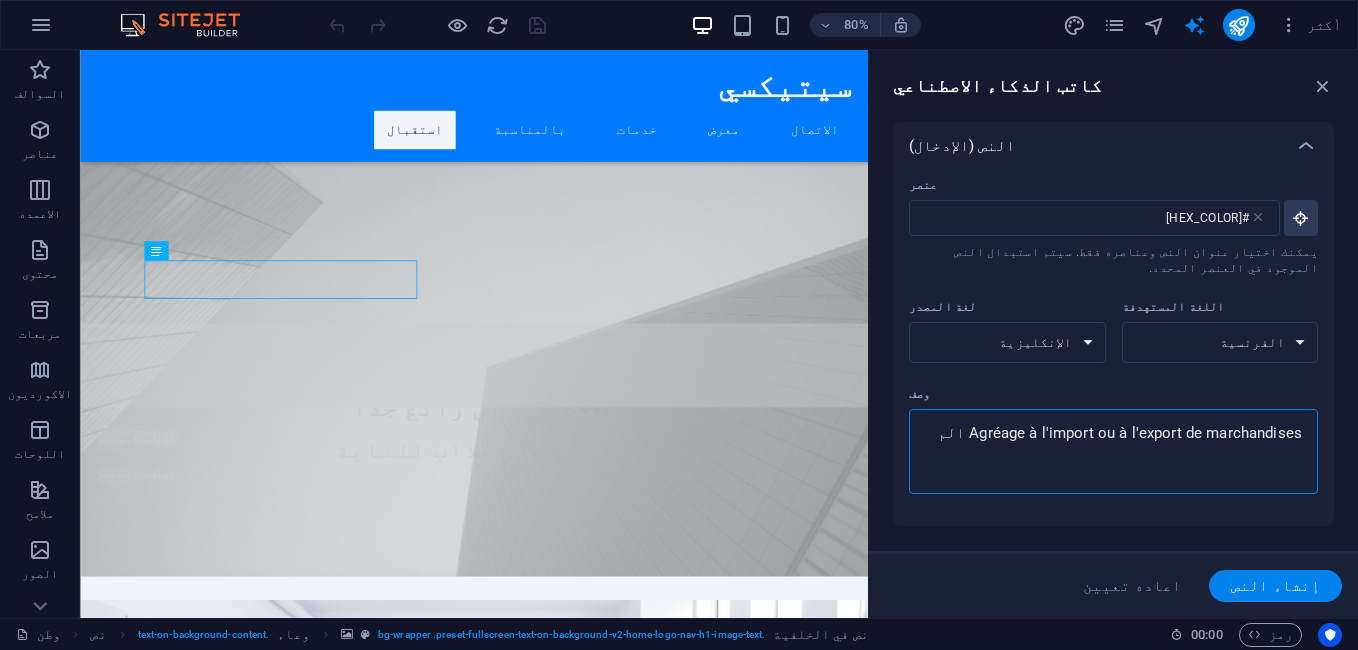 type on "Agréage à l'import ou à l'export de marchandises المب" 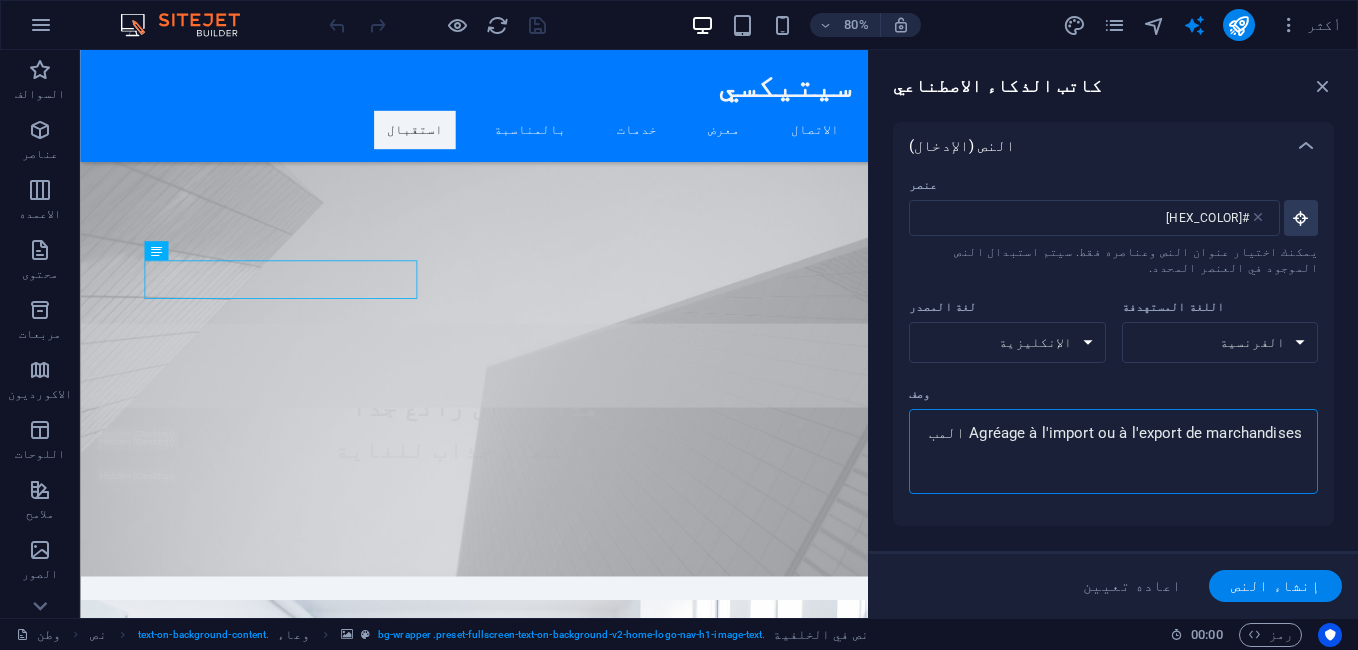 type on "Agréage à l'import ou à l'export de marchandises المبا" 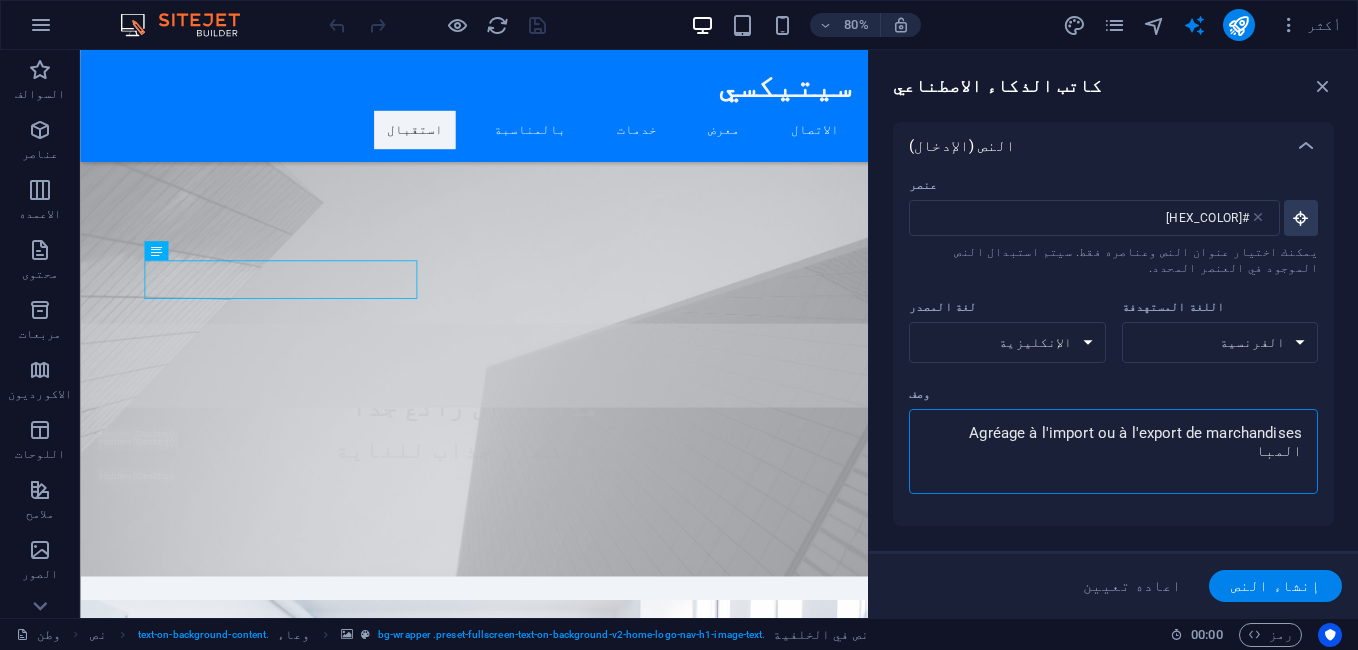 type on "Agréage à l'import ou à l'export de marchandises المبان" 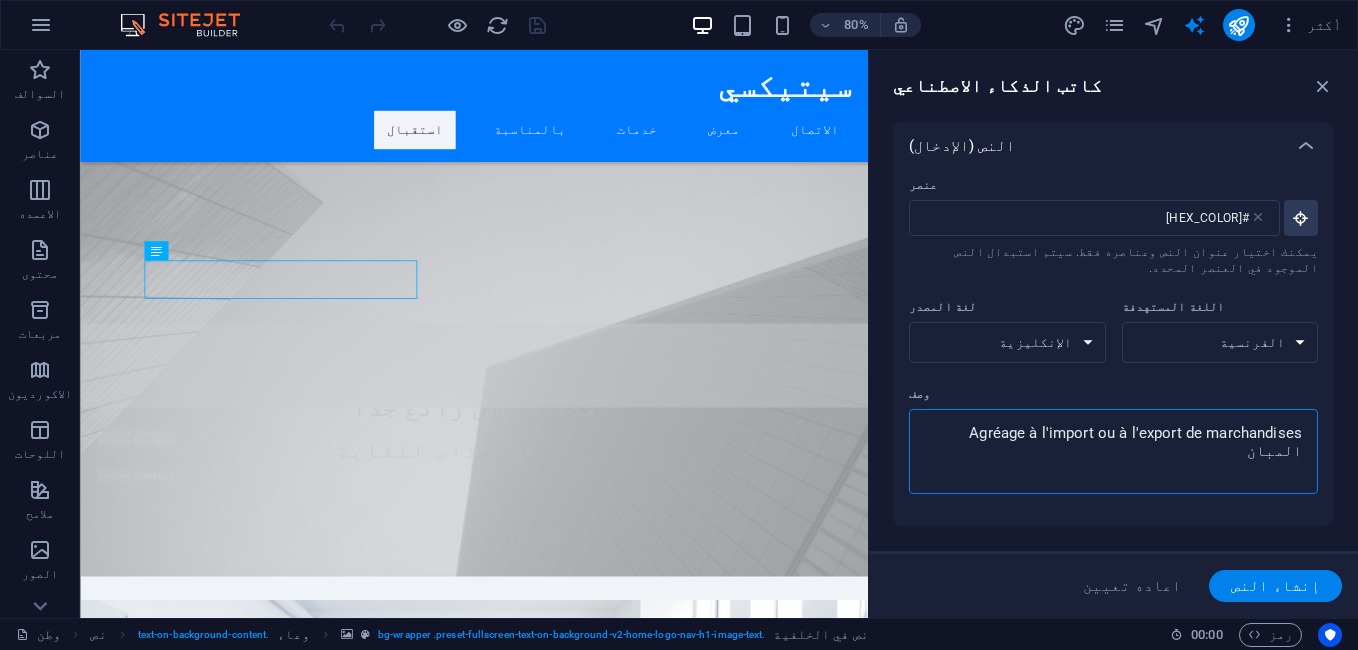 type on "x" 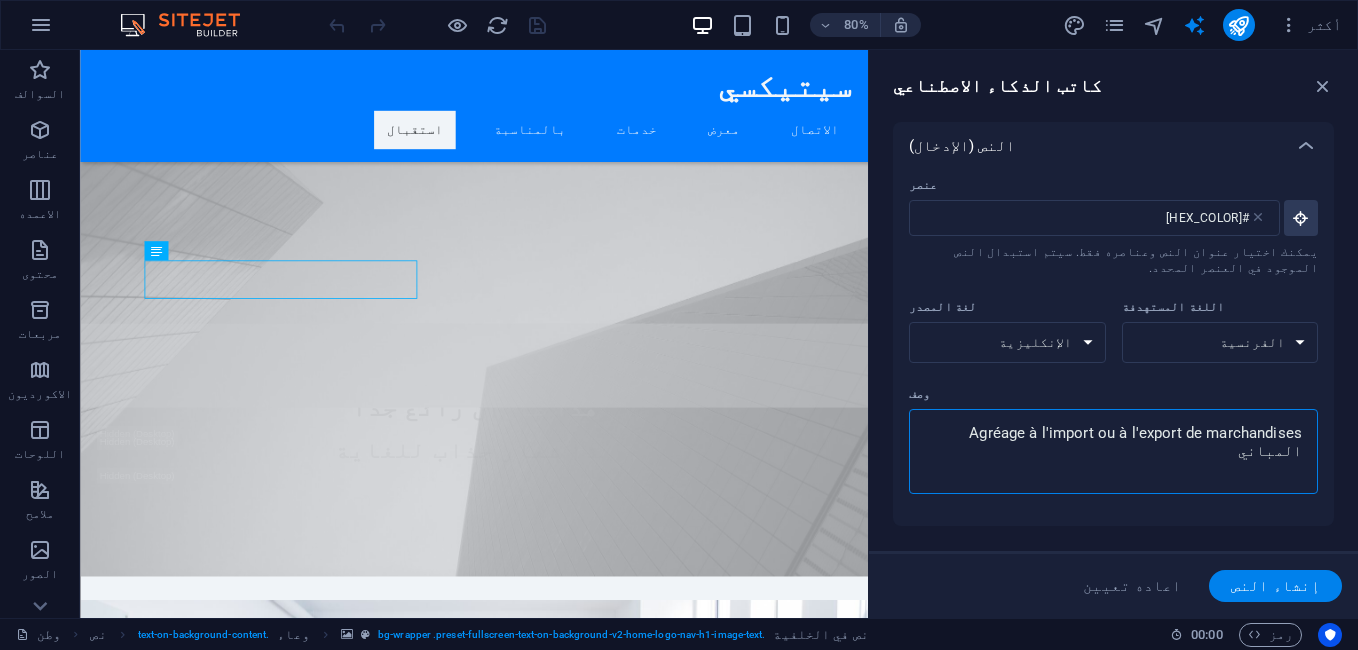 type on "Agréage à l'import ou à l'export de marchandises المباني" 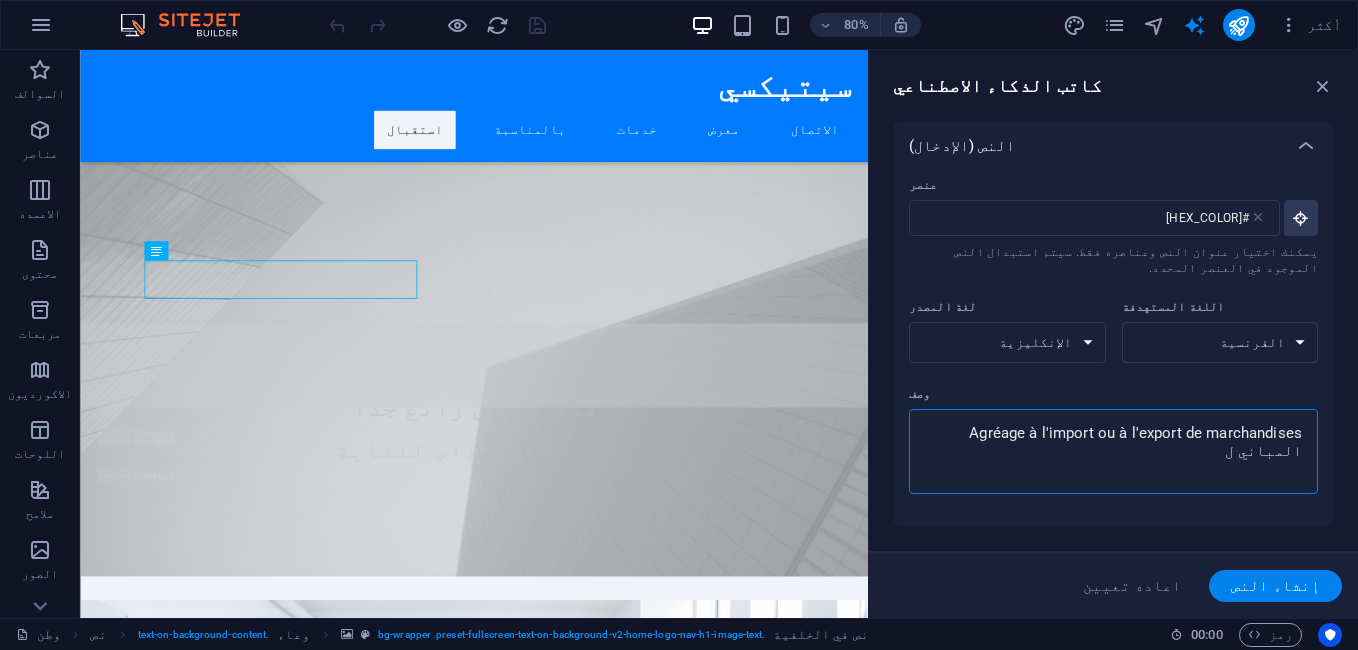 type on "x" 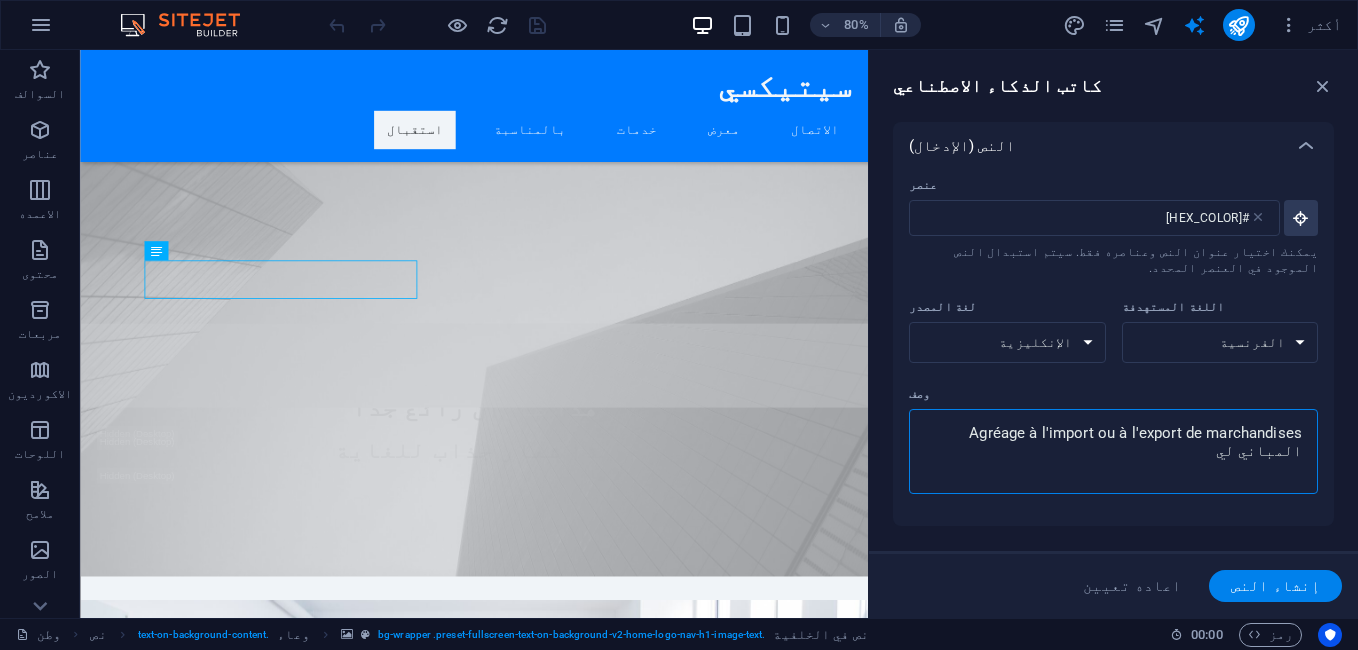 type on "Agréage à l'import ou à l'export de marchandises المباني ليس" 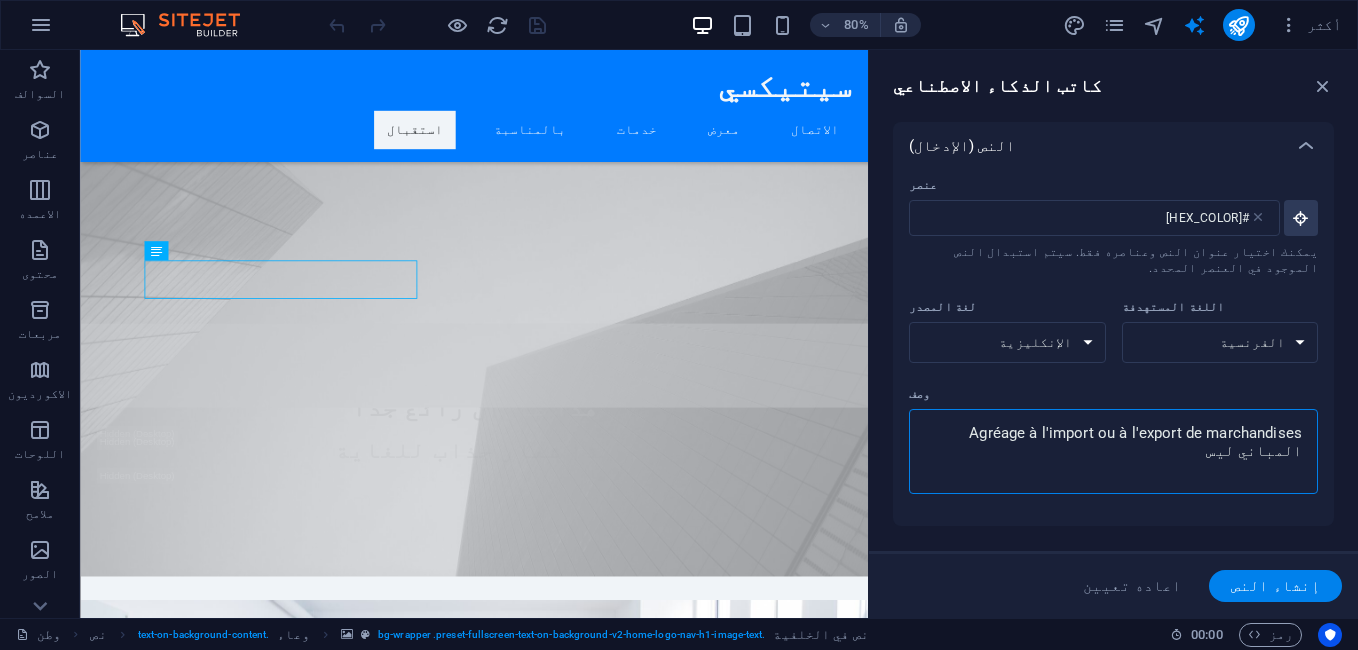 type on "Agréage à l'import ou à l'export de marchandises المباني ليست" 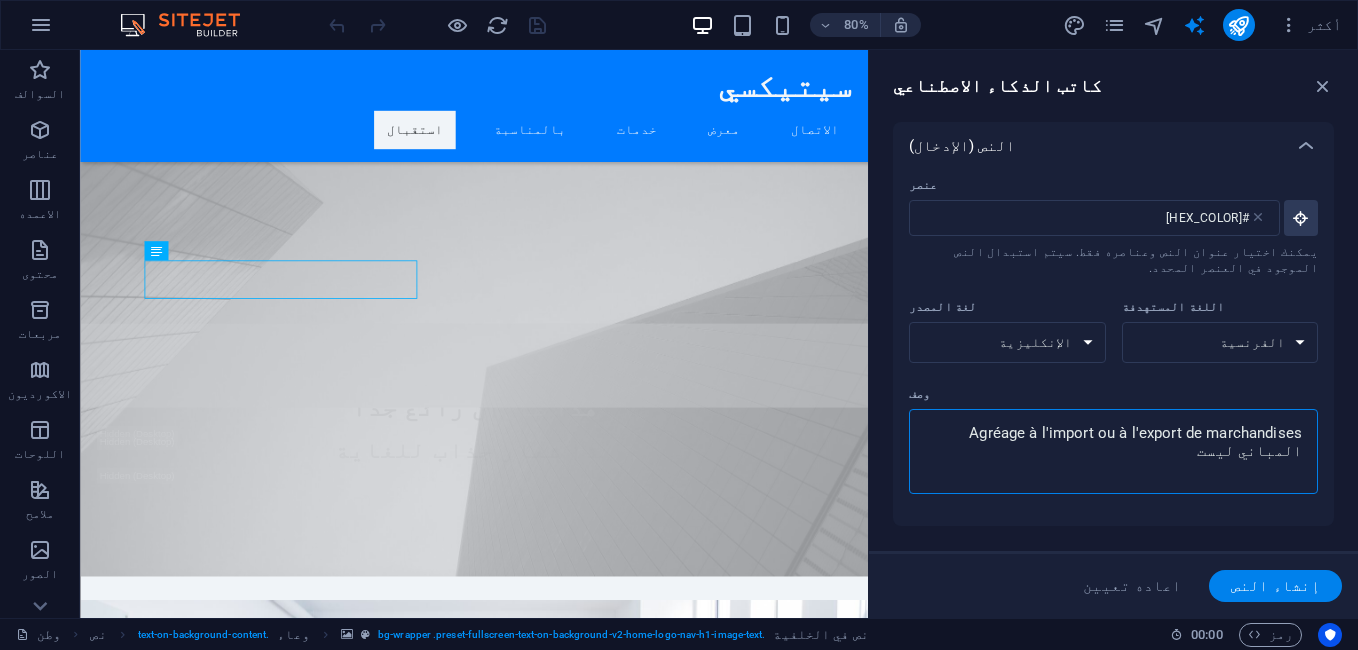 type on "Agréage à l'import ou à l'export de marchandises المباني ليست" 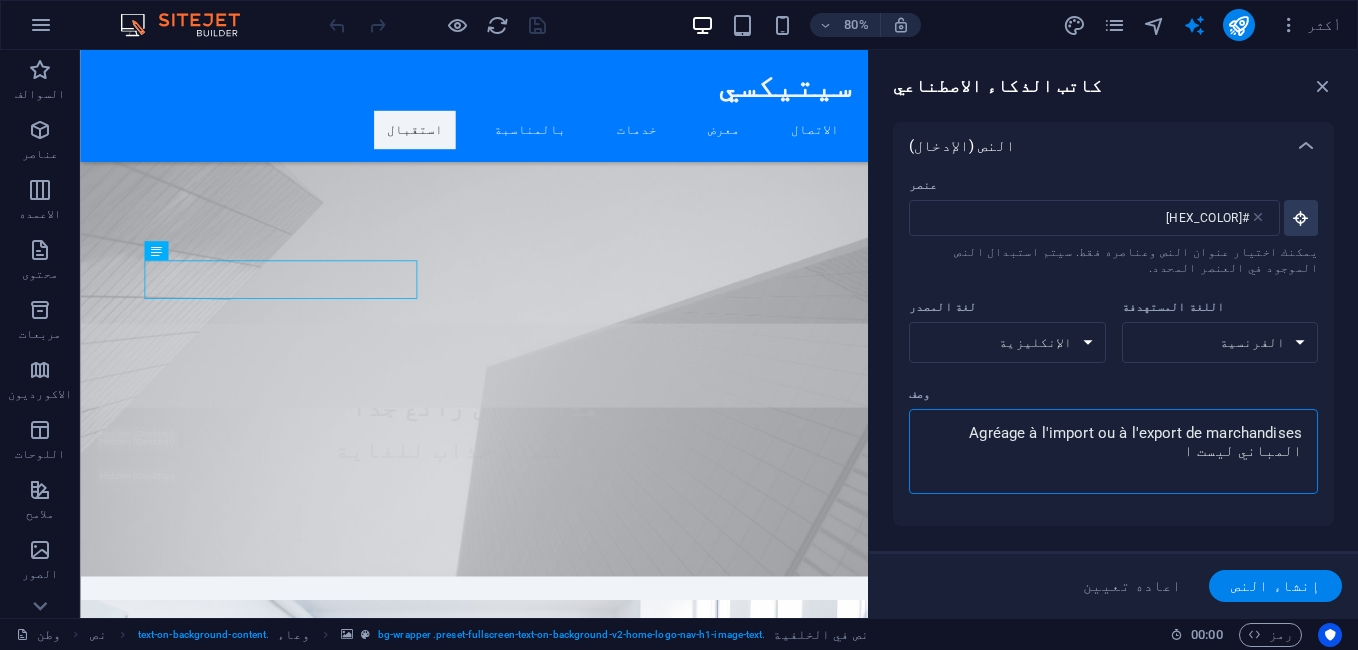 type on "Agréage à l'import ou à l'export de marchandises المباني ليست اخ" 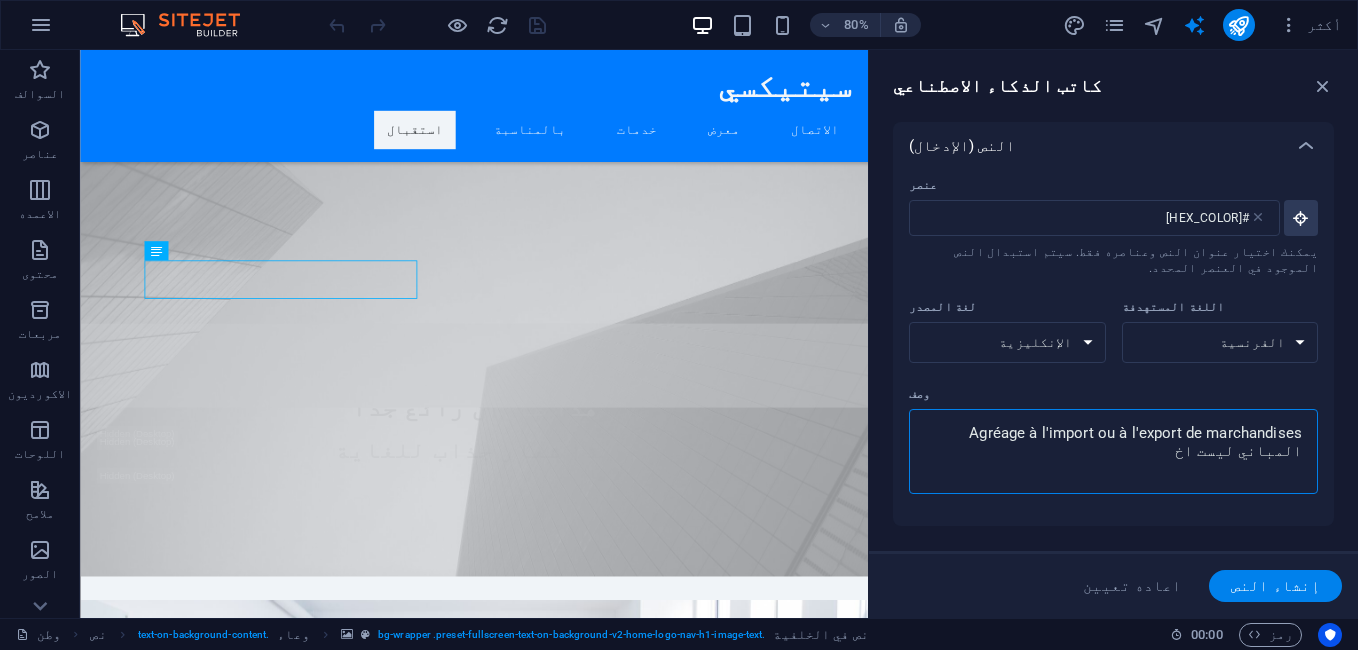 type on "Agréage à l'import ou à l'export de marchandises المباني ليست اخت" 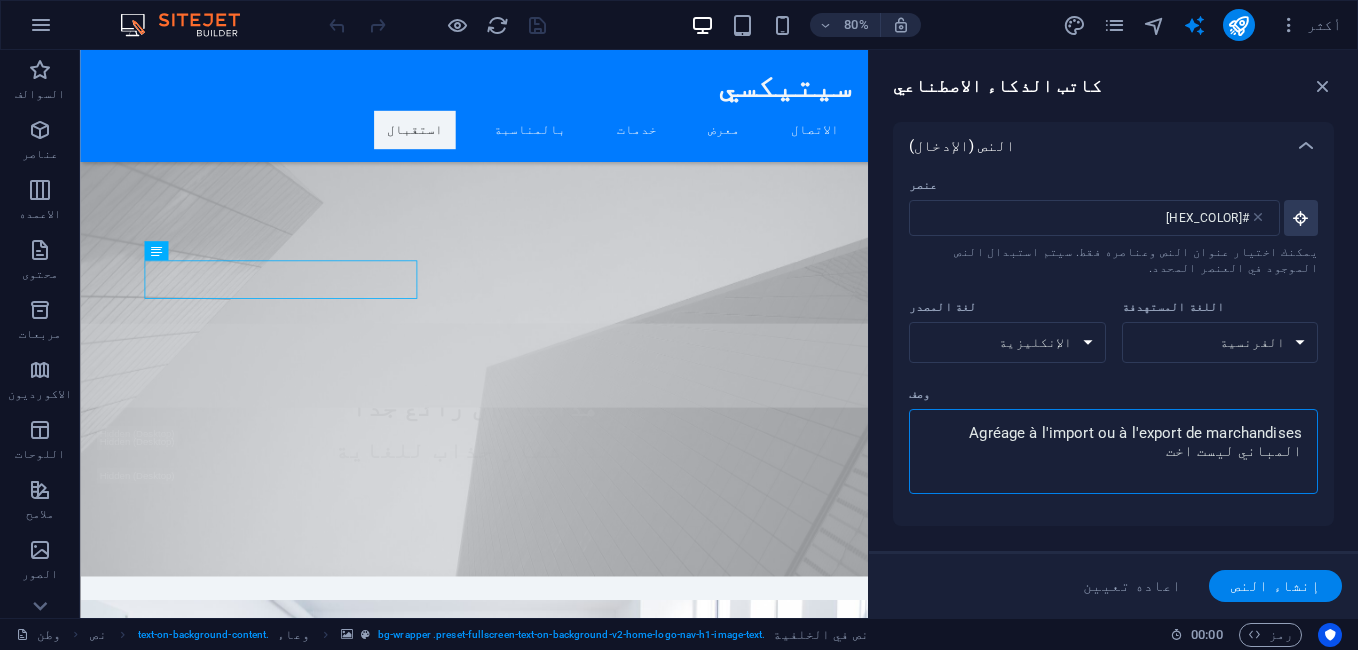 type on "Agréage à l'import ou à l'export de marchandises المباني ليست اختص" 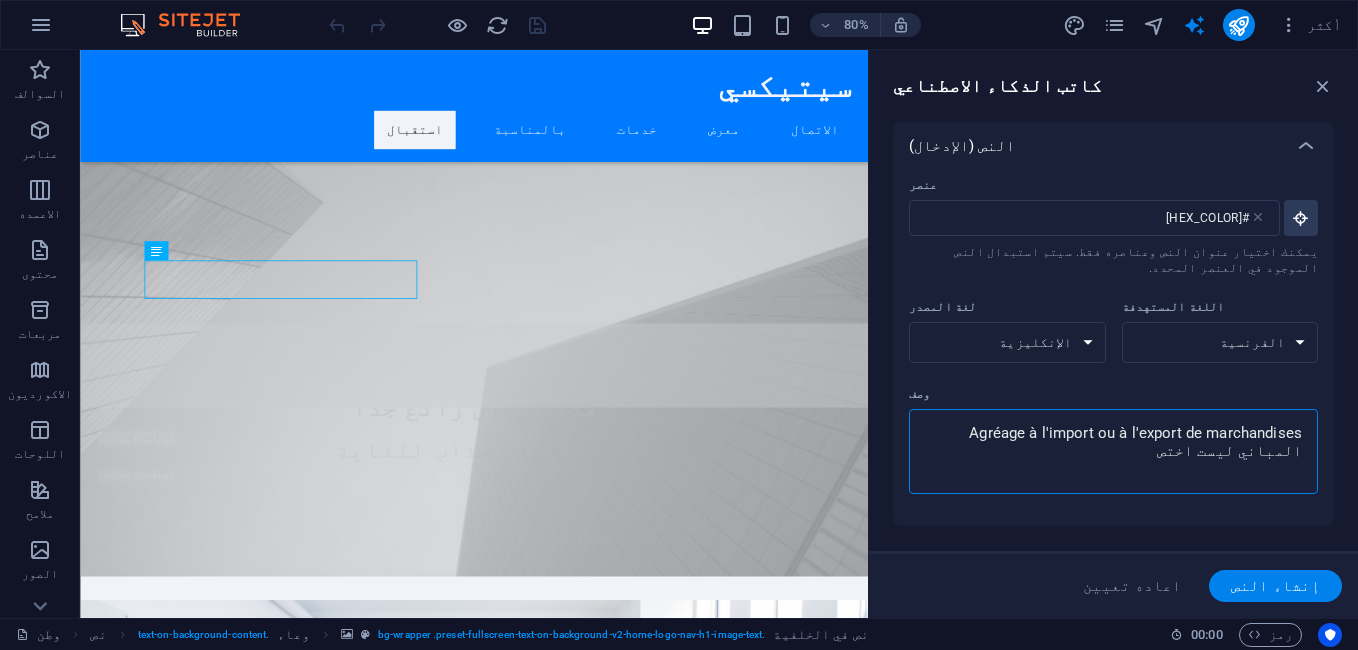 type on "Agréage à l'import ou à l'export de marchandises المباني ليست اختصا" 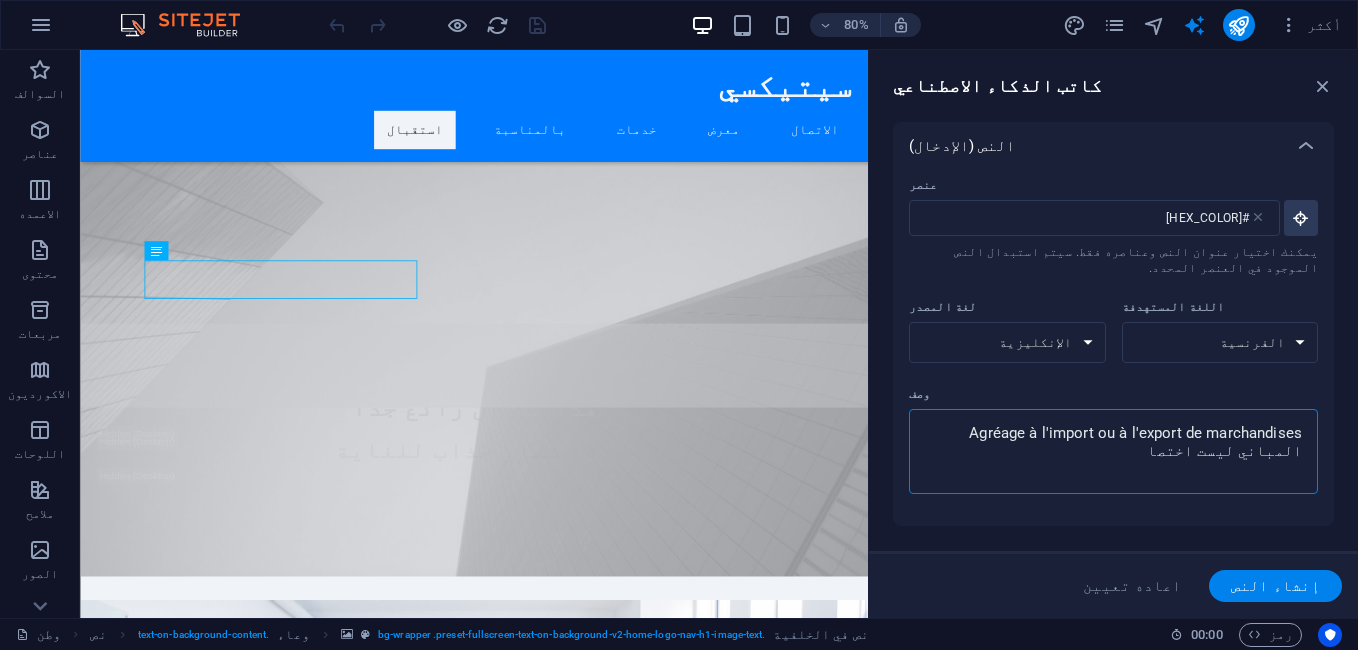 type on "Agréage à l'import ou à l'export de marchandises المباني ليست اختصاص" 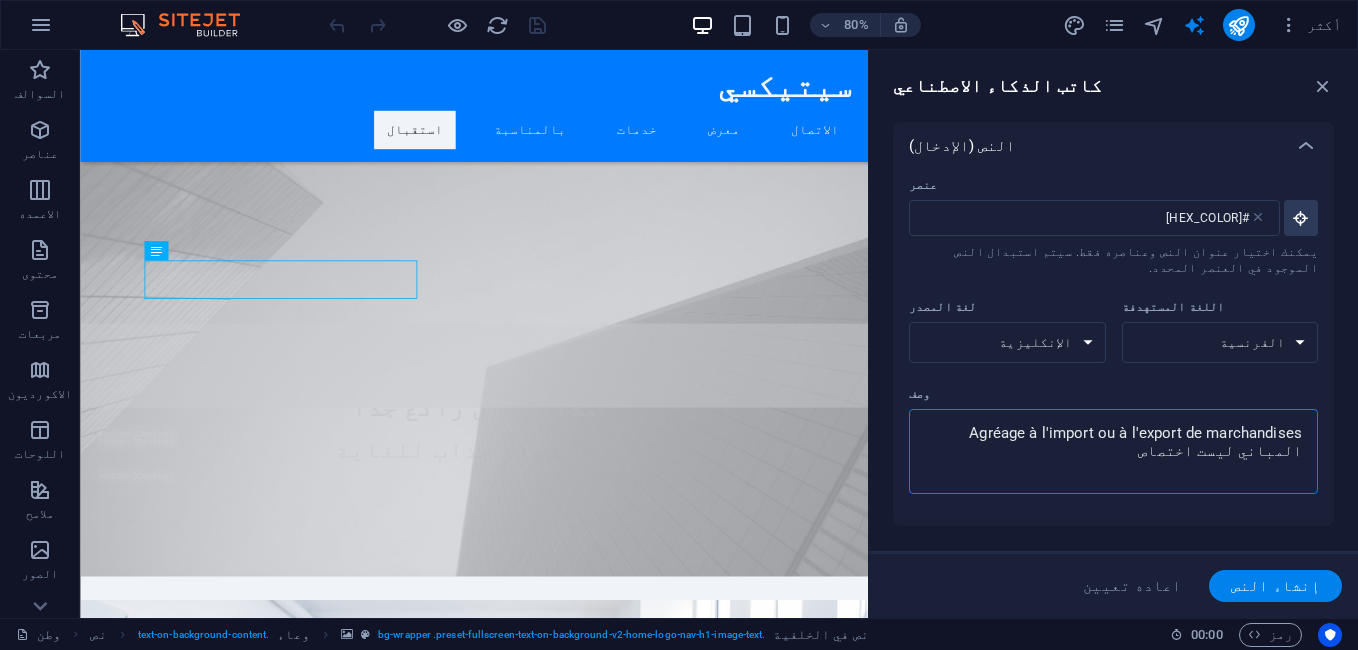 type on "Agréage à l'import ou à l'export de marchandises المباني ليست اختصاص" 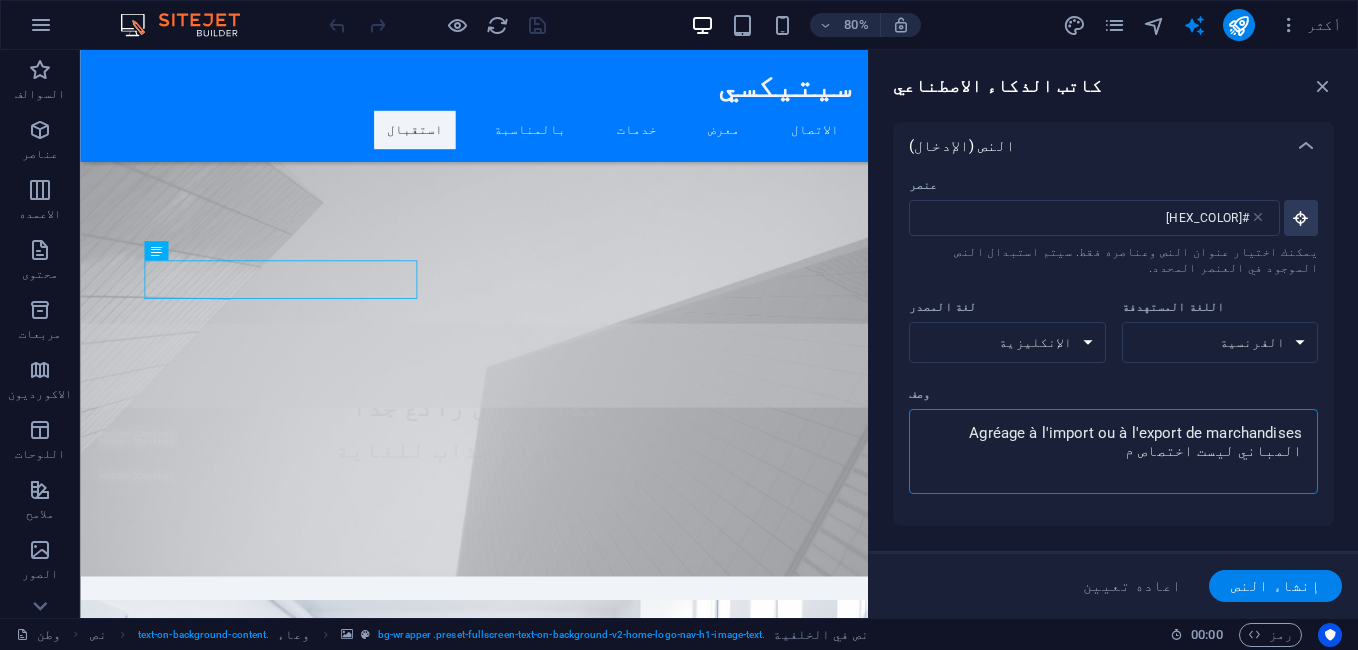 type on "Agréage à l'import ou à l'export de marchandises المباني ليست اختصاص مك" 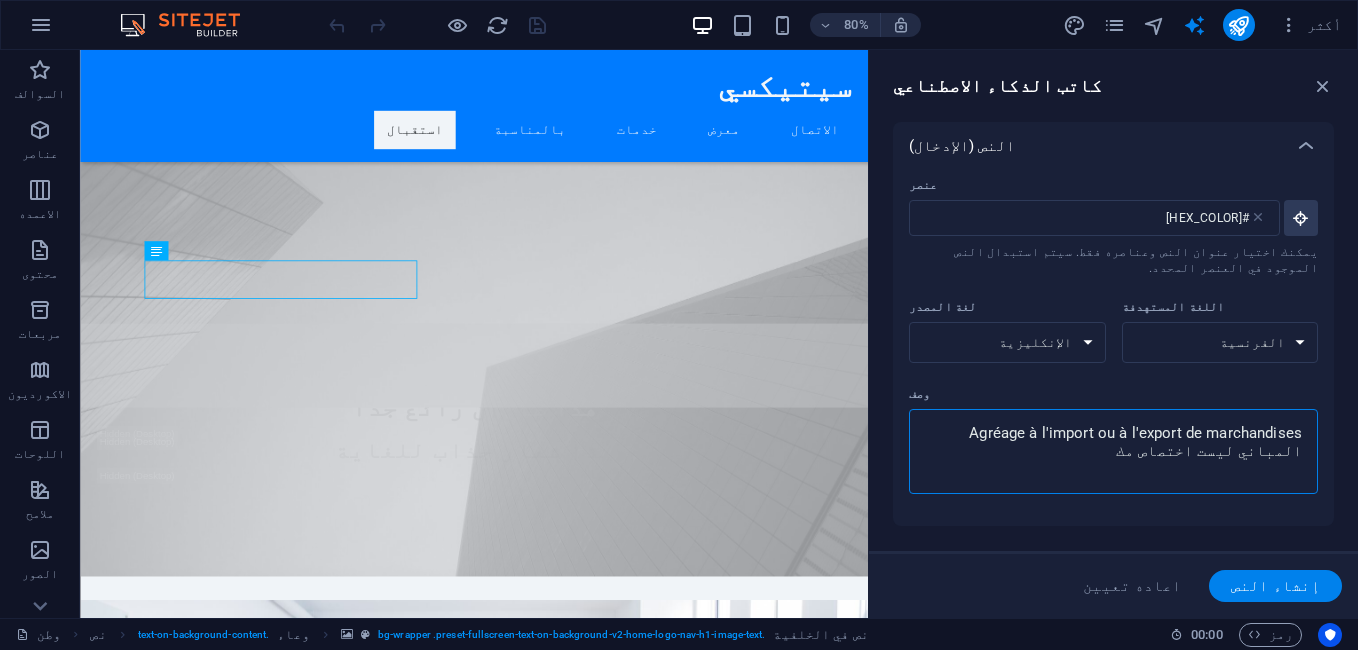 type on "Agréage à l'import ou à l'export de marchandises المباني ليست اختصاص مكت" 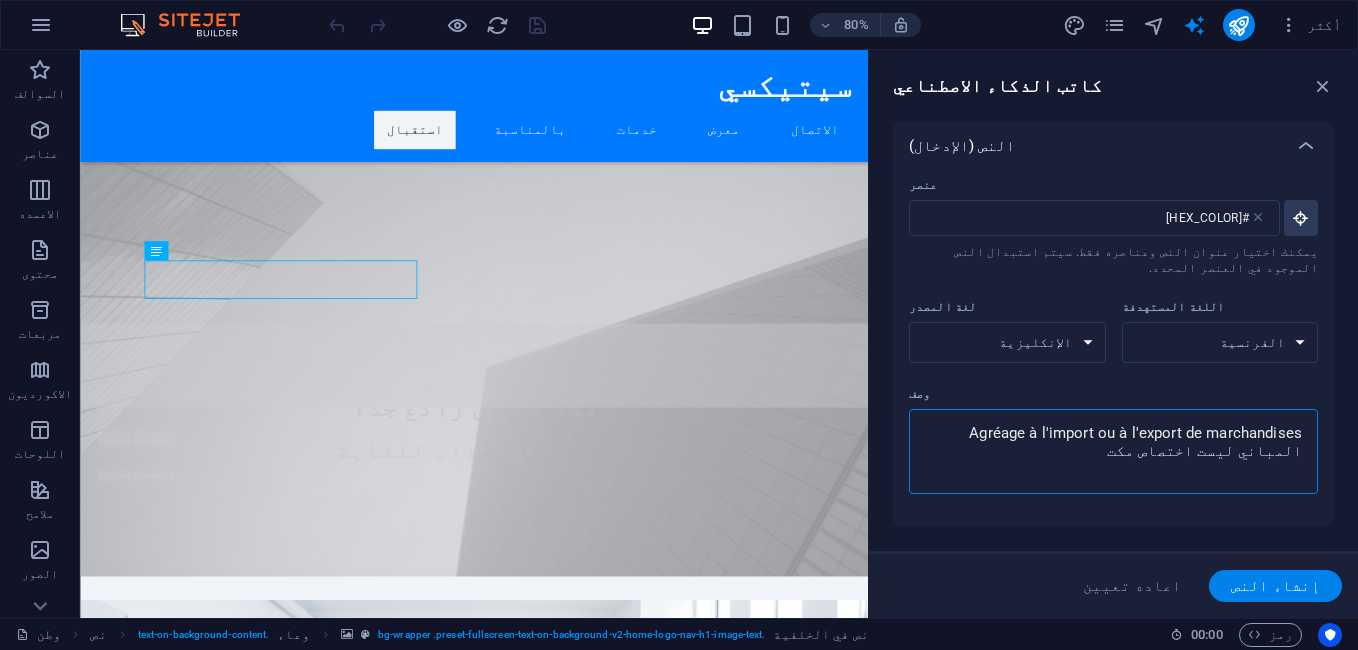 type on "Agréage à l'import ou à l'export de marchandises المباني ليست اختصاص مكتب" 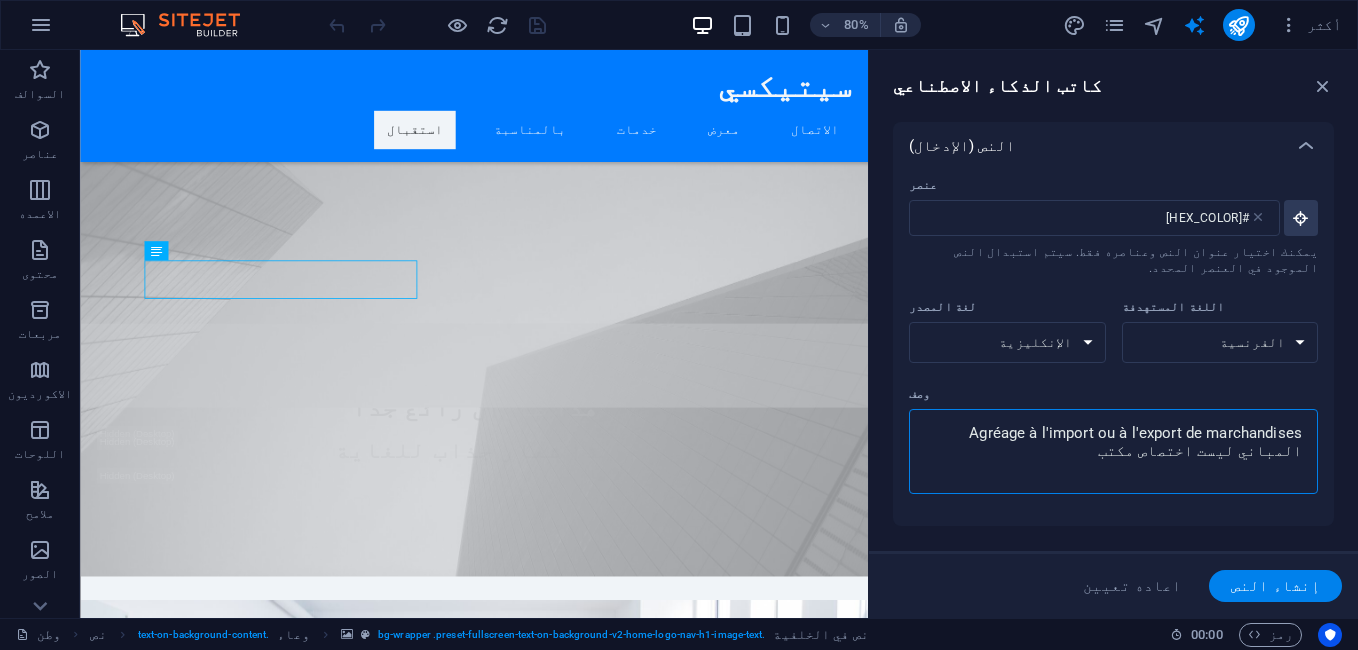 type on "Agréage à l'import ou à l'export de marchandises المباني ليست اختصاص مكتبن" 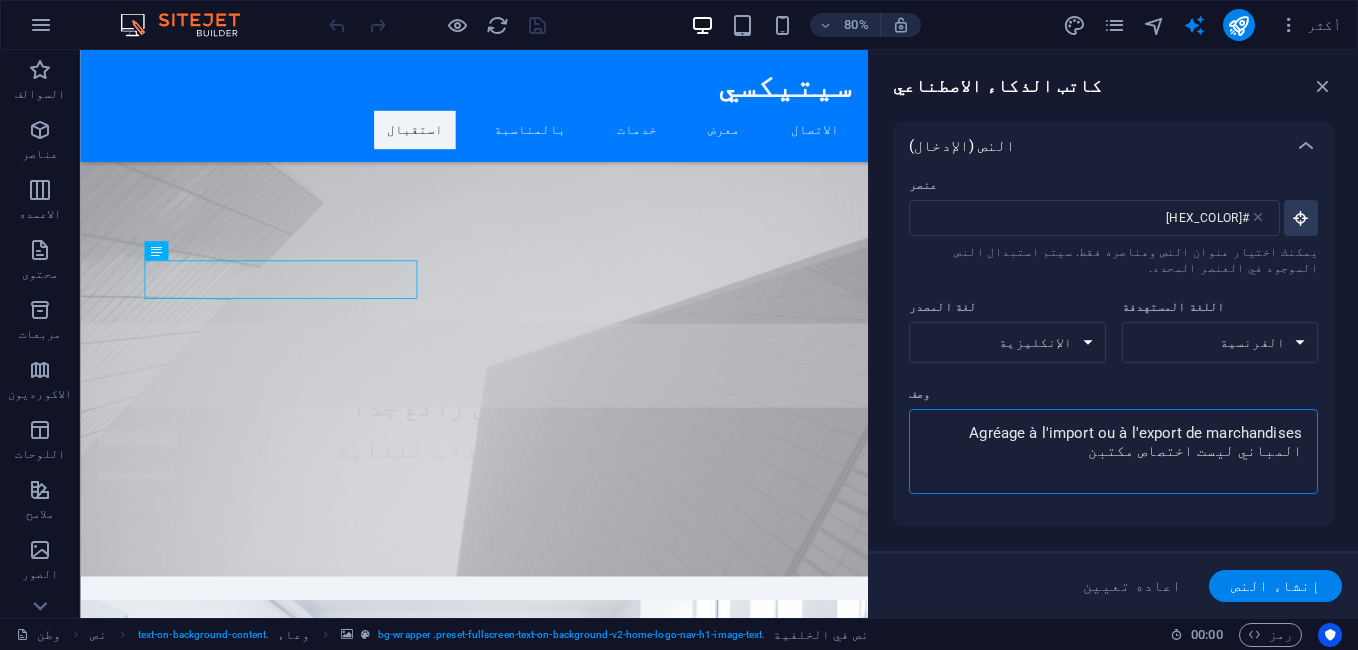 type on "Agréage à l'import ou à l'export de marchandises المباني ليست اختصاص مكتبنا" 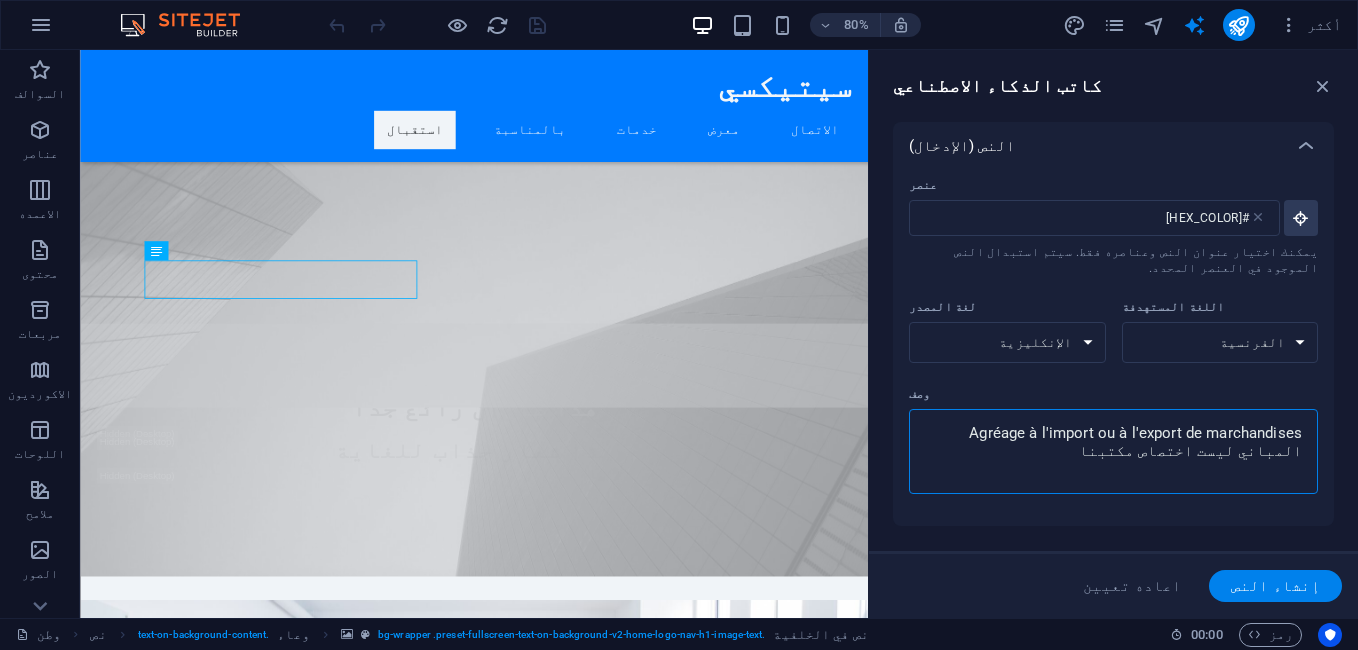 type on "x" 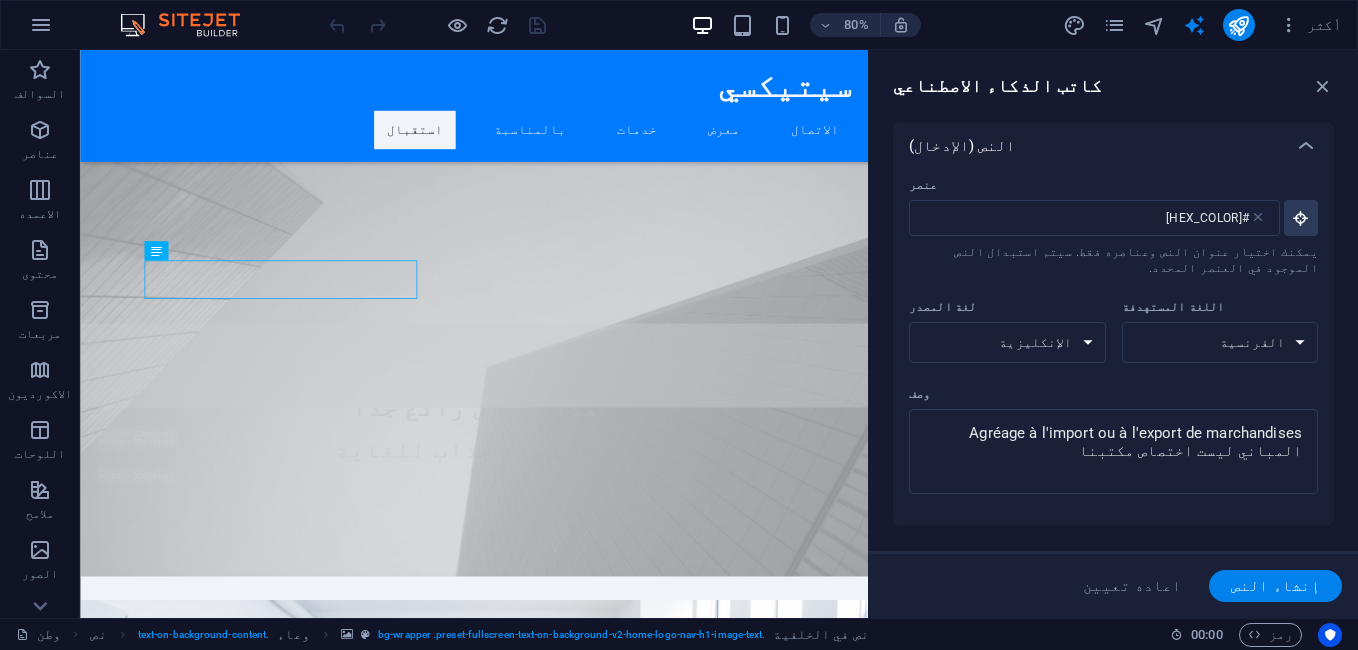 type on "x" 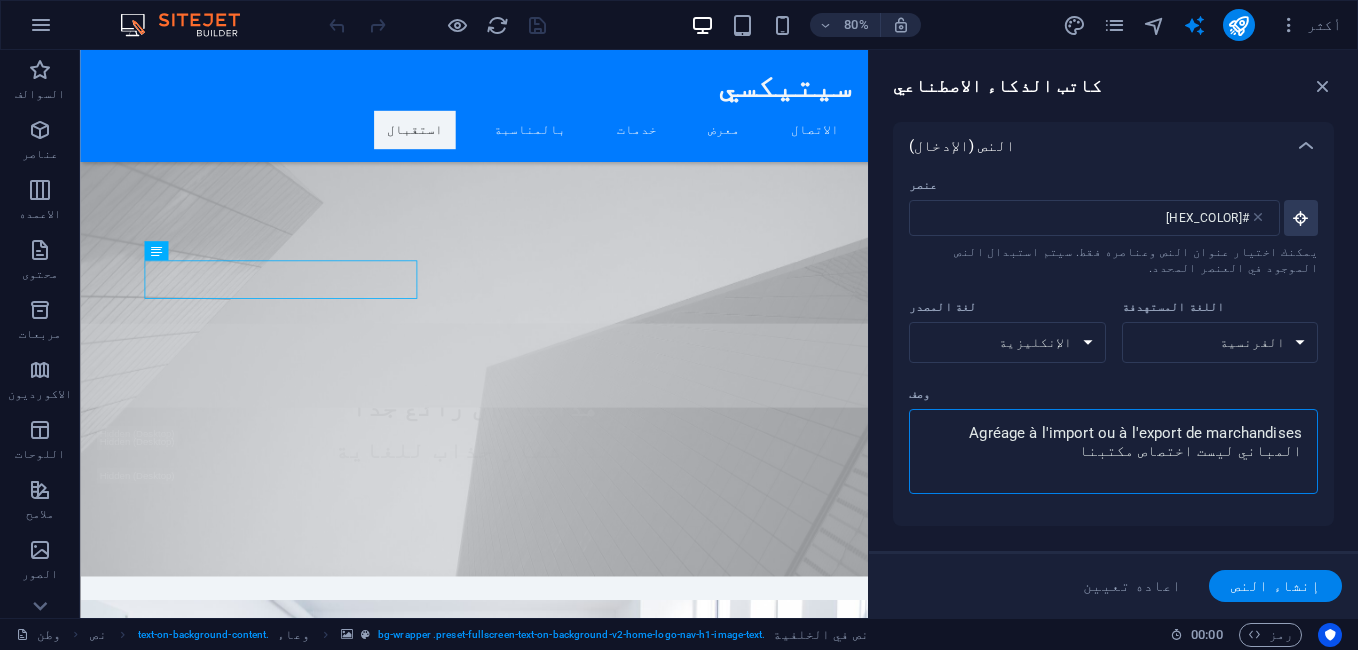 type on "Agréage à l'import ou à l'export de marchandises المباني ليست اختصاص مكتبنا" 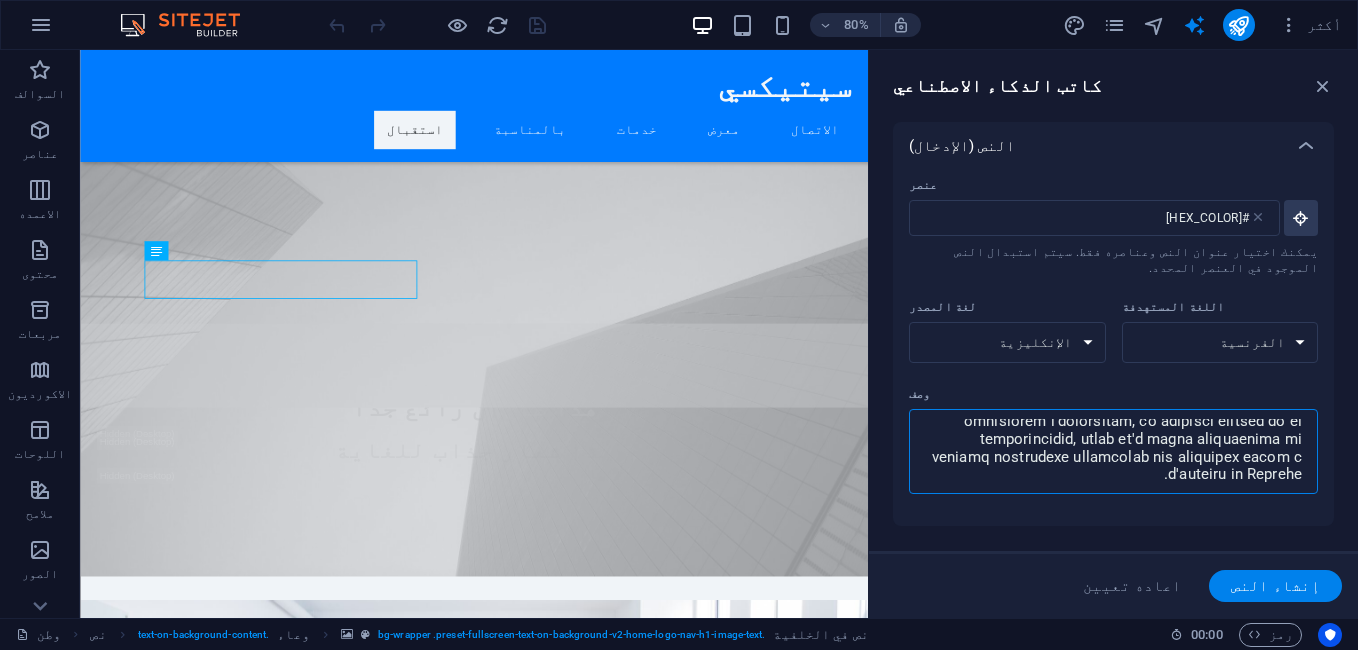 type on "Agréage à l'import ou à l'export de marchandises المباني ليست اختصاص مكتبنا
Introduction
Le présent guide a été élaboré spécifiquement pour le Cabinet d'étude et expertises
industrielles (CETEXI) afin de détailler les procédures et les exigences relatives à l'agréage des
marchandises, tant à l'importation qu'à l'exportation, en République Algérienne
Démocratique et Populaire. L'agréage est une étape fondamentale dans le commerce
international, garantissant la conformité des produits aux normes de qualité, de sécurité et
aux réglementations en vigueur. Pour CETEXI, cette activité est au coeur de sa mission
d'inspection et d'expertise.
Ce document vise à fournir une compréhension approfondie des mécanismes d'agréage, en
intégrant les spécificités du cadre réglementaire algérien et les meilleures pratiques
internationales. Il s'adresse à l'ensemble du personnel de CETEXI impliqué dans les
opérations d'inspection, de contrôle qualité et de certification, ainsi qu'à leurs partenaires et
clients souhaitant compr..." 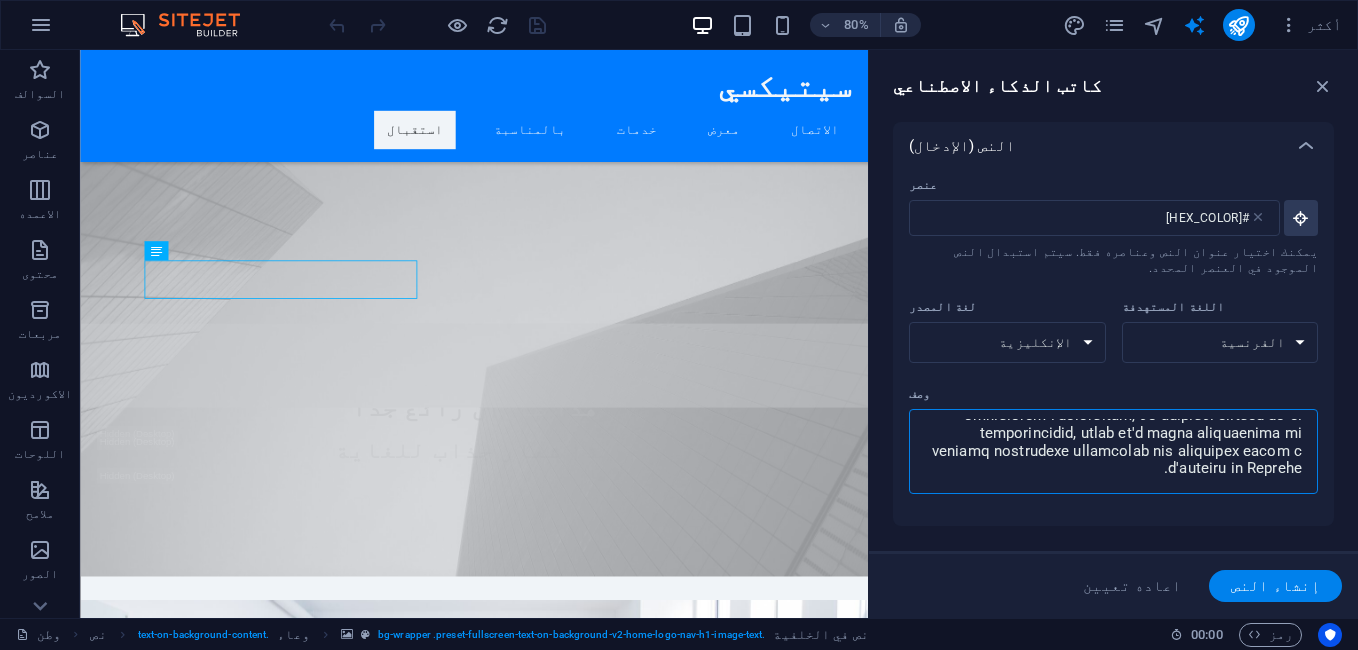 type on "Agréage à l'import ou à l'export de marchandises المباني ليست اختصاص مكتبنا
Introduction
Le présent guide a été élaboré spécifiquement pour le Cabinet d'étude et expertises
industrielles (CETEXI) afin de détailler les procédures et les exigences relatives à l'agréage des
marchandises, tant à l'importation qu'à l'exportation, en République Algérienne
Démocratique et Populaire. L'agréage est une étape fondamentale dans le commerce
international, garantissant la conformité des produits aux normes de qualité, de sécurité et
aux réglementations en vigueur. Pour CETEXI, cette activité est au coeur de sa mission
d'inspection et d'expertise.
Ce document vise à fournir une compréhension approfondie des mécanismes d'agréage, en
intégrant les spécificités du cadre réglementaire algérien et les meilleures pratiques
internationales. Il s'adresse à l'ensemble du personnel de CETEXI impliqué dans les
opérations d'inspection, de contrôle qualité et de certification, ainsi qu'à leurs partenaires et
clients souhaitant compr..." 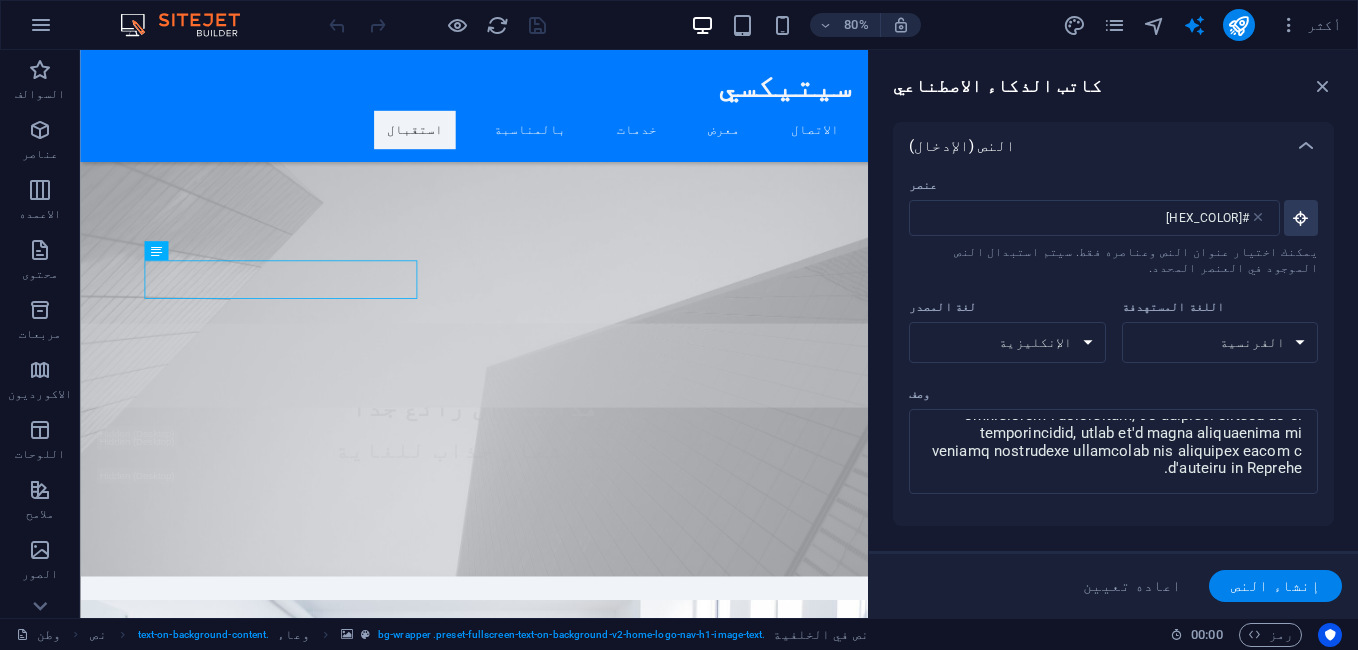 type on "x" 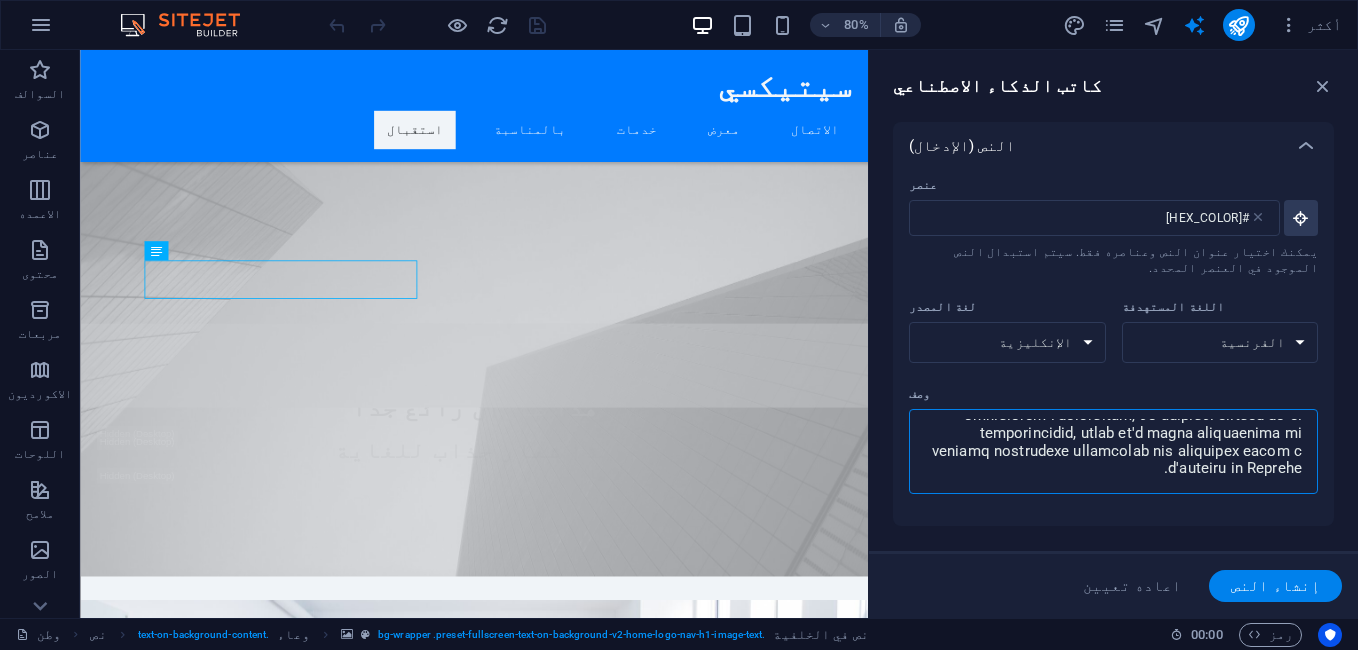 paste on "Objectifs de l'Agréage
Les principaux objectifs de l'agréage sont :
Assurer la Qualité : Vérifier que les marchandises répondent aux standards de qualité
attendus et aux spécifications techniques.
Garantir la Conformité : S'assurer que les produits sont conformes aux réglementations
nationales (du pays importateur et/ou exportateur) et aux normes internationales (par
exemple, ISO, CEE-ONU).
Prévenir les Litiges : Réduire les risques de litiges commerciaux liés à la nonconformité,
aux défauts ou aux dommages des marchandises.
Protéger les Intérêts : Protéger les intérêts de l'acheteur en s'assurant qu'il reçoit ce
qu'il a commandé, et ceux du vendeur en validant la qualité de sa livraison.
Faciliter le Dédouanement : Un agréage conforme et documenté peut accélérer les
procédures douanières et éviter les blocages à la frontière." 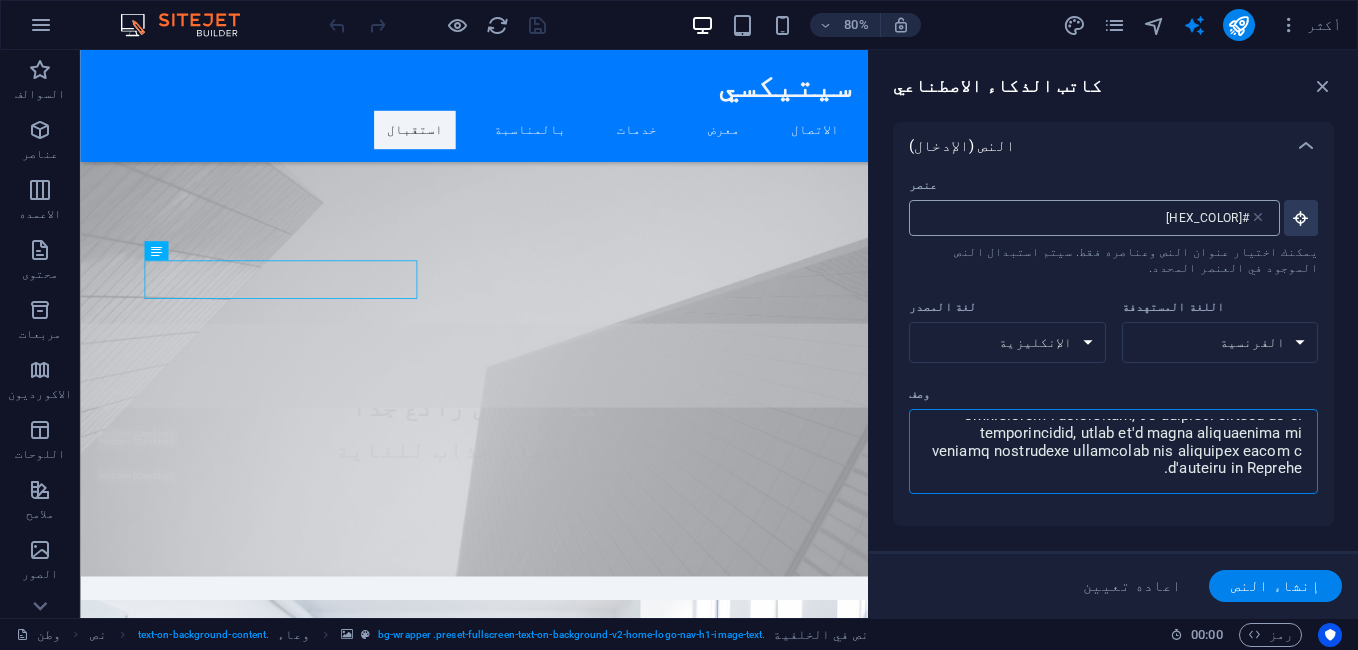 type on "Agréage à l'import ou à l'export de marchandises المباني ليست اختصاص مكتبنا
Introduction
Le présent guide a été élaboré spécifiquement pour le Cabinet d'étude et expertises
industrielles (CETEXI) afin de détailler les procédures et les exigences relatives à l'agréage des
marchandises, tant à l'importation qu'à l'exportation, en République Algérienne
Démocratique et Populaire. L'agréage est une étape fondamentale dans le commerce
international, garantissant la conformité des produits aux normes de qualité, de sécurité et
aux réglementations en vigueur. Pour CETEXI, cette activité est au coeur de sa mission
d'inspection et d'expertise.
Ce document vise à fournir une compréhension approfondie des mécanismes d'agréage, en
intégrant les spécificités du cadre réglementaire algérien et les meilleures pratiques
internationales. Il s'adresse à l'ensemble du personnel de CETEXI impliqué dans les
opérations d'inspection, de contrôle qualité et de certification, ainsi qu'à leurs partenaires et
clients souhaitant compr..." 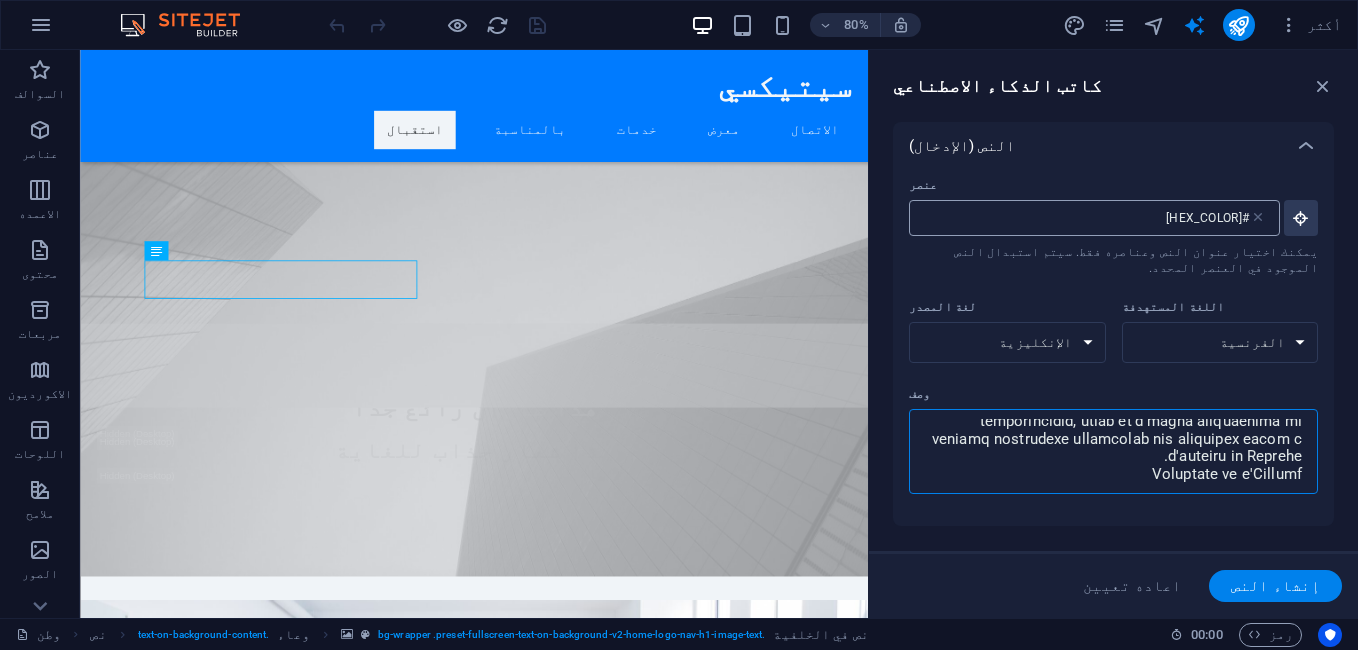 scroll, scrollTop: 778, scrollLeft: 0, axis: vertical 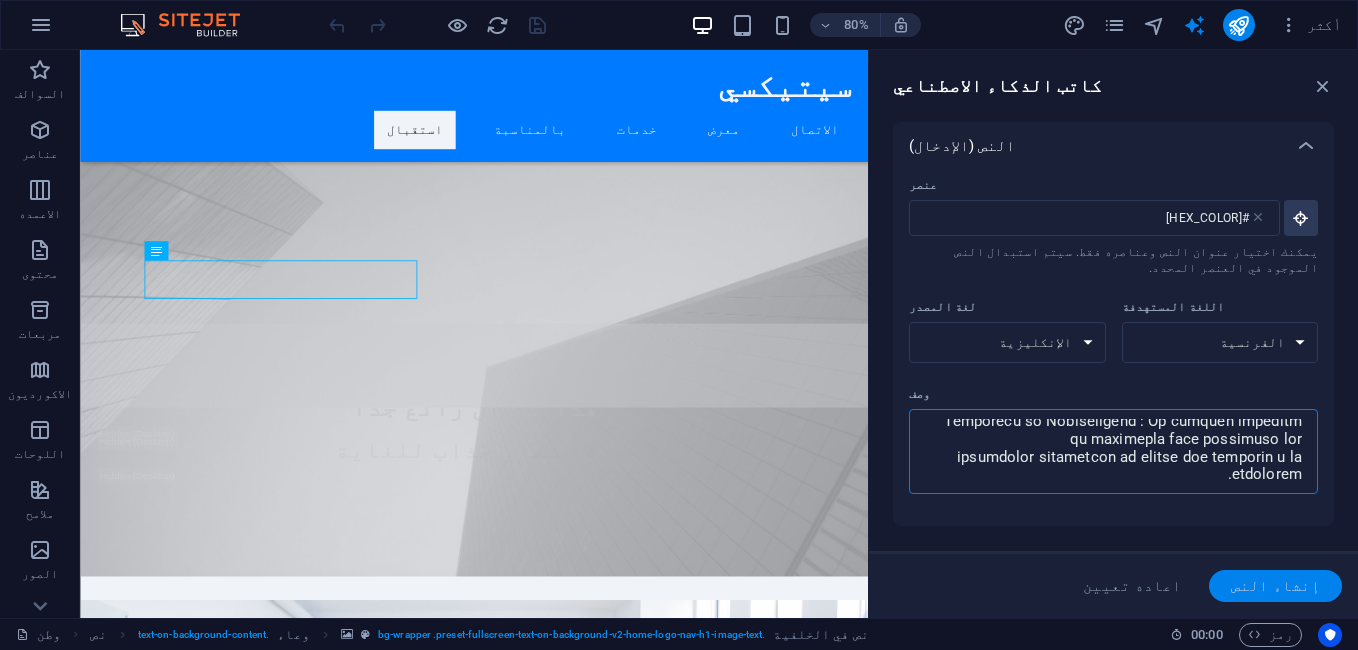 type on "Agréage à l'import ou à l'export de marchandises المباني ليست اختصاص مكتبنا
Introduction
Le présent guide a été élaboré spécifiquement pour le Cabinet d'étude et expertises
industrielles (CETEXI) afin de détailler les procédures et les exigences relatives à l'agréage des
marchandises, tant à l'importation qu'à l'exportation, en République Algérienne
Démocratique et Populaire. L'agréage est une étape fondamentale dans le commerce
international, garantissant la conformité des produits aux normes de qualité, de sécurité et
aux réglementations en vigueur. Pour CETEXI, cette activité est au coeur de sa mission
d'inspection et d'expertise.
Ce document vise à fournir une compréhension approfondie des mécanismes d'agréage, en
intégrant les spécificités du cadre réglementaire algérien et les meilleures pratiques
internationales. Il s'adresse à l'ensemble du personnel de CETEXI impliqué dans les
opérations d'inspection, de contrôle qualité et de certification, ainsi qu'à leurs partenaires et
clients souhaitant compr..." 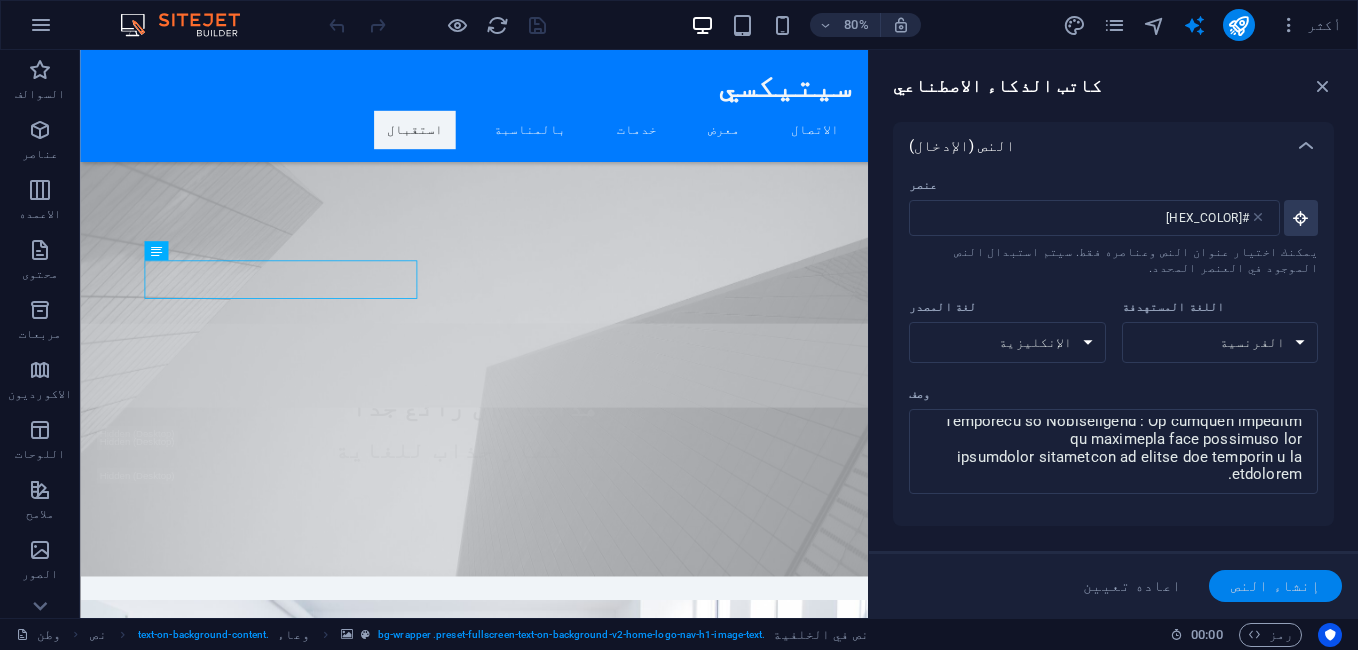 click on "إنشاء النص" at bounding box center (1275, 586) 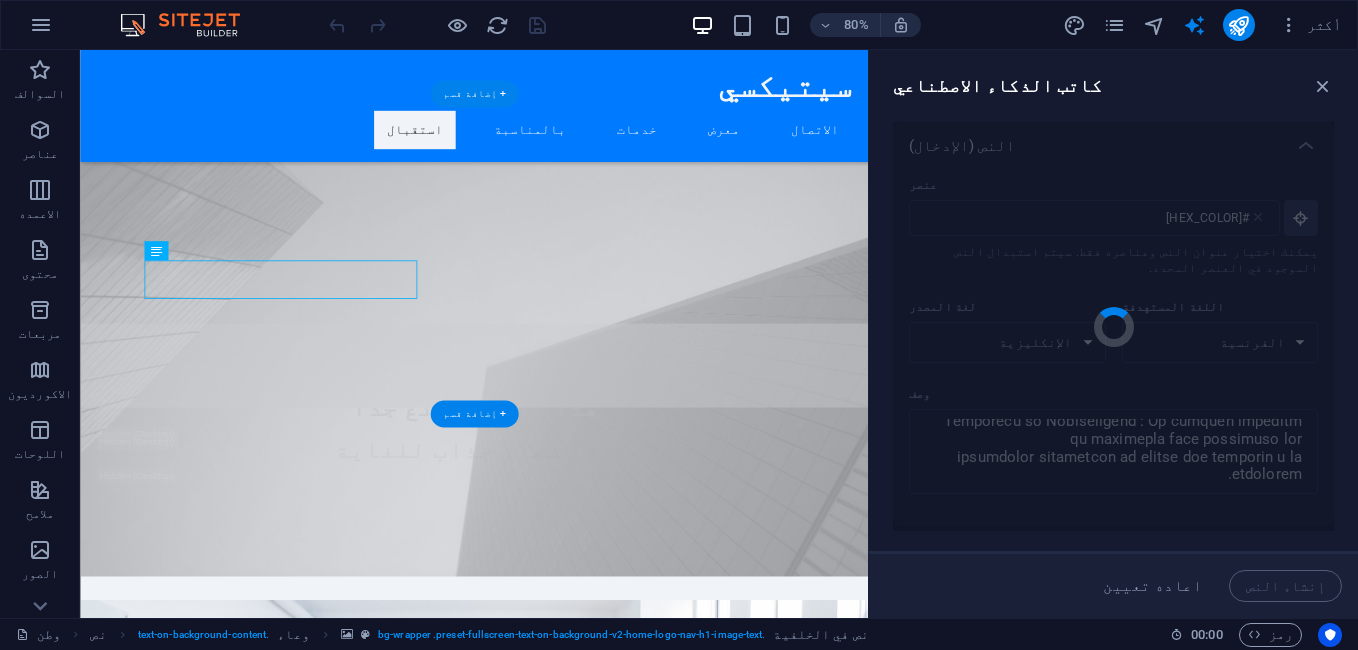 type on "x" 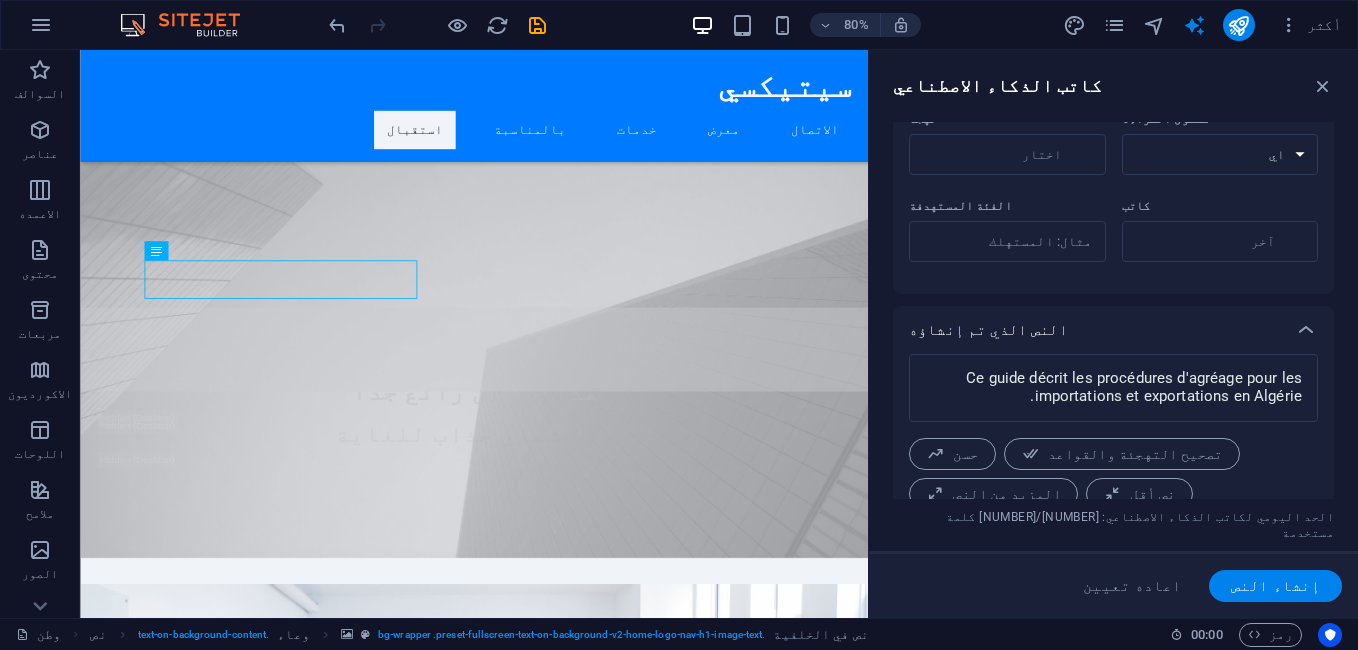 scroll, scrollTop: 612, scrollLeft: 0, axis: vertical 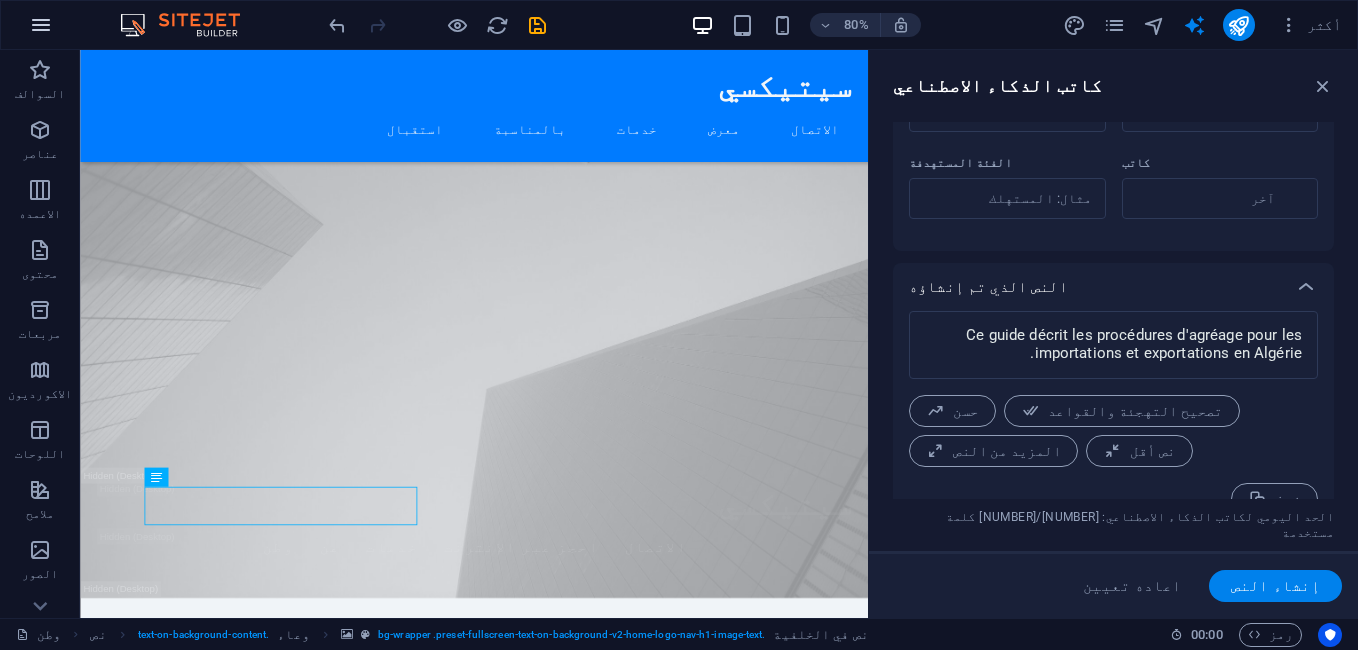 click at bounding box center [41, 25] 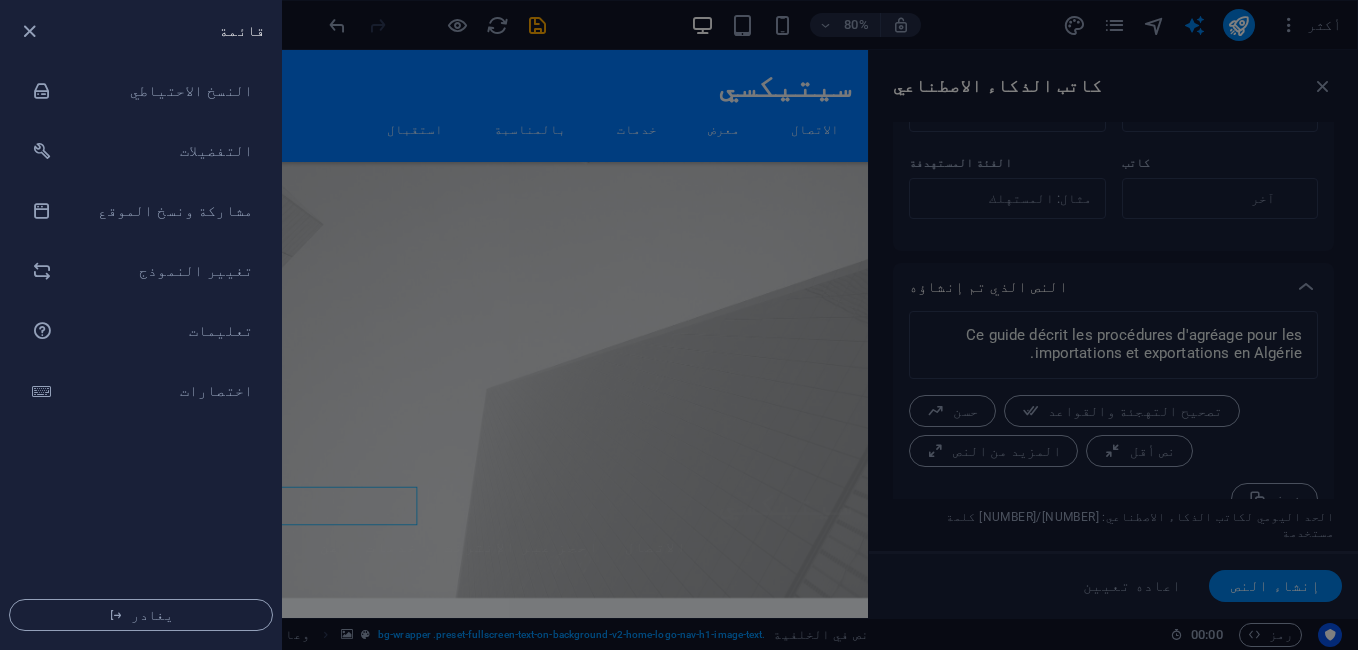 click at bounding box center (679, 325) 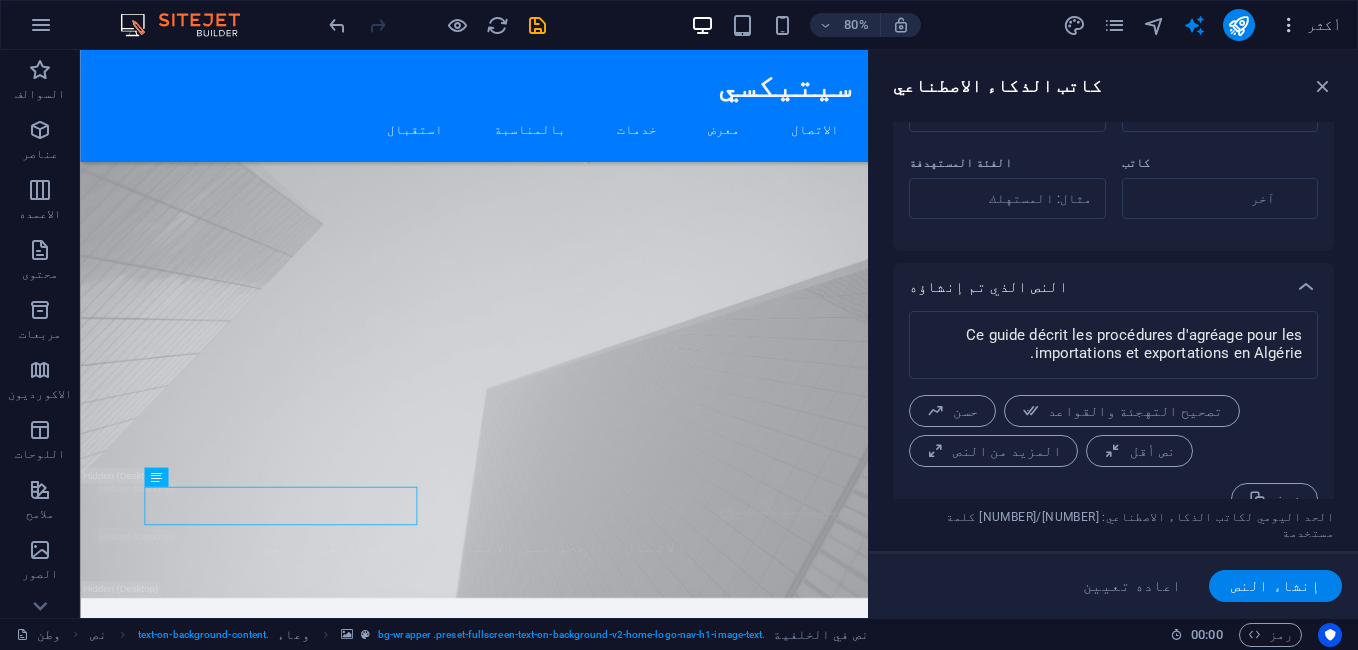 click at bounding box center [1289, 25] 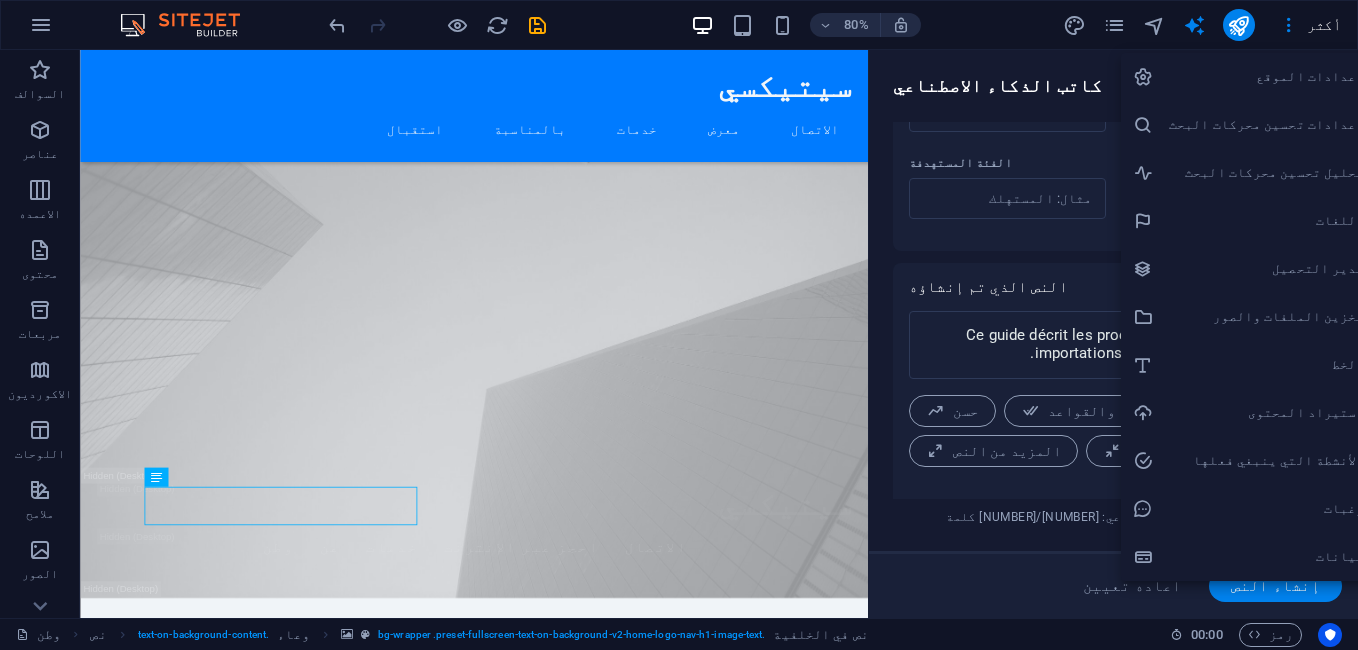click on "إعدادات الموقع" at bounding box center [1266, 77] 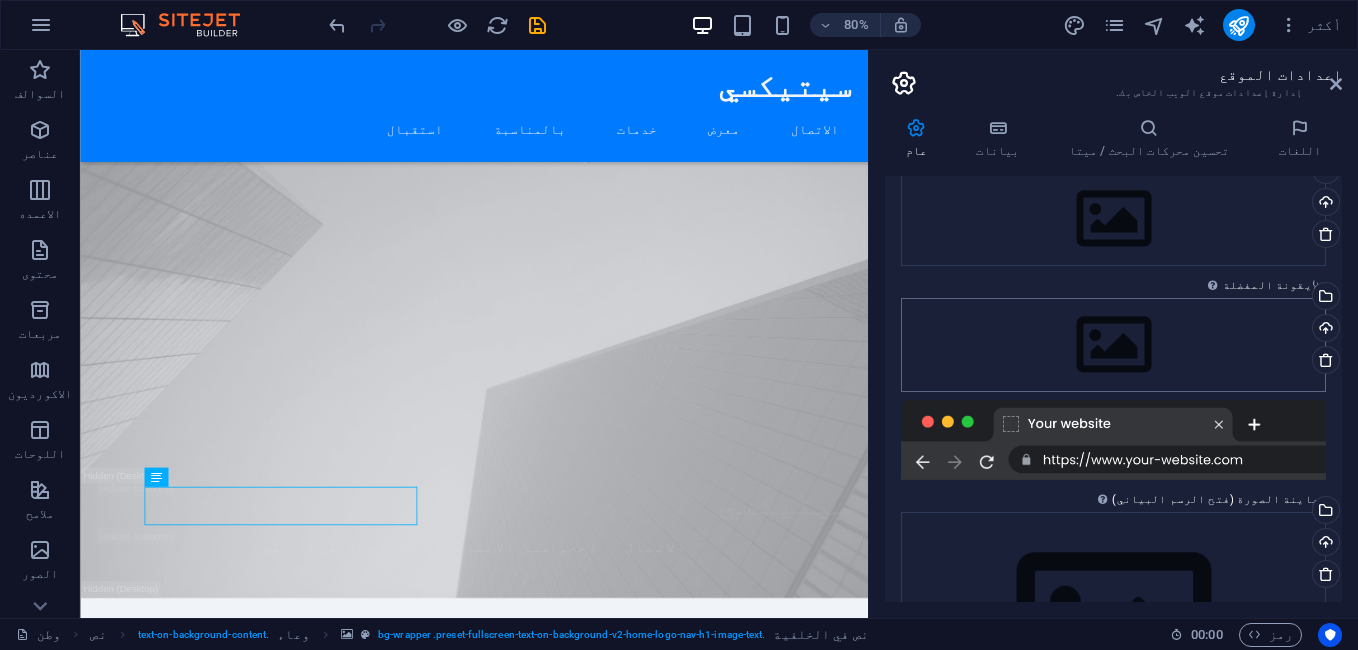 scroll, scrollTop: 0, scrollLeft: 0, axis: both 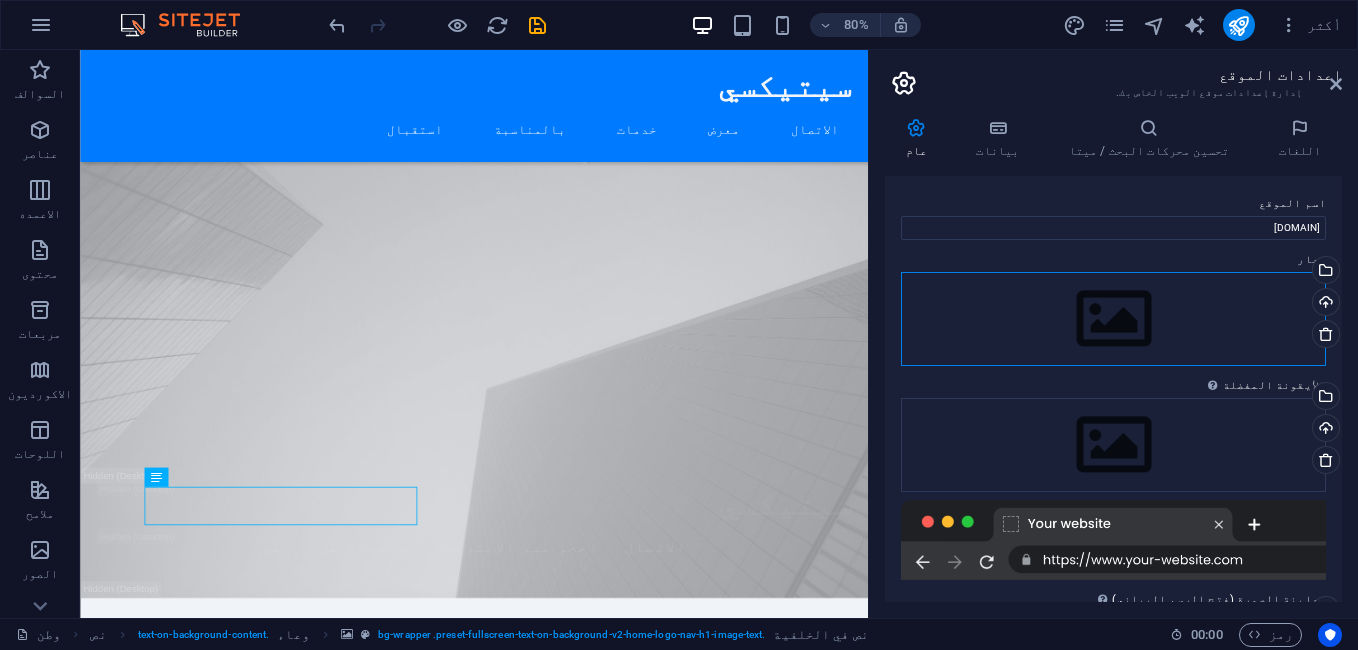 click on "Glissez les fichiers ici, cliquez pour choisir les fichiers ou  sélectionnez les fichiers depuis Fichiers ou depuis notre stock gratuit de photos et de vidéos" at bounding box center [1113, 319] 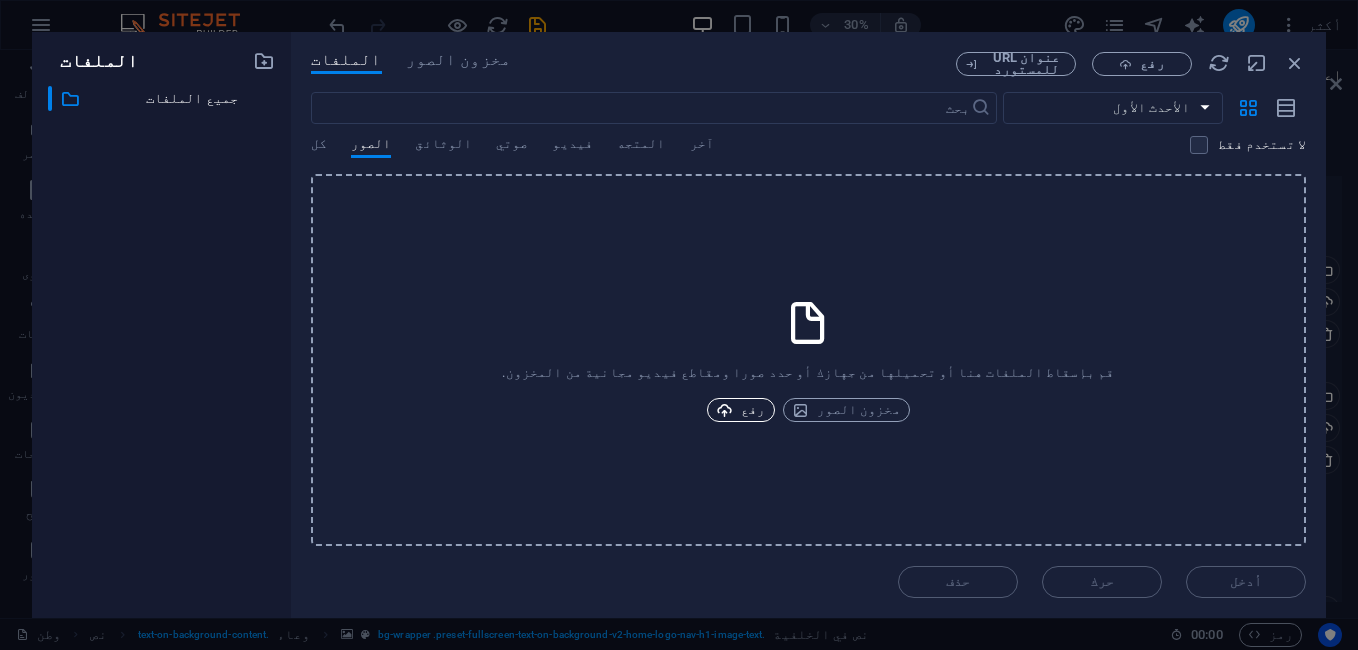 click on "رفع" at bounding box center (753, 410) 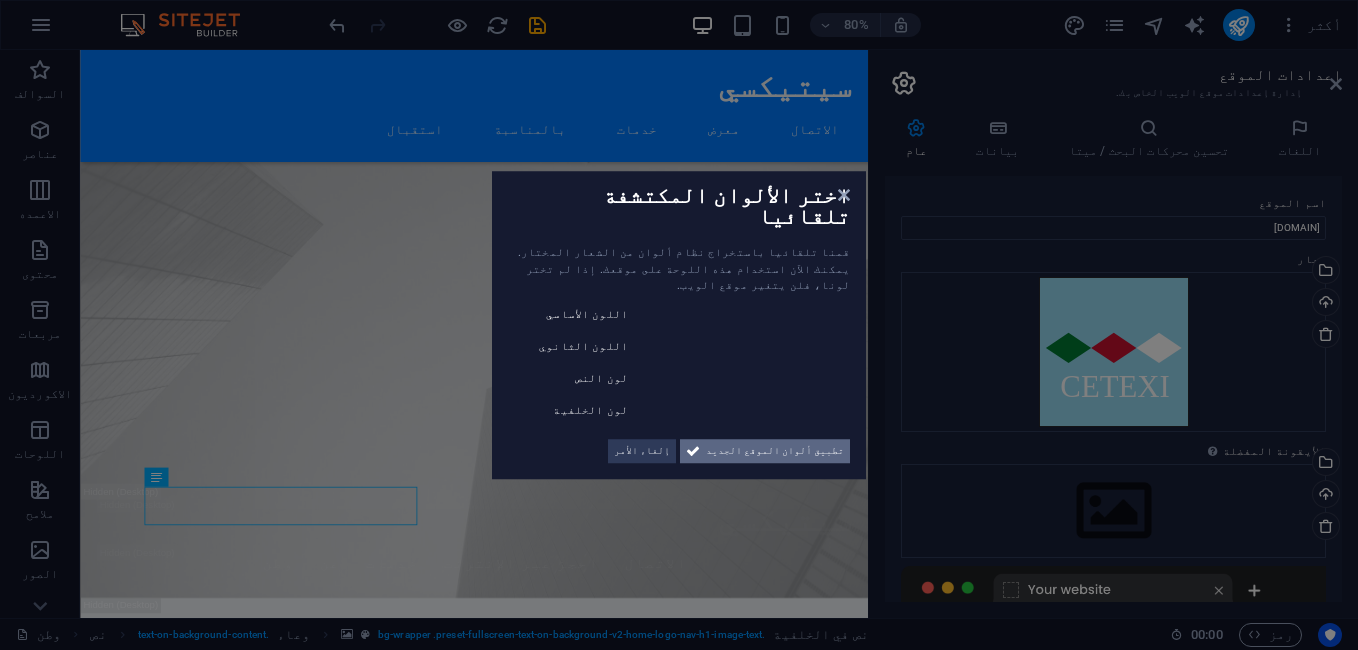 click on "تطبيق ألوان الموقع الجديد" at bounding box center [775, 451] 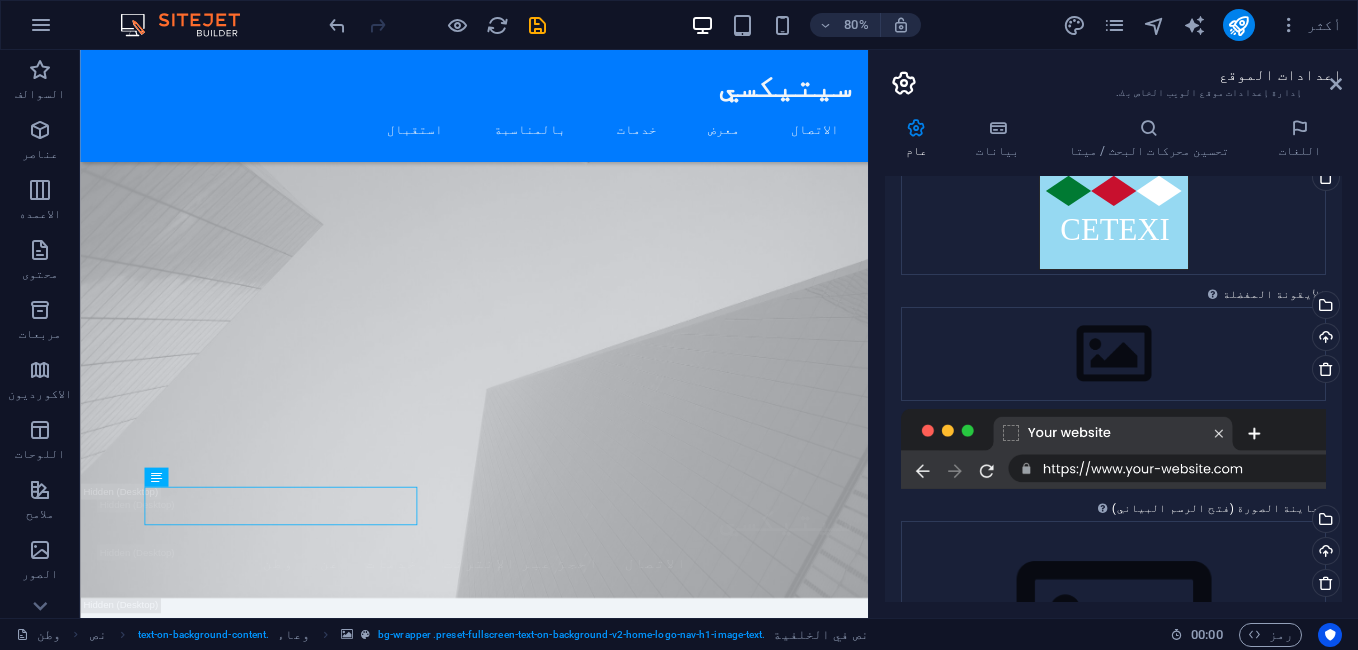 scroll, scrollTop: 121, scrollLeft: 0, axis: vertical 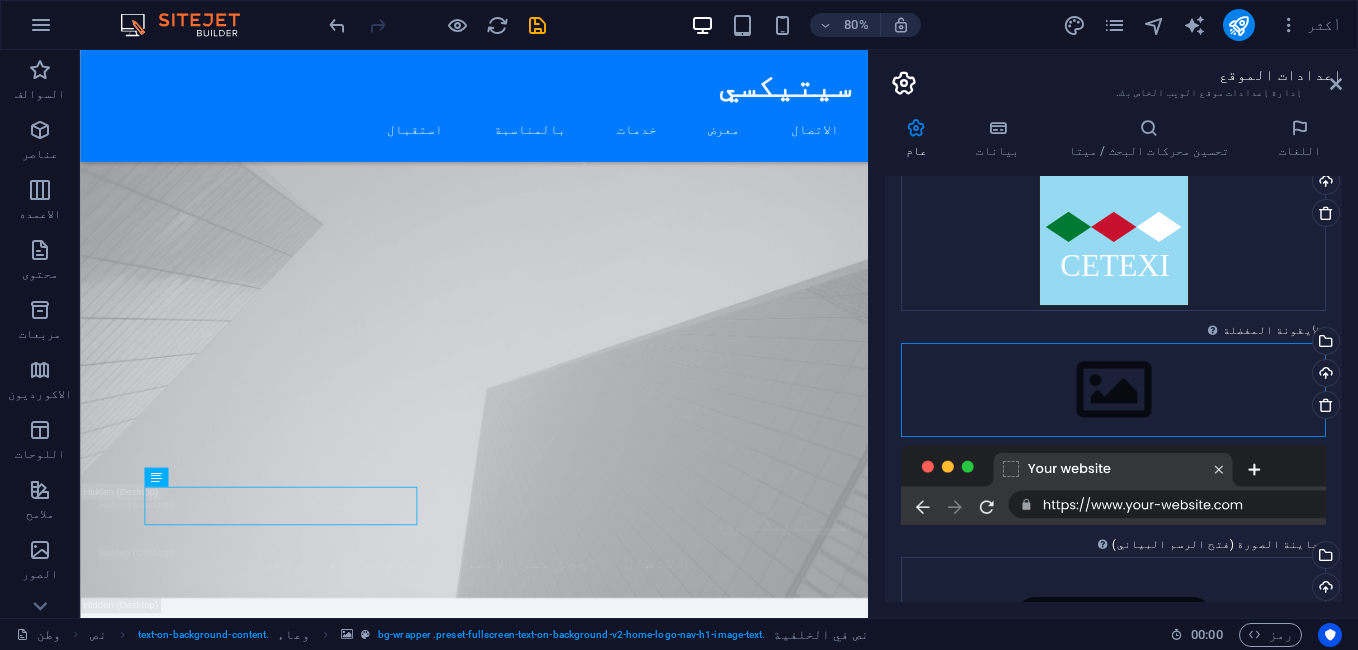 click on "Glissez les fichiers ici, cliquez pour choisir les fichiers ou  sélectionnez les fichiers depuis Fichiers ou depuis notre stock gratuit de photos et de vidéos" at bounding box center [1113, 390] 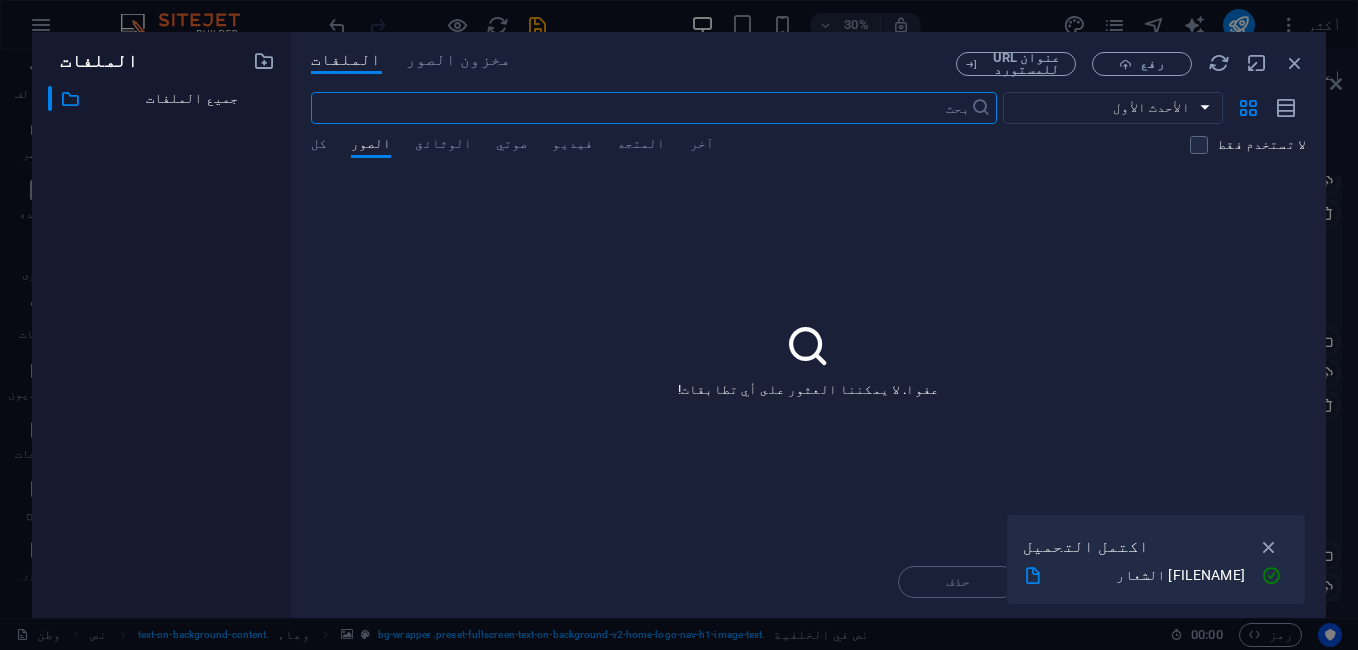 click on "الملفات مخزون الصور عنوان URL للمستورد رفع ​ الأحدث الأول الأقدم أولا الاسم (من الألف إلى الياء) الاسم (Z-A) الحجم (0-9) الحجم (9-0) القرار (0-9) القرار (9-0) كل الصور الوثائق صوتي فيديو المتجه آخر لا تستخدم فقط عفوا. لا يمكننا العثور على أي تطابقات! حذف حرك أدخل" at bounding box center [808, 325] 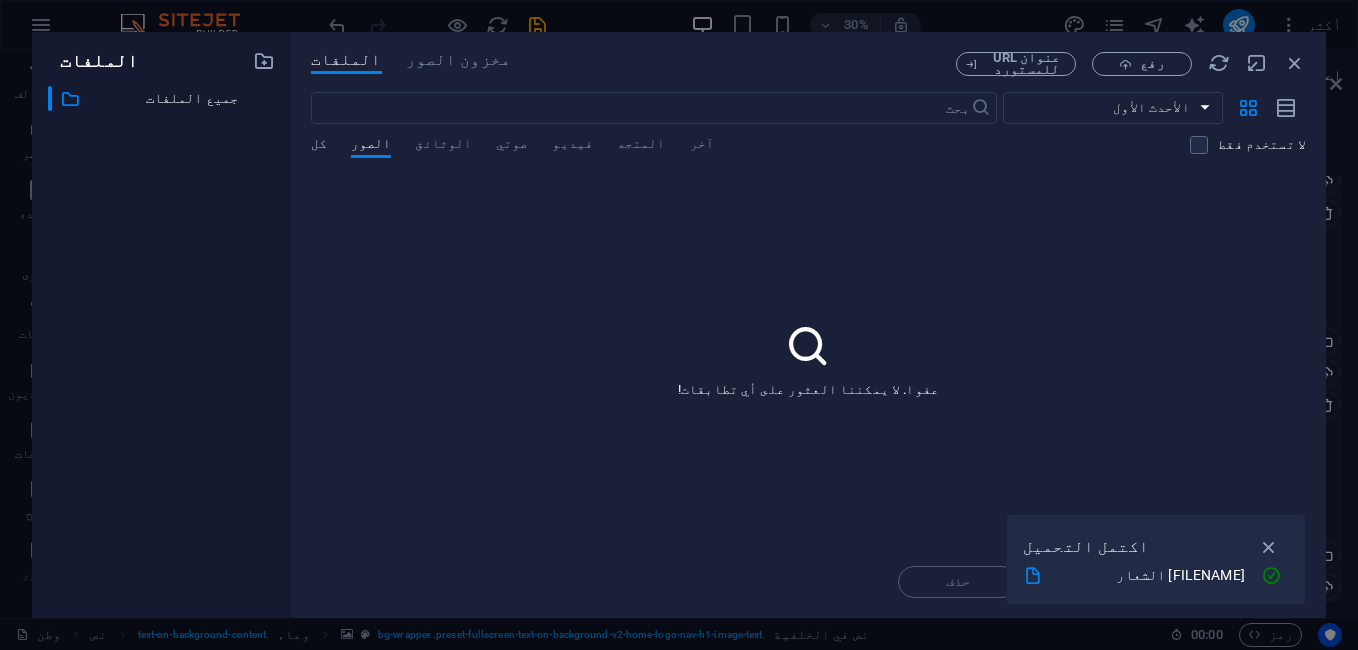 click on "كل" at bounding box center [319, 146] 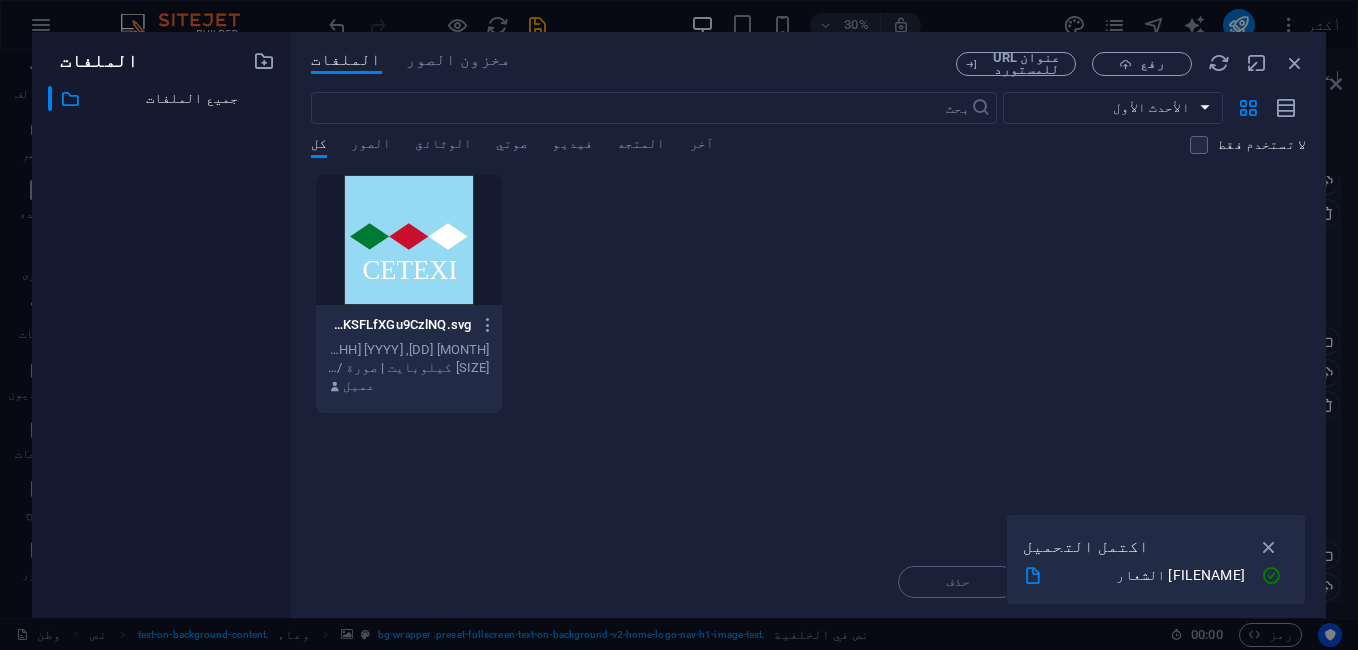 click at bounding box center (409, 240) 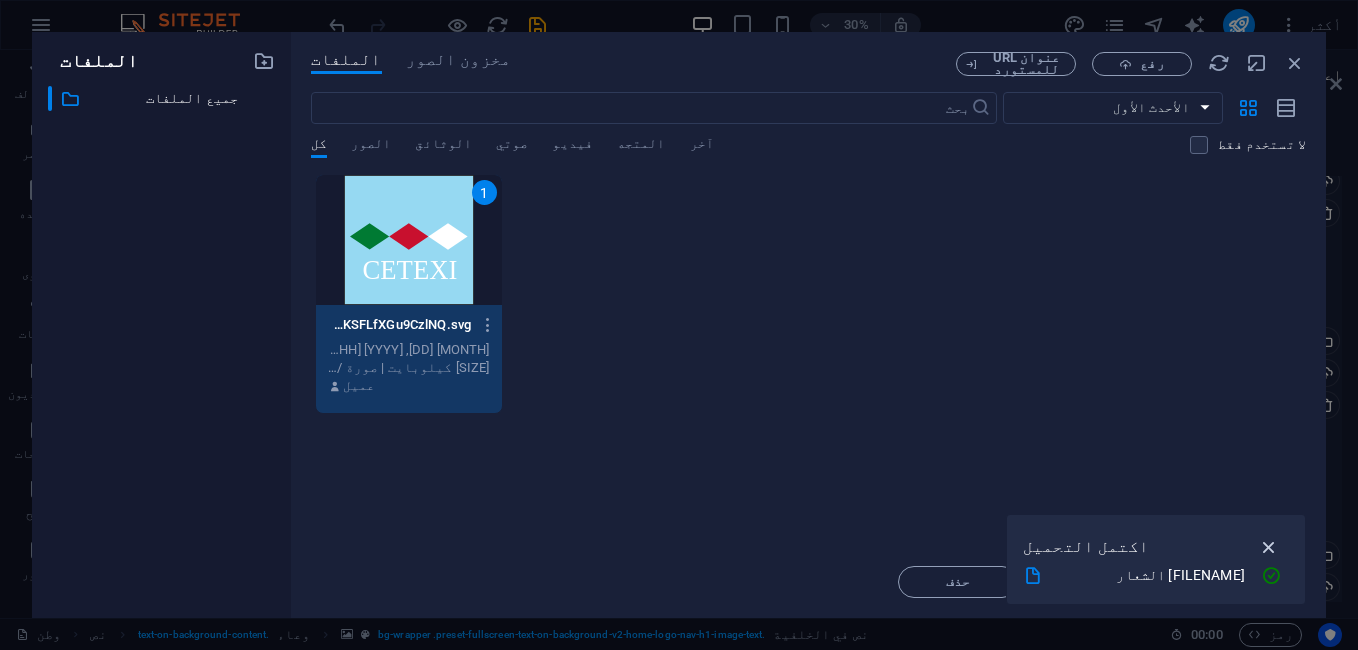 click at bounding box center [1269, 547] 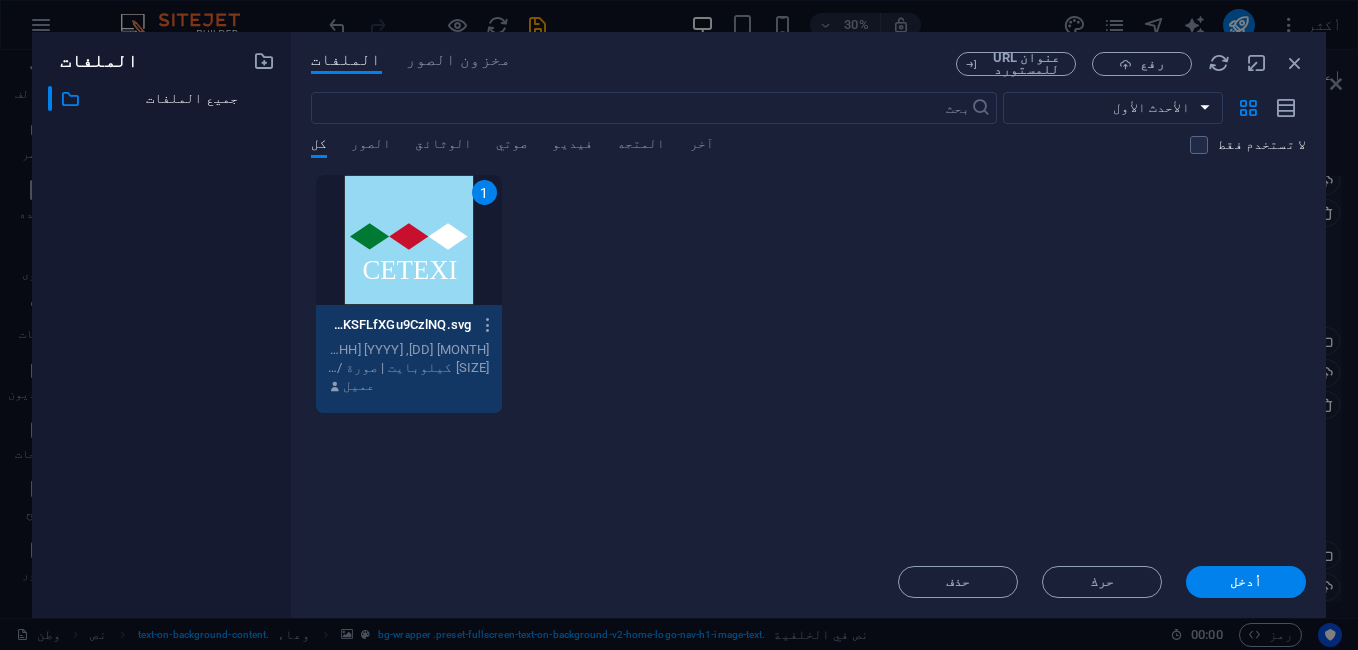 click on "أدخل" at bounding box center [1246, 582] 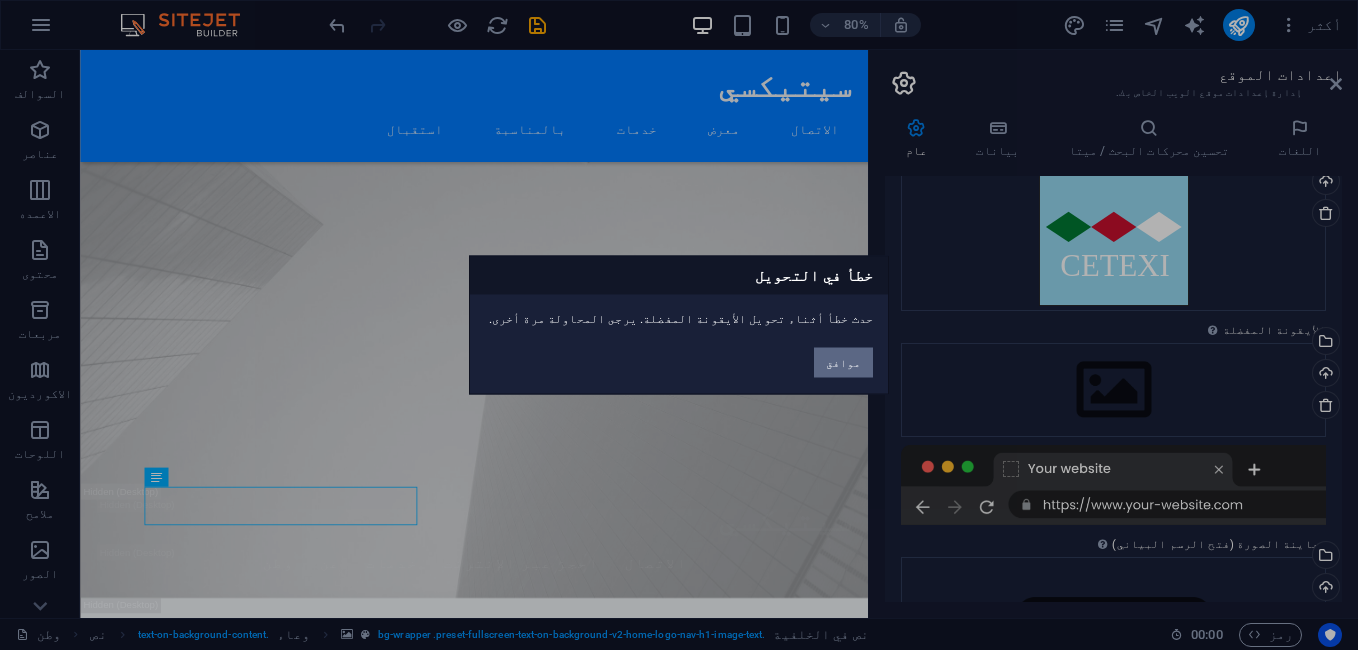 click on "موافق" at bounding box center (843, 363) 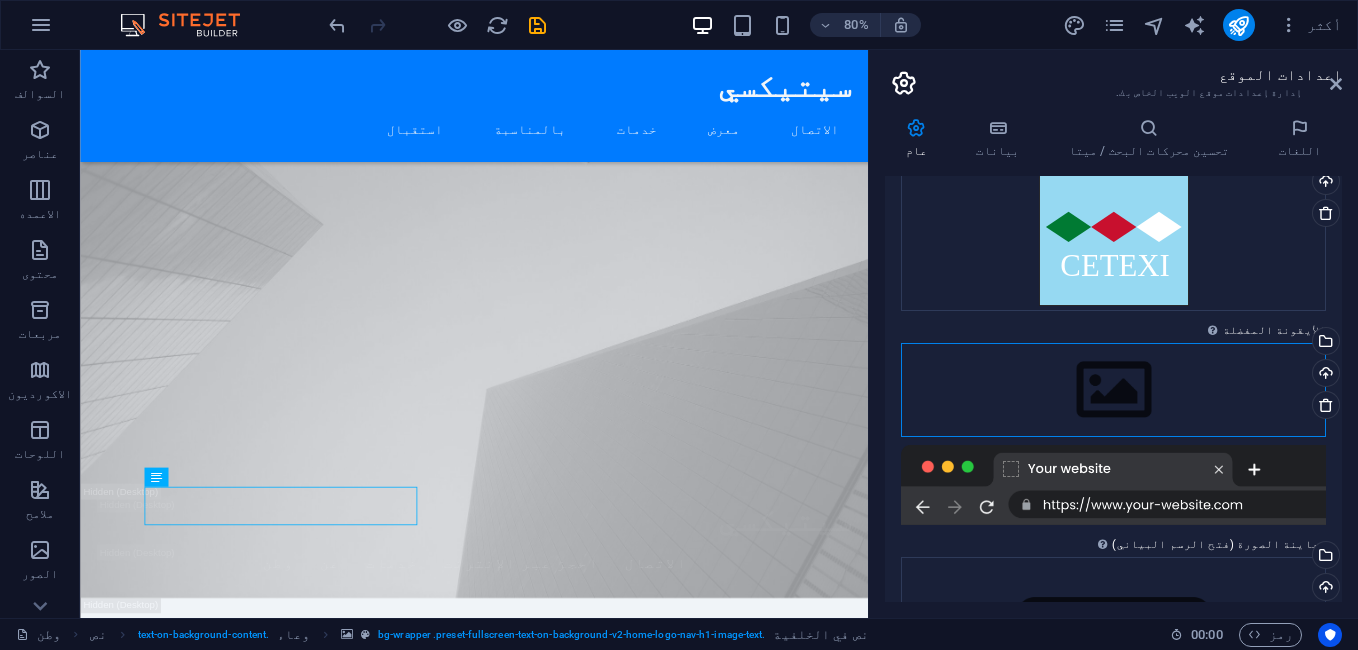 click on "Glissez les fichiers ici, cliquez pour choisir les fichiers ou  sélectionnez les fichiers depuis Fichiers ou depuis notre stock gratuit de photos et de vidéos" at bounding box center [1113, 390] 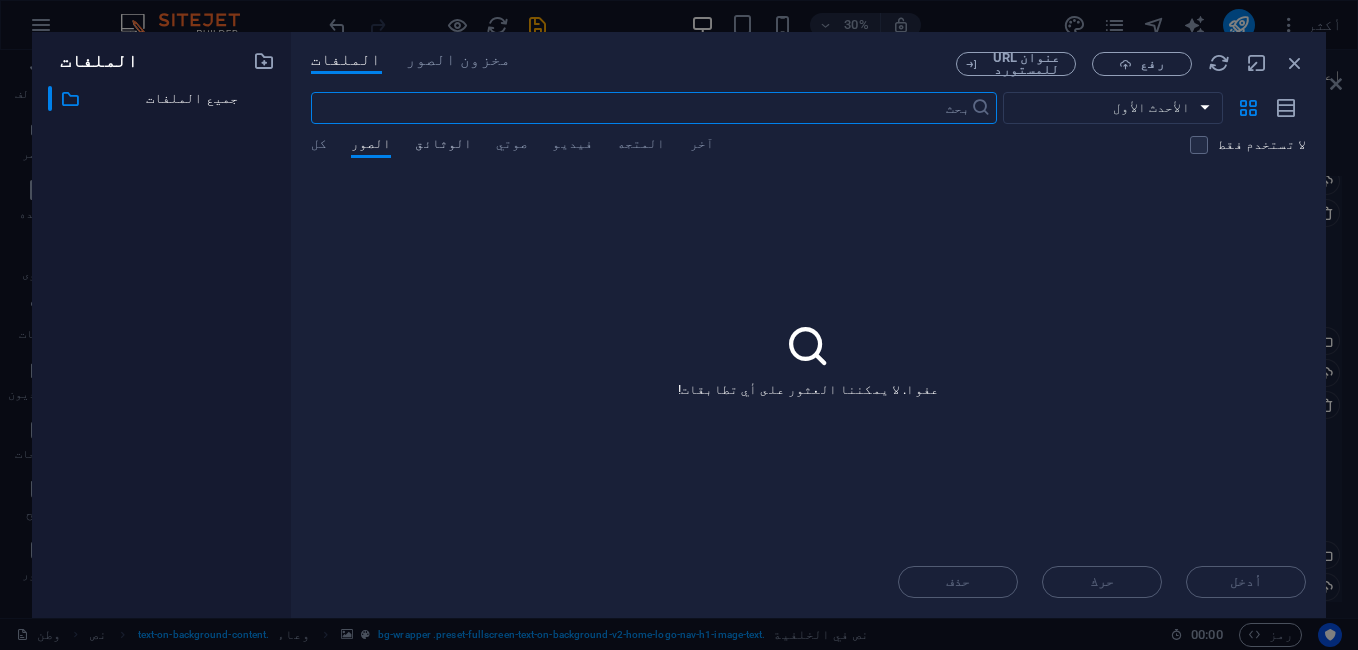 click on "الوثائق" at bounding box center (443, 146) 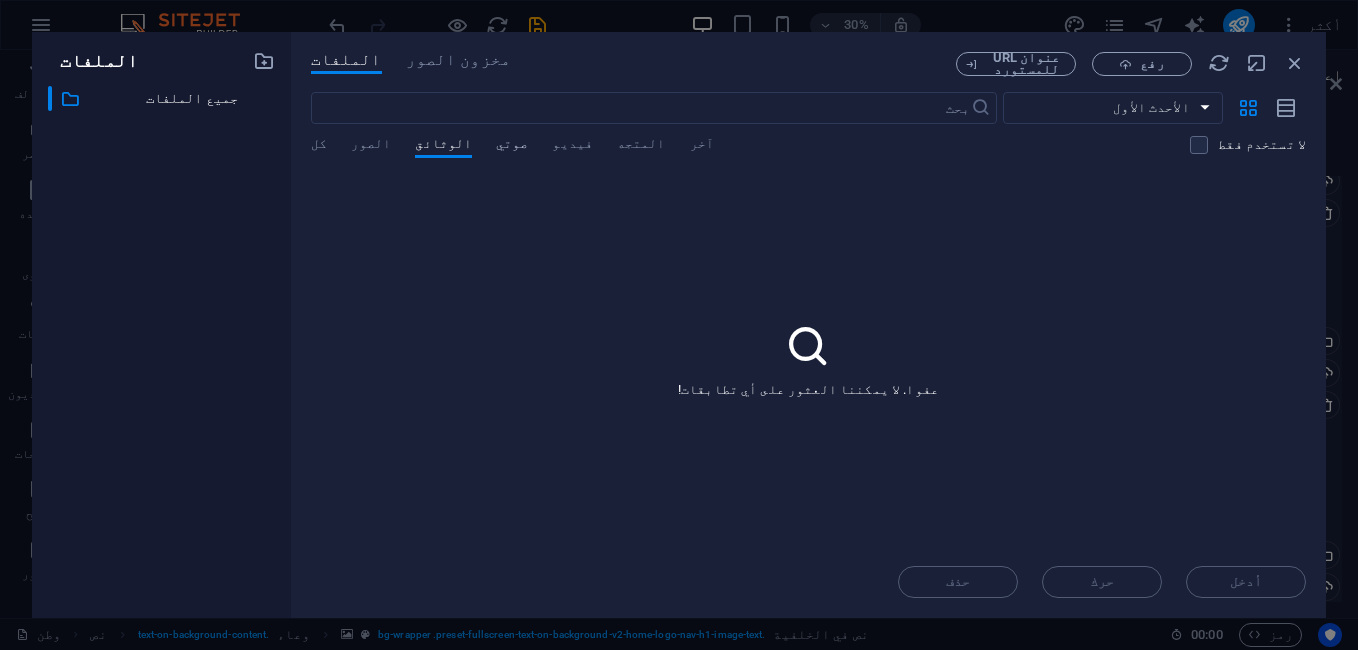 click on "صوتي" at bounding box center (512, 146) 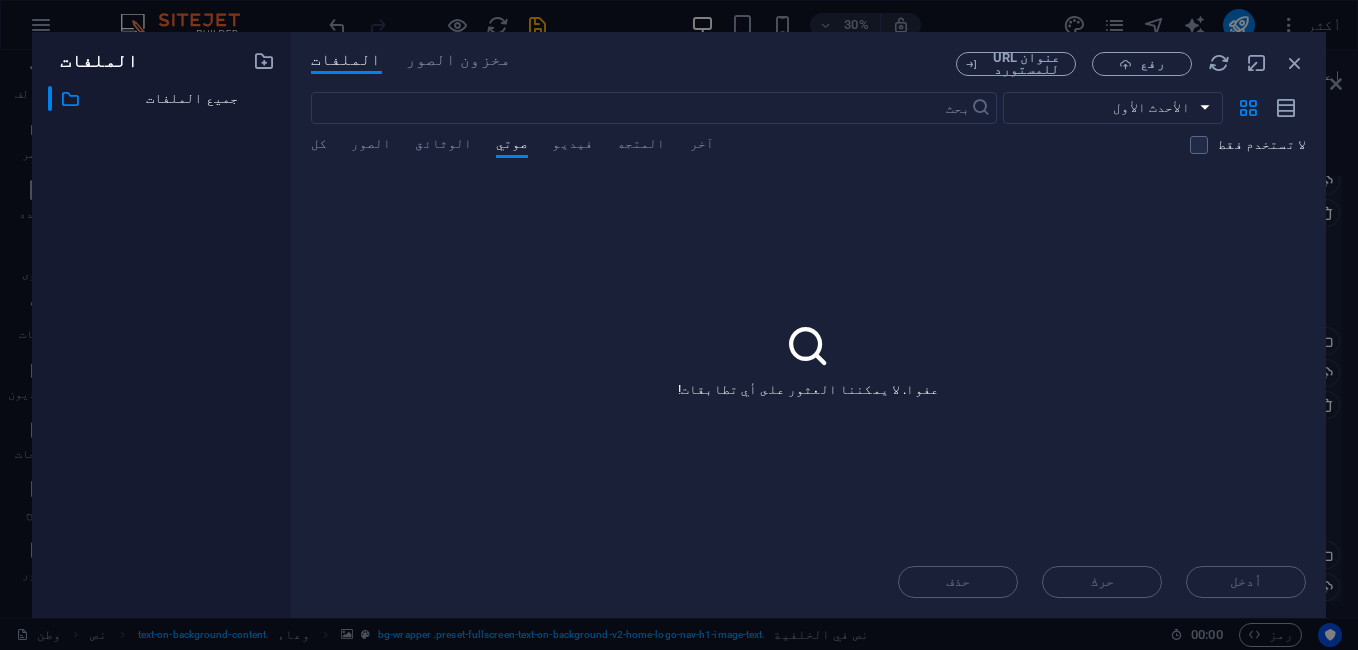 drag, startPoint x: 513, startPoint y: 143, endPoint x: 529, endPoint y: 142, distance: 16.03122 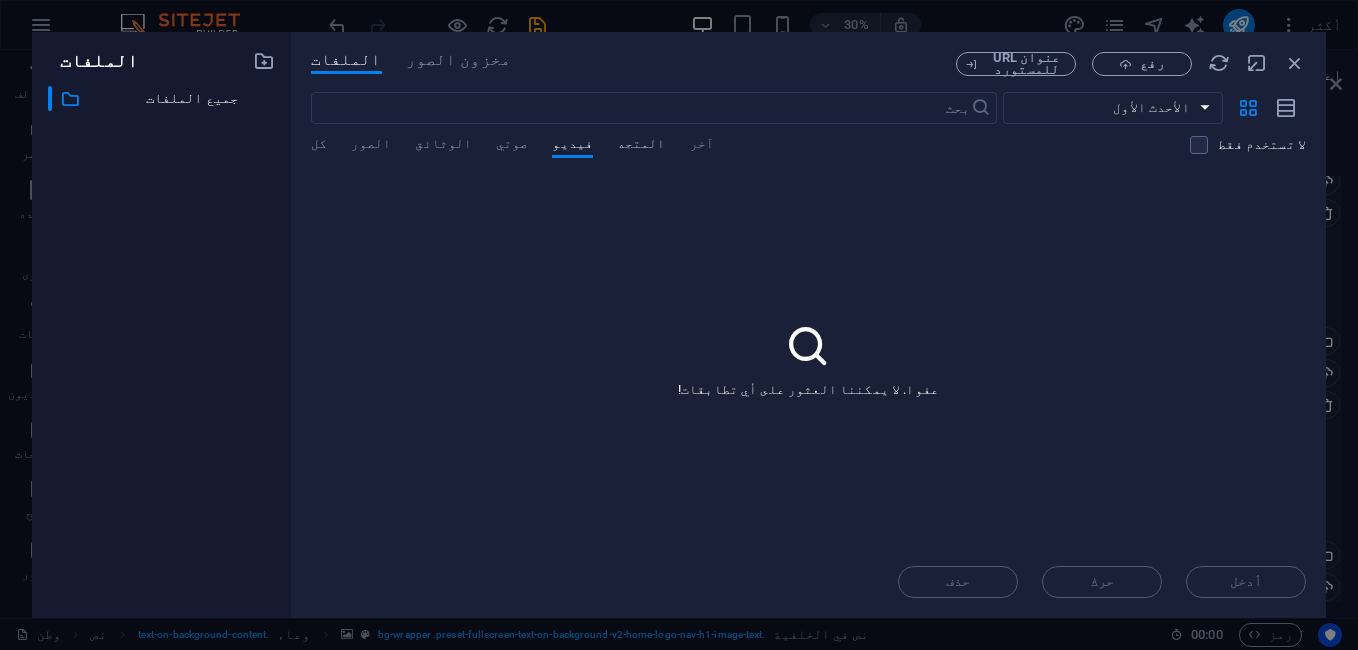 click on "المتجه" at bounding box center (641, 146) 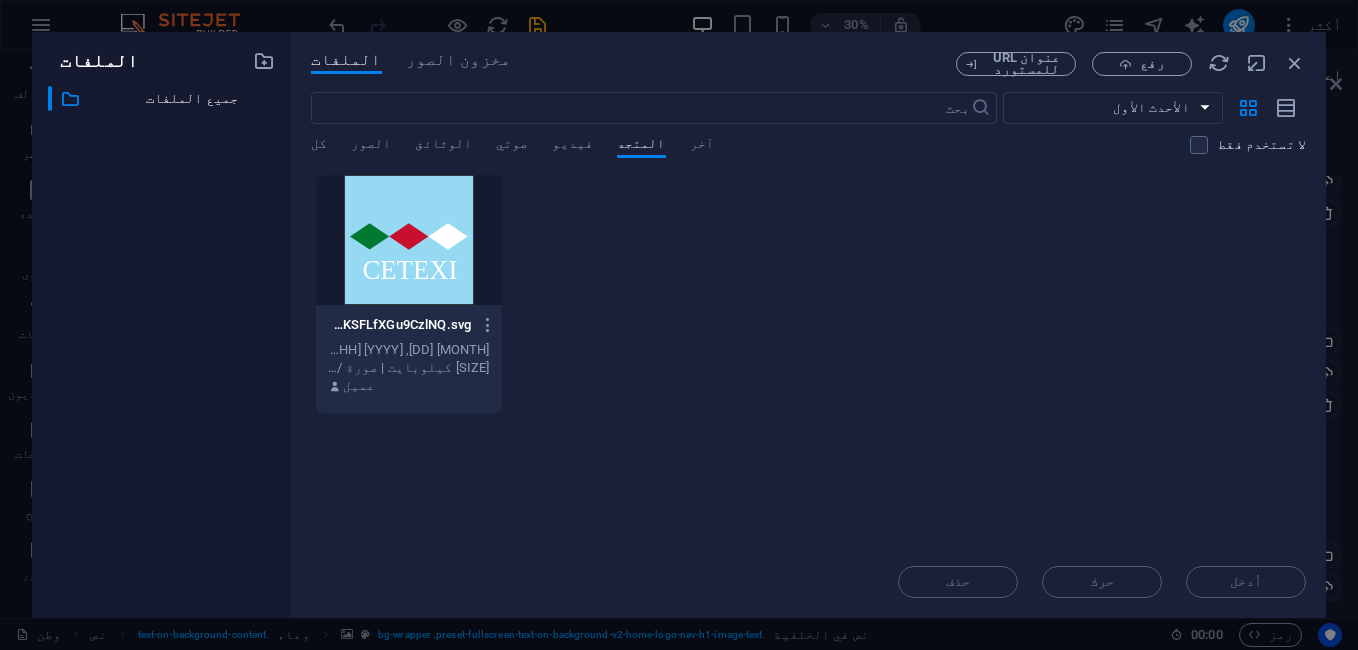 click at bounding box center [409, 240] 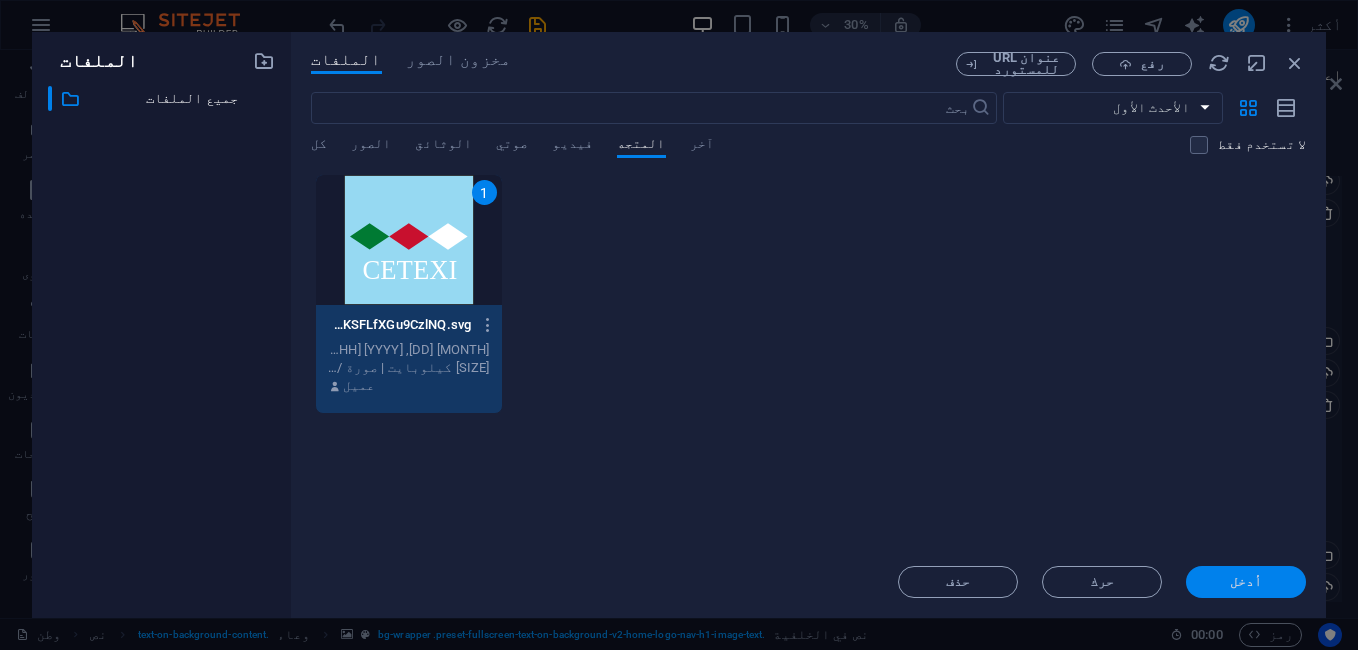 click on "أدخل" at bounding box center (1246, 582) 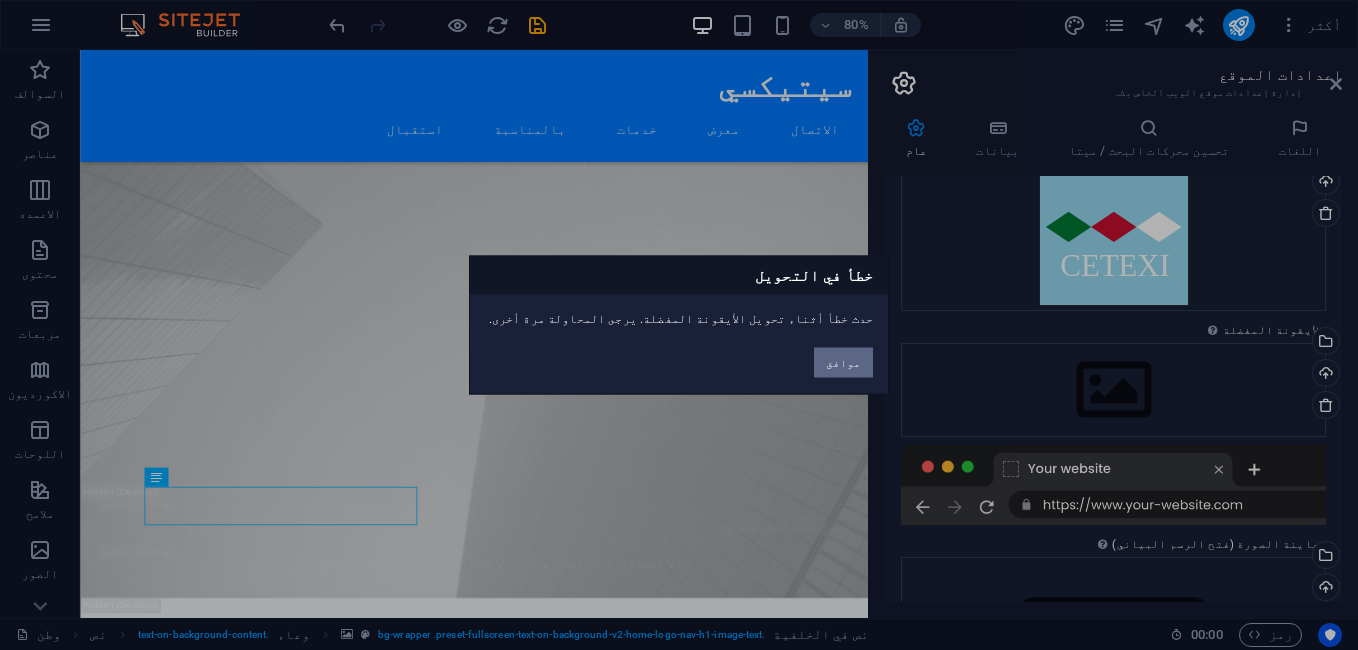 click on "موافق" at bounding box center (843, 363) 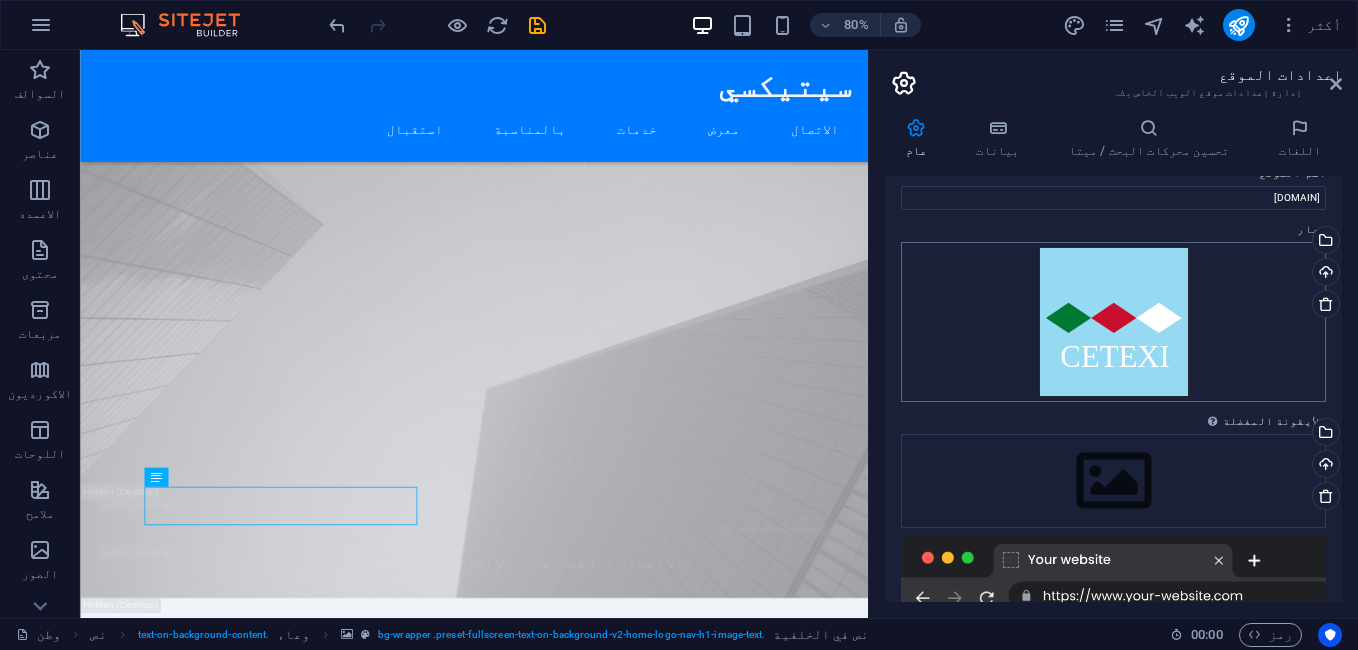 scroll, scrollTop: 0, scrollLeft: 0, axis: both 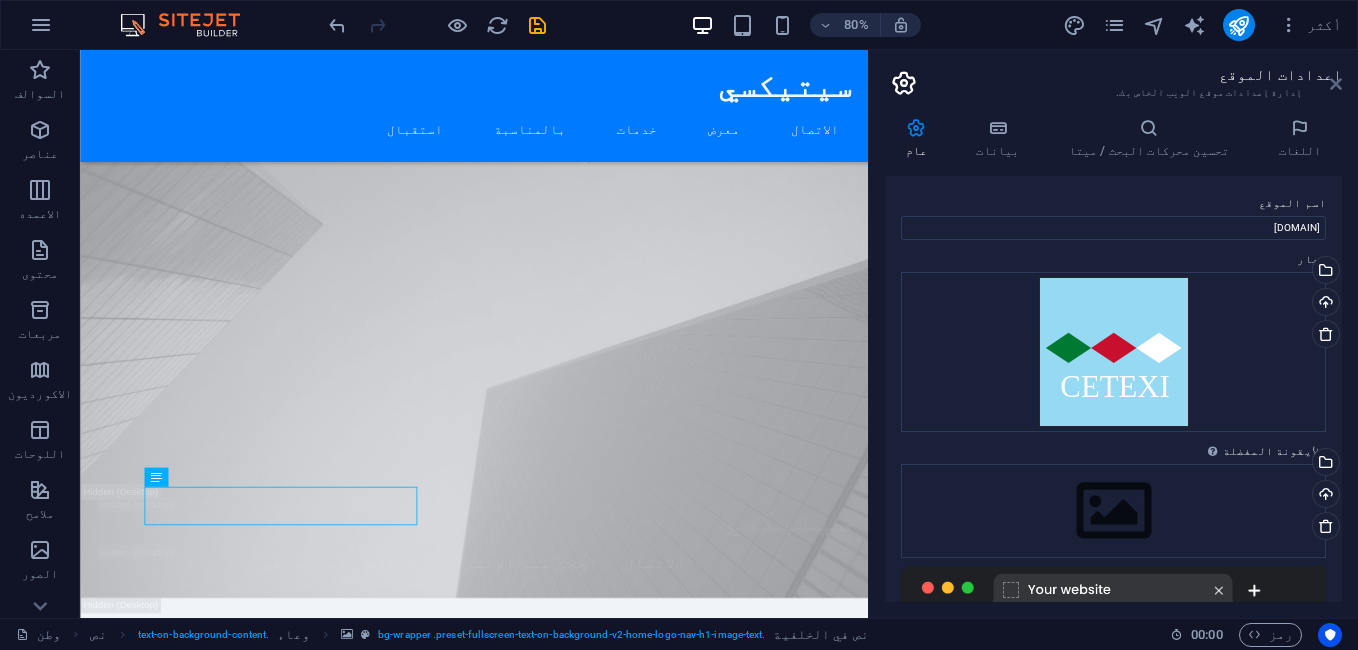 drag, startPoint x: 1250, startPoint y: 38, endPoint x: 1334, endPoint y: 86, distance: 96.74709 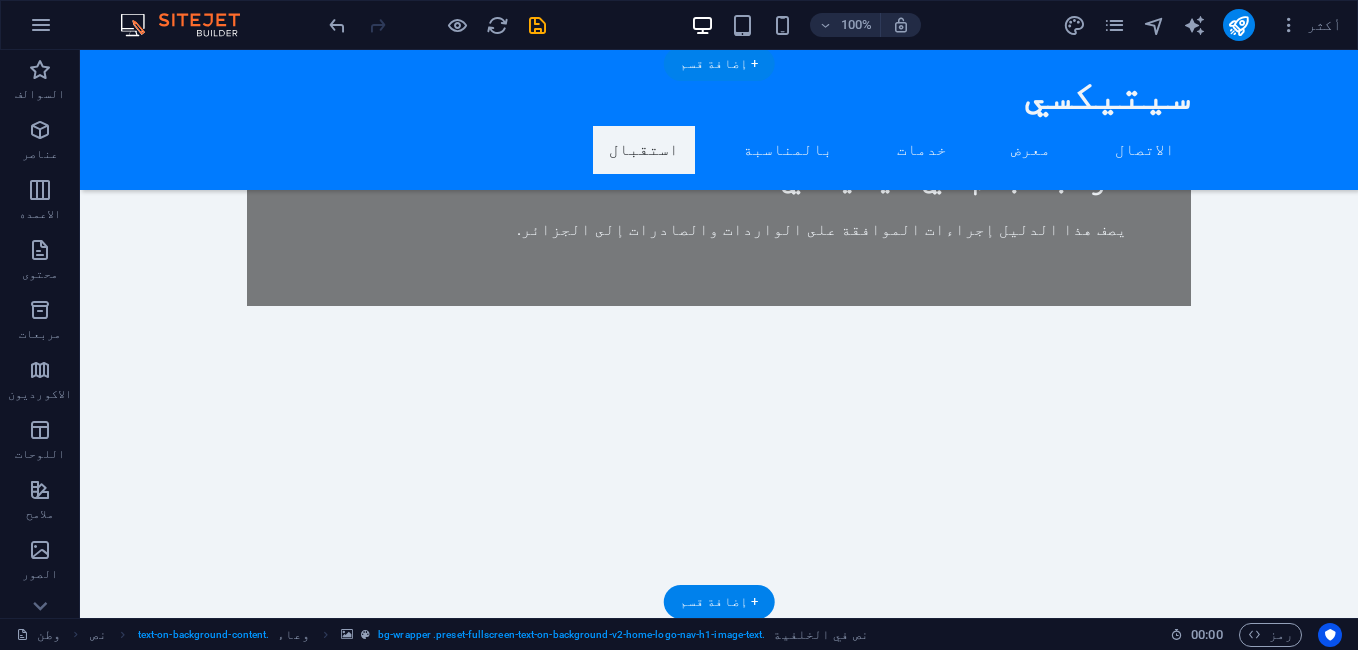 scroll, scrollTop: 1300, scrollLeft: 0, axis: vertical 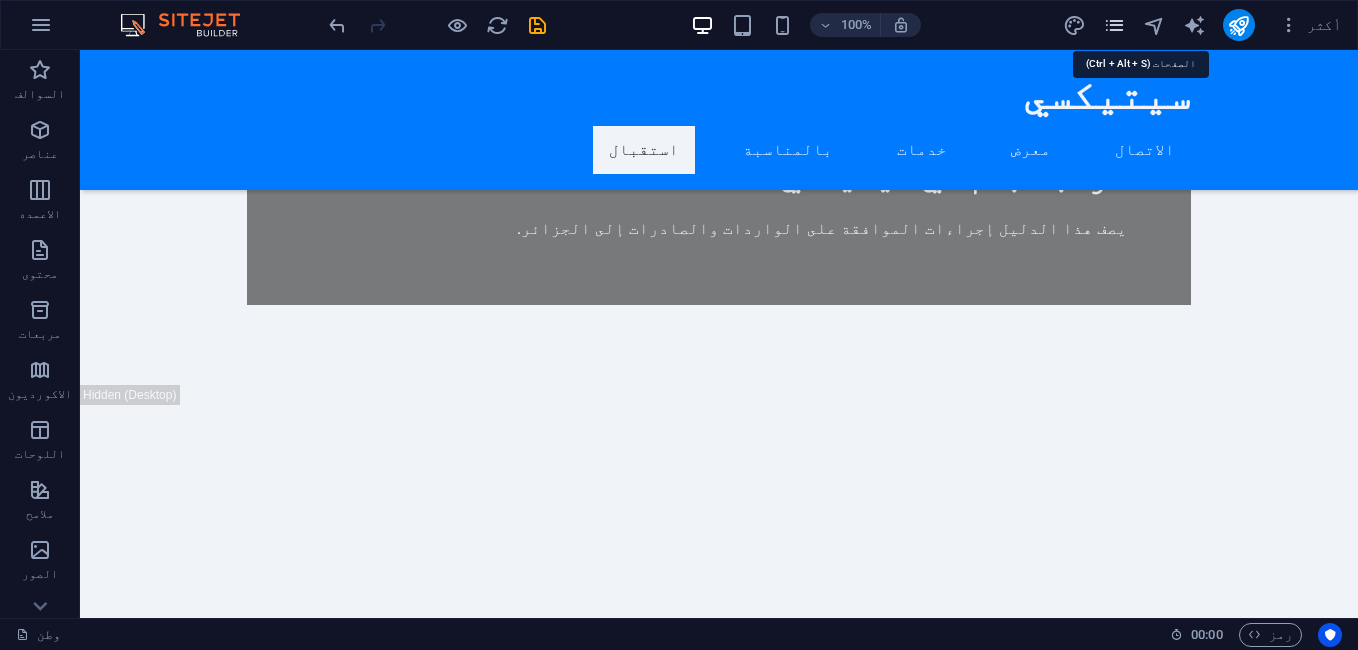 click at bounding box center (1114, 25) 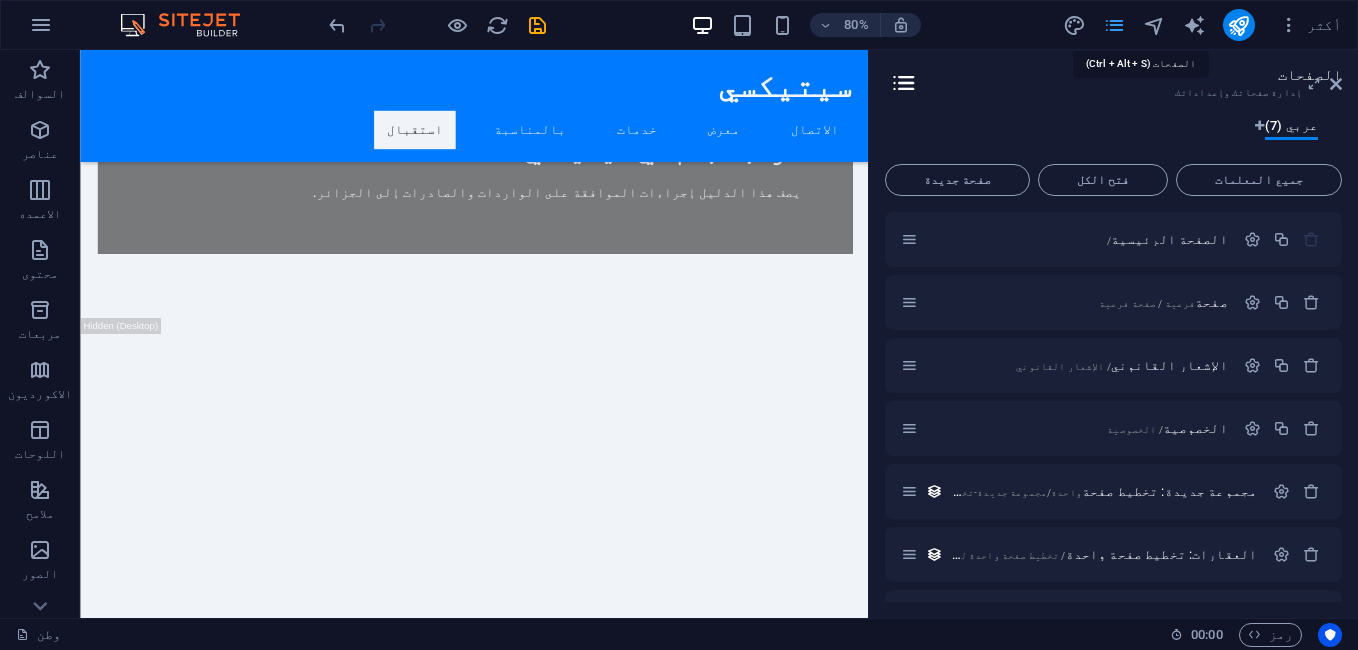 click at bounding box center [1114, 25] 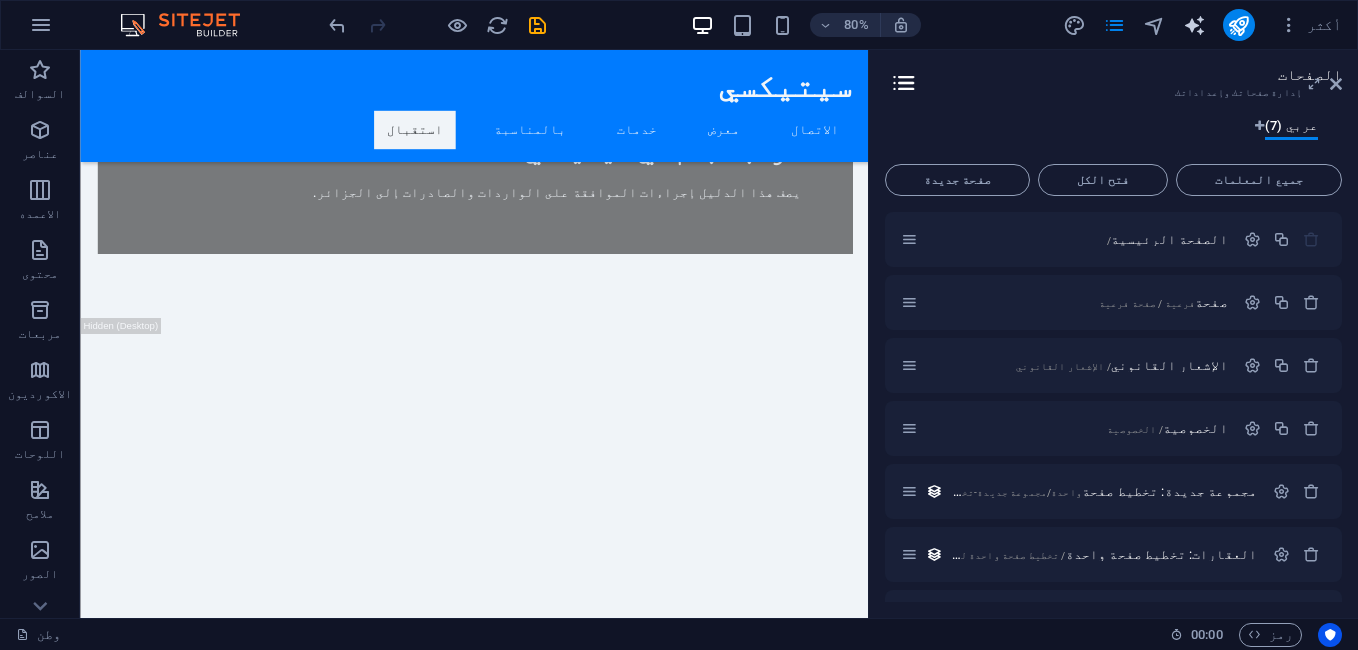 click at bounding box center (1194, 25) 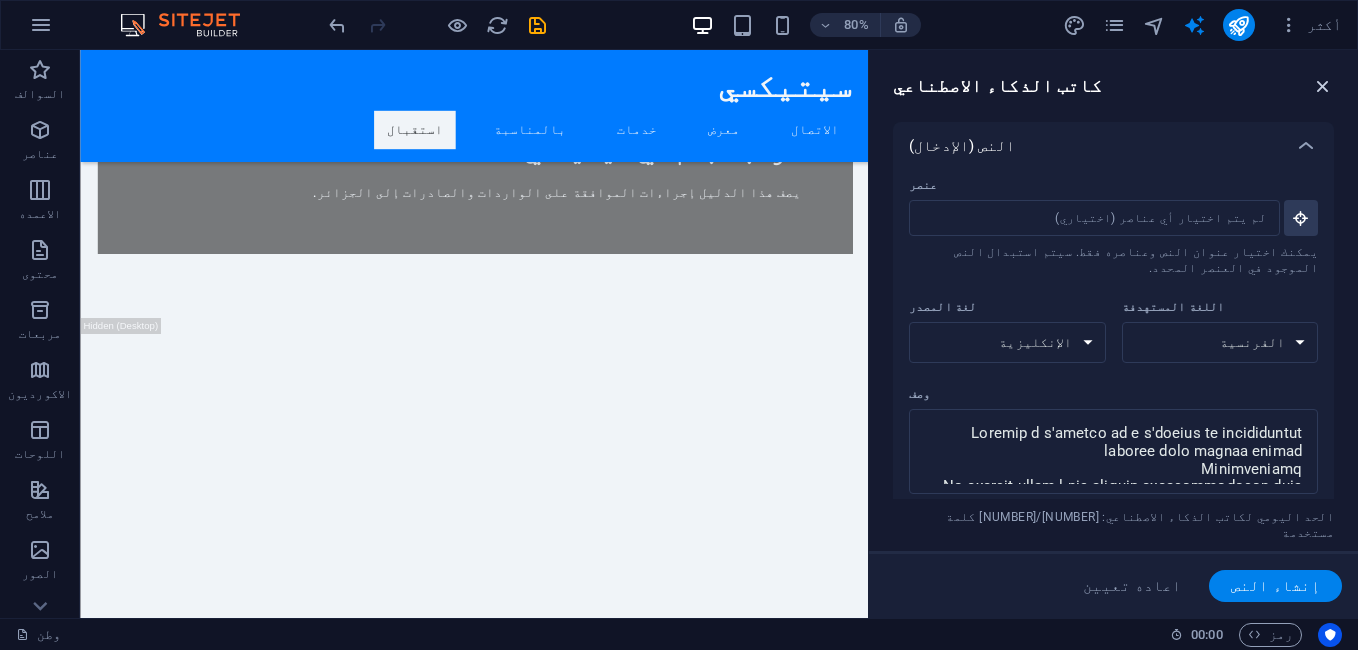 click at bounding box center [1323, 86] 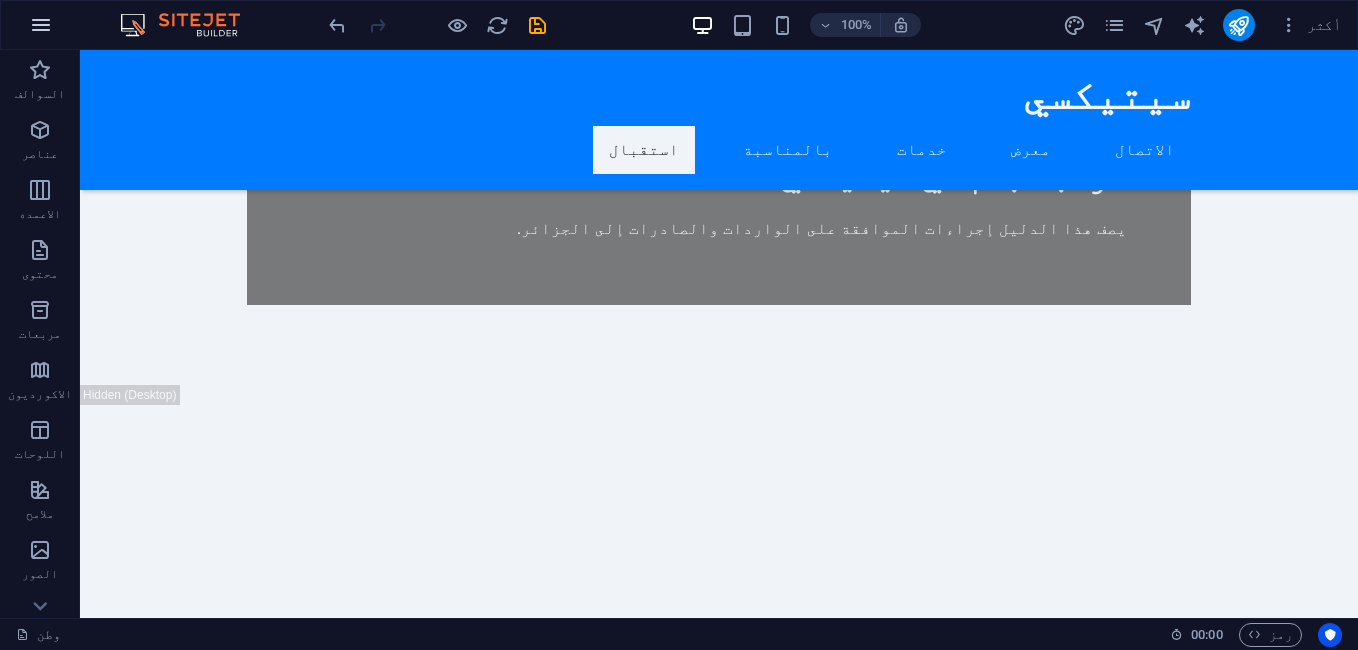 click at bounding box center [41, 25] 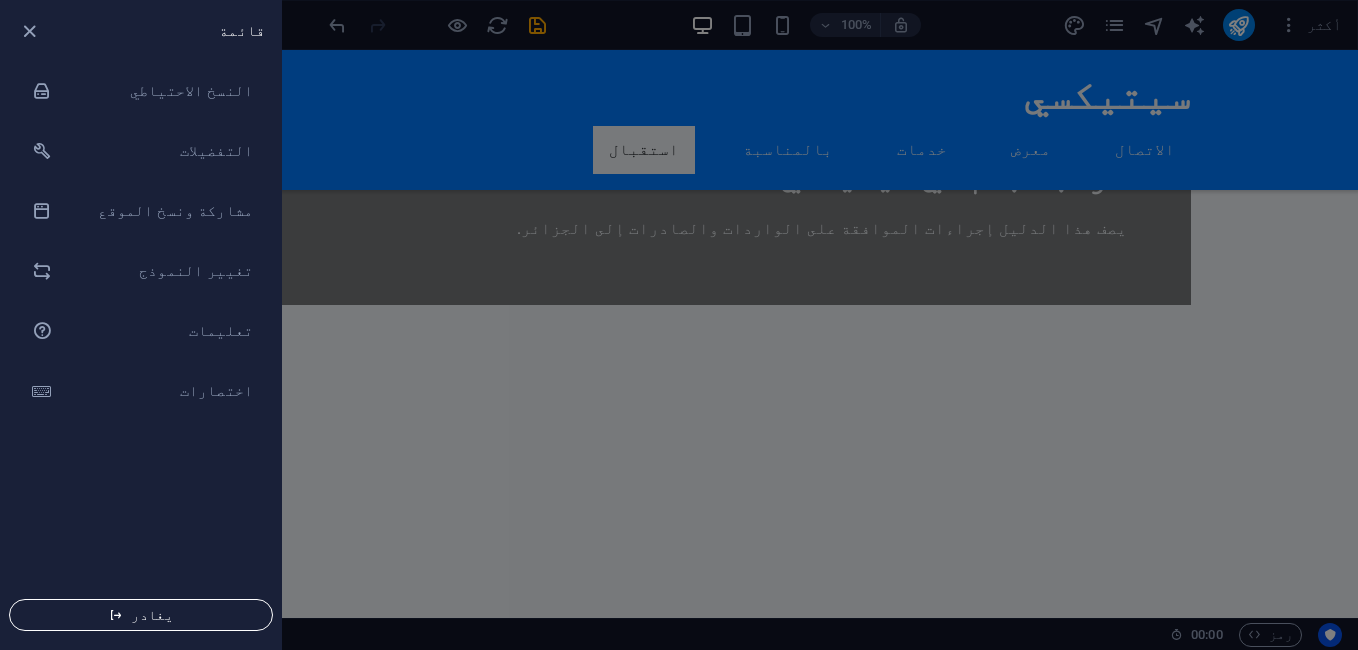 click on "يغادر" at bounding box center (152, 615) 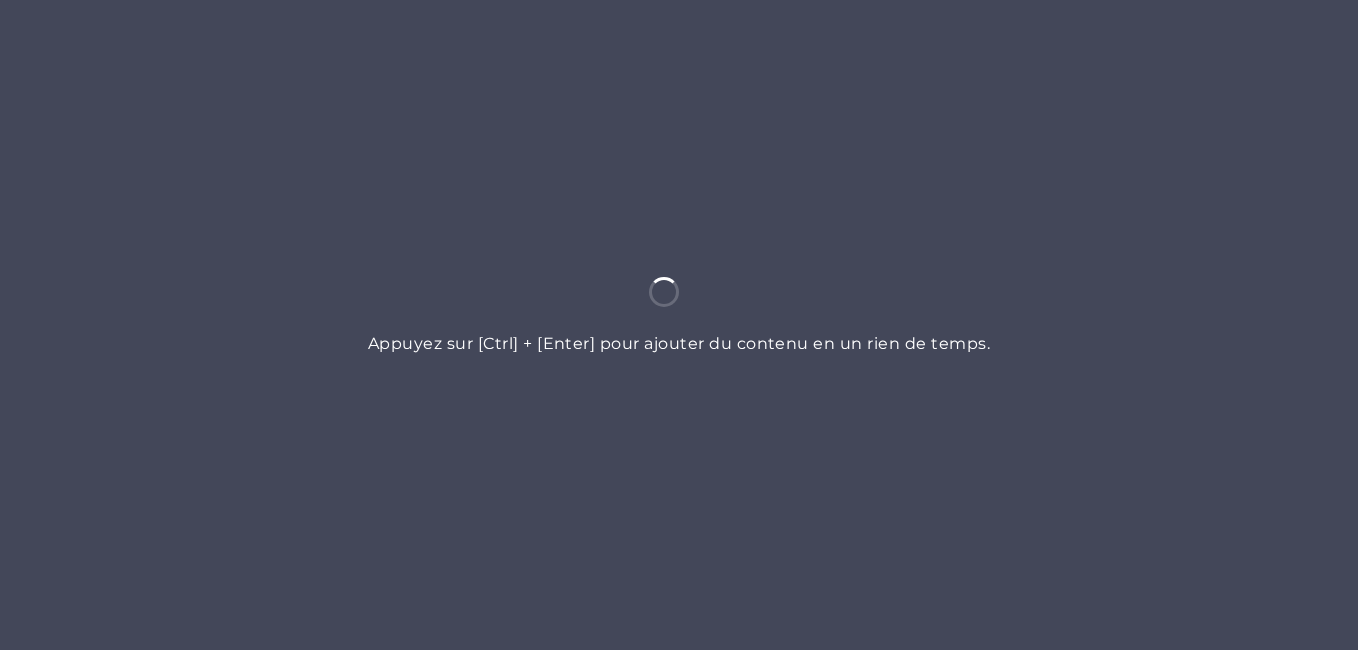 scroll, scrollTop: 0, scrollLeft: 0, axis: both 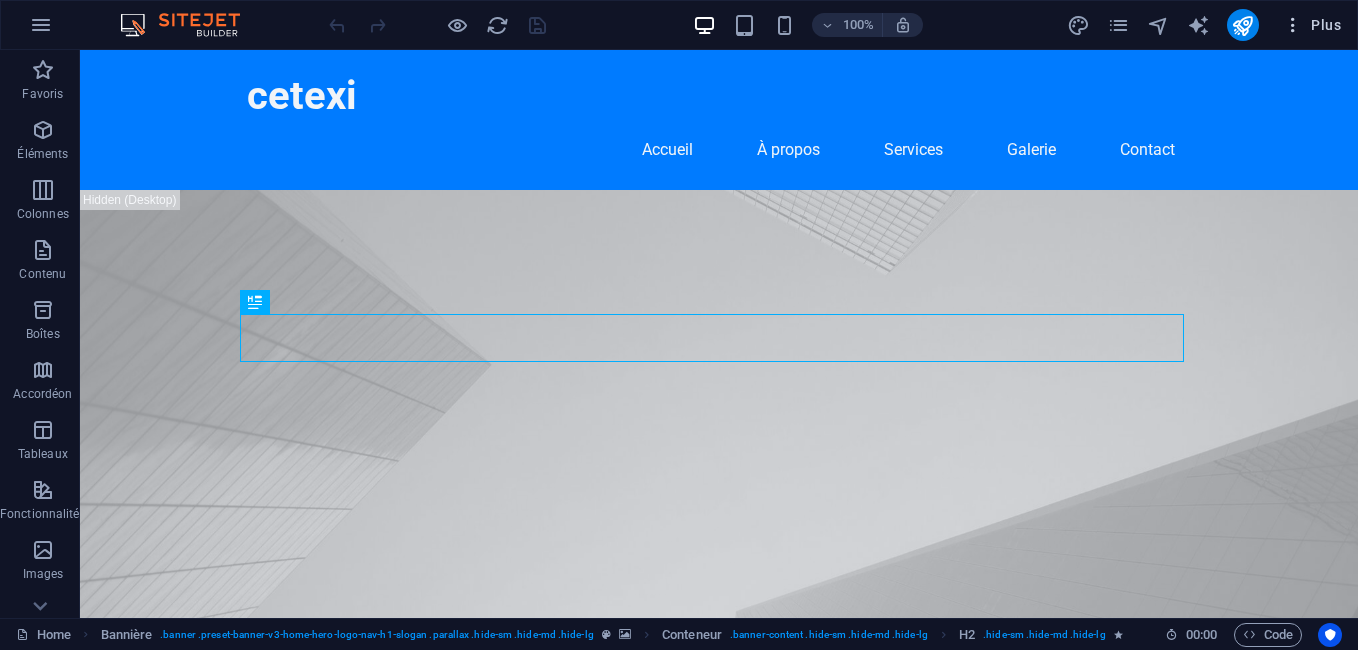 click on "Plus" at bounding box center [1312, 25] 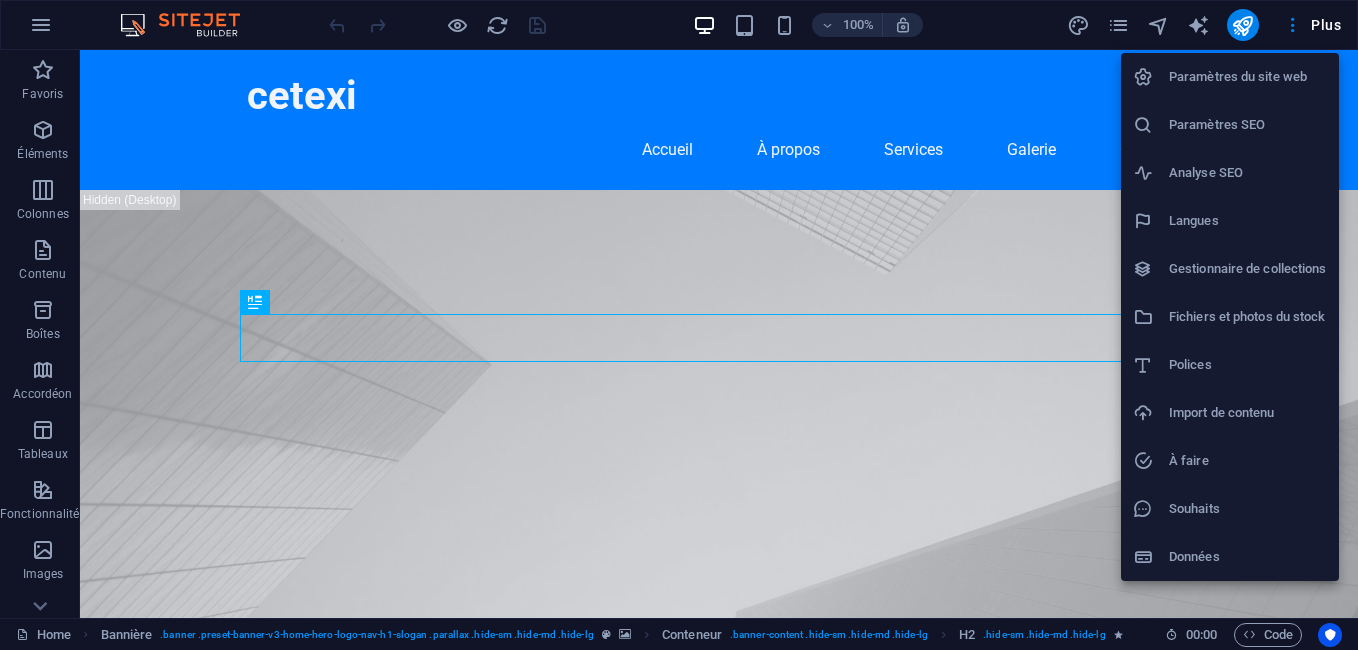 click at bounding box center [679, 325] 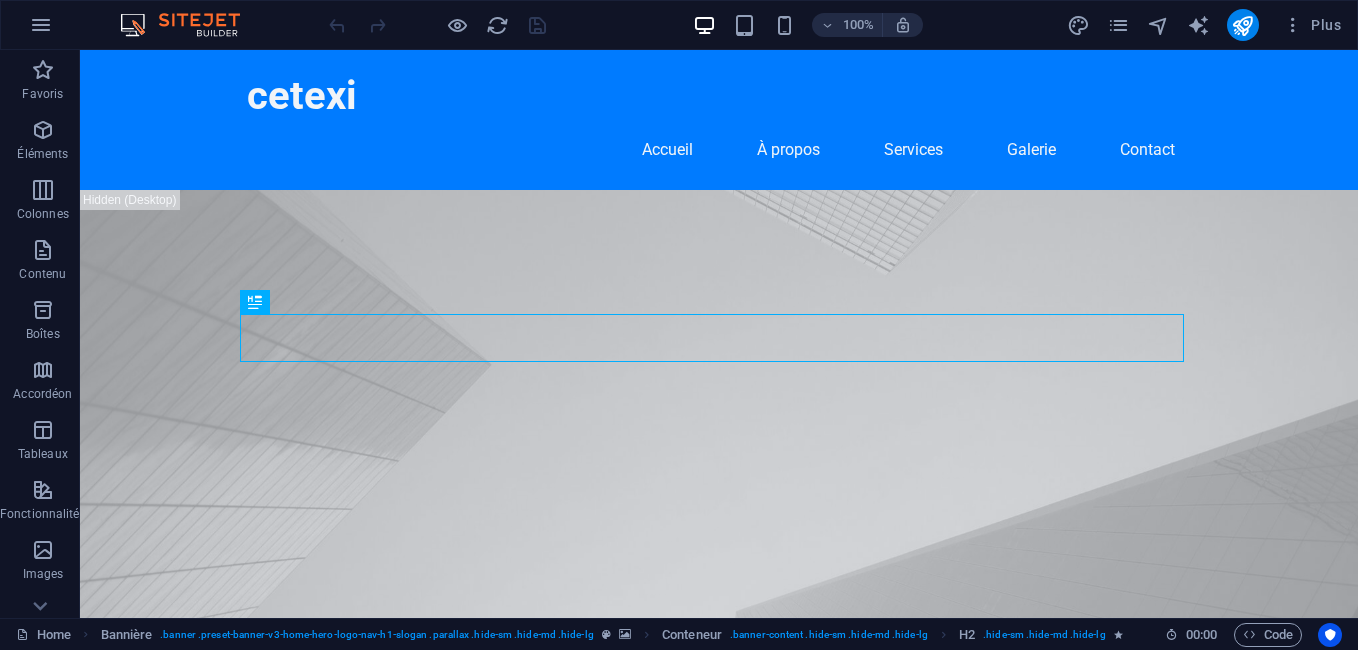 click at bounding box center (41, 25) 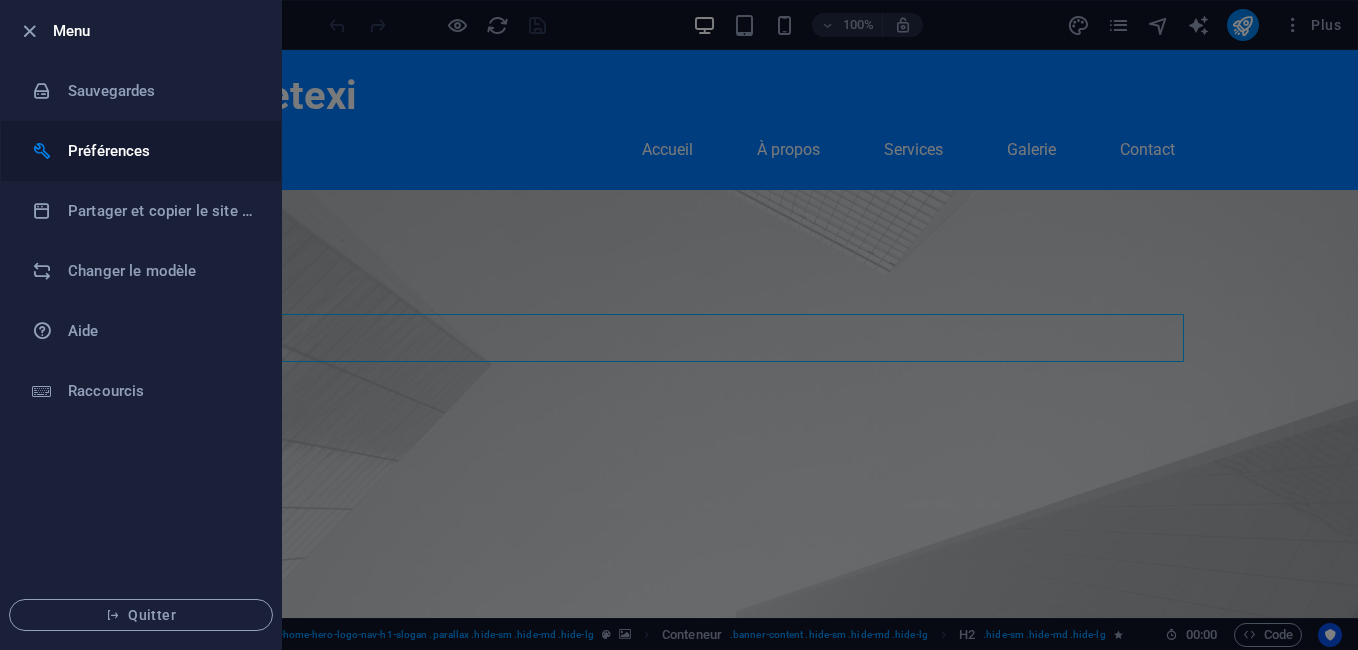 click on "Préférences" at bounding box center [160, 151] 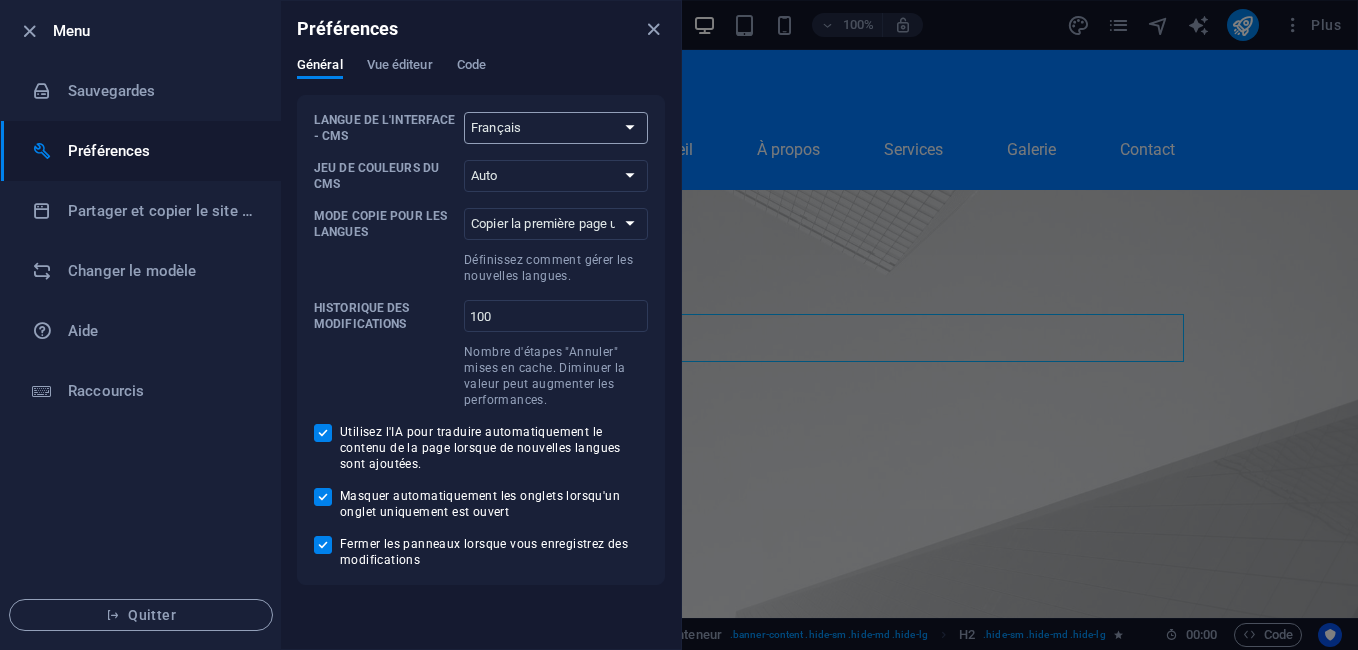 click on "Par défaut Deutsch English Español Français Magyar Italiano Nederlands Polski Português русский язык Svenska Türkçe 日本語" at bounding box center [556, 128] 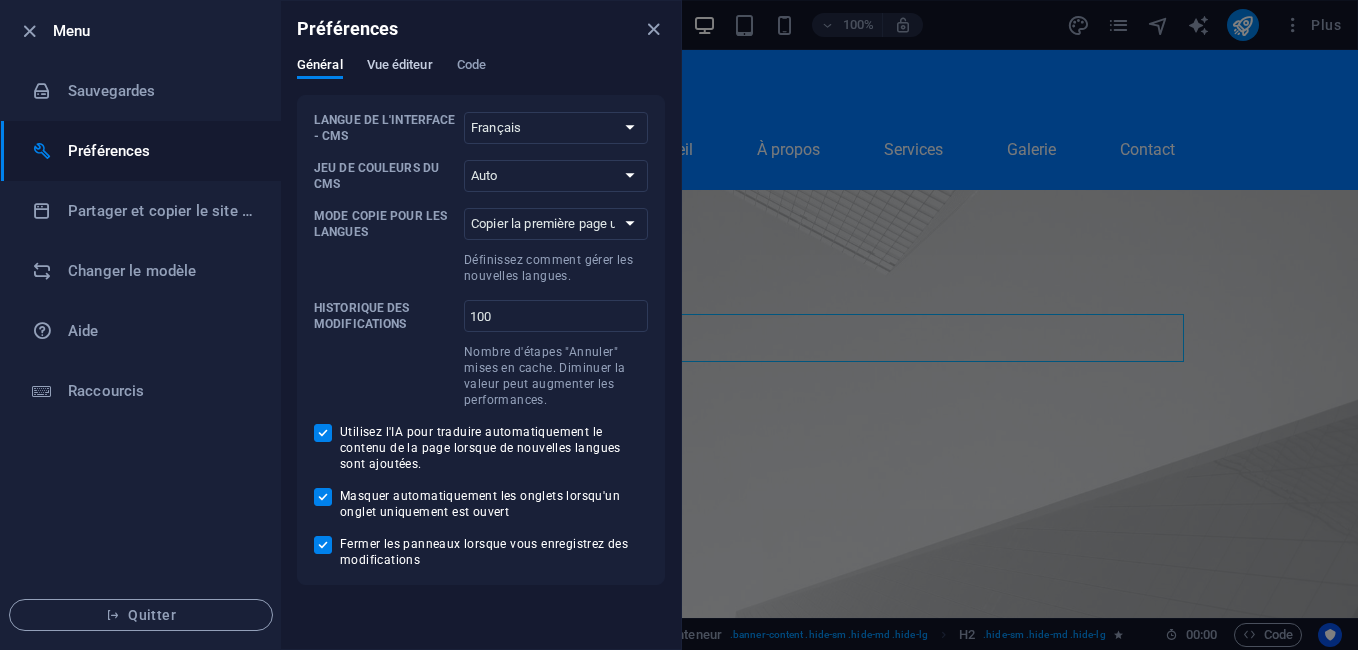 click on "Vue éditeur" at bounding box center (400, 67) 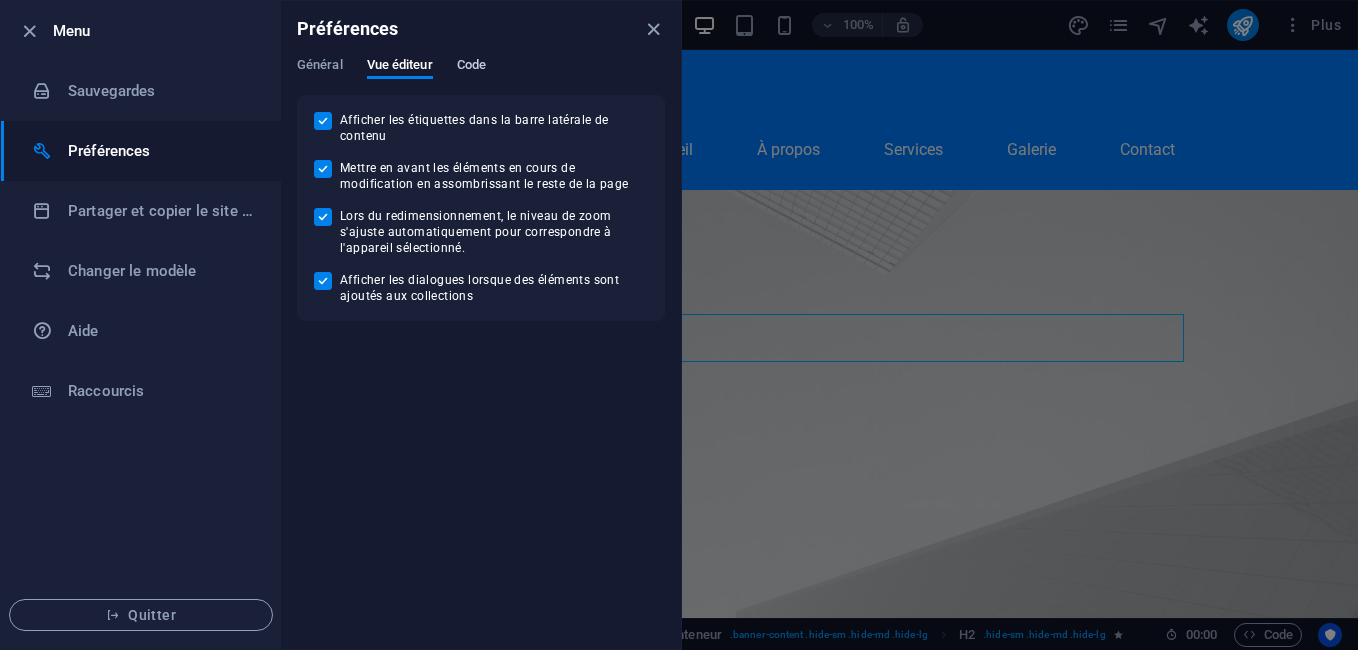 click on "Code" at bounding box center [471, 67] 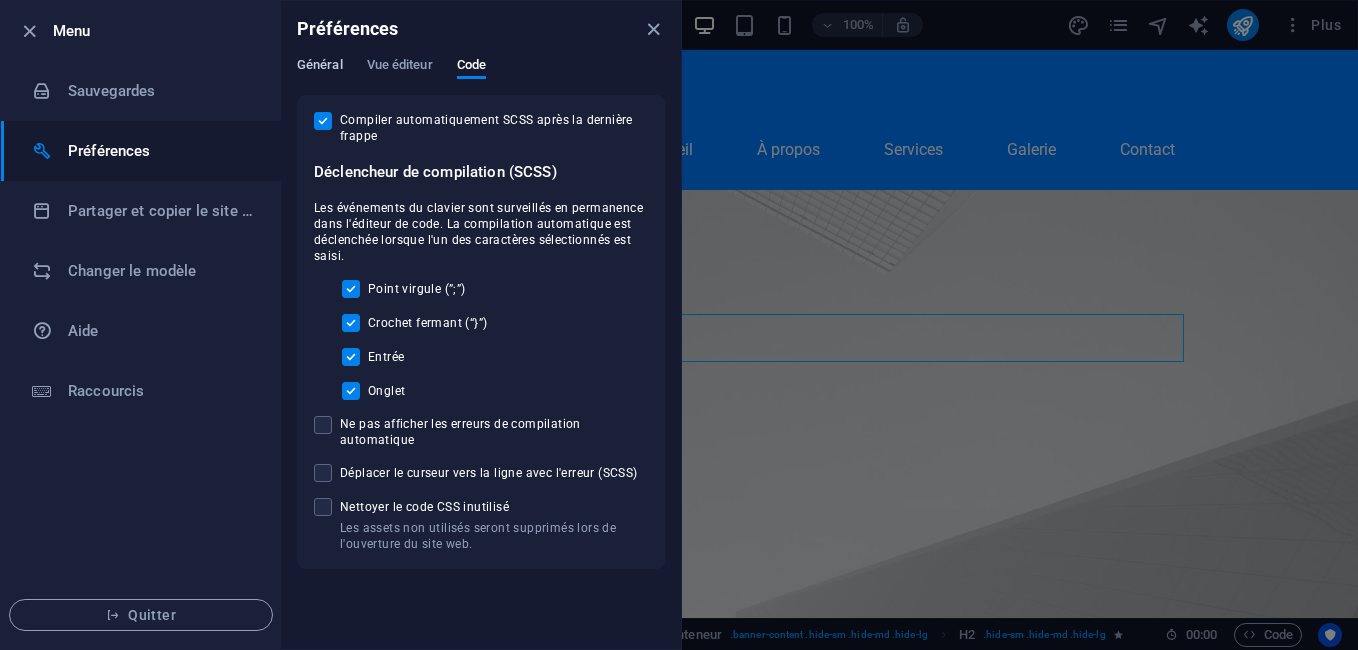 click on "Général" at bounding box center [320, 67] 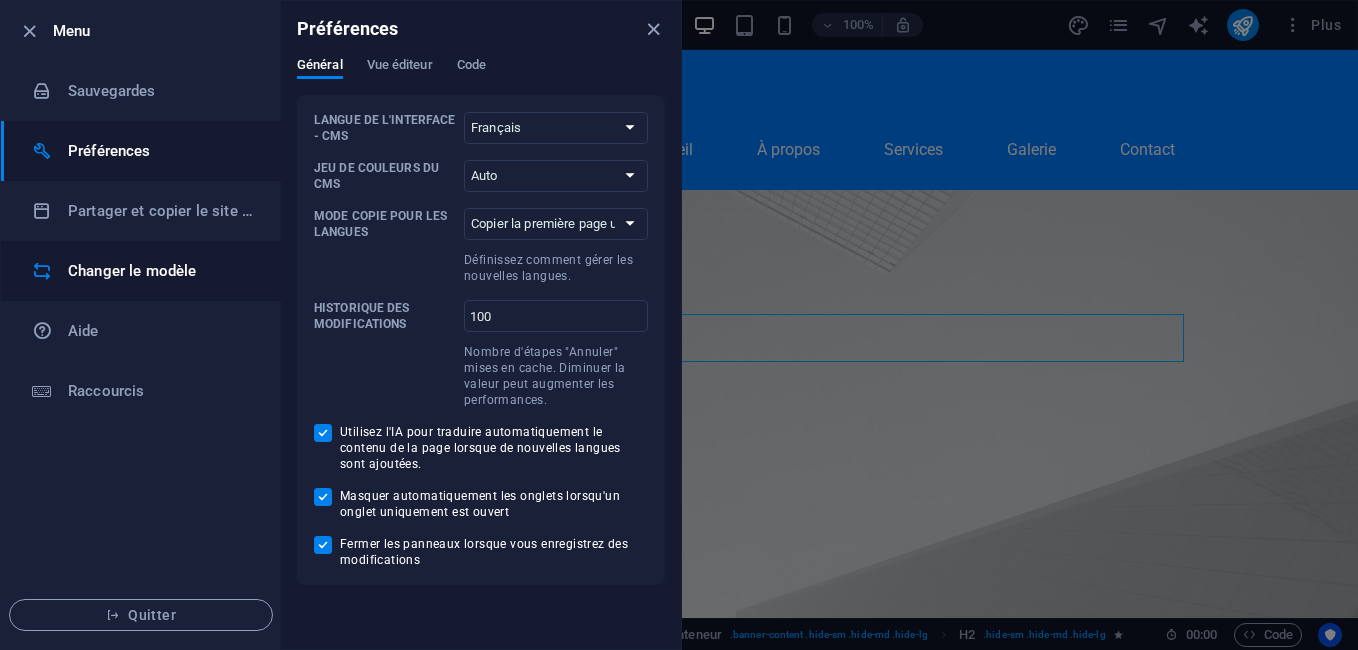 click on "Changer le modèle" at bounding box center [160, 271] 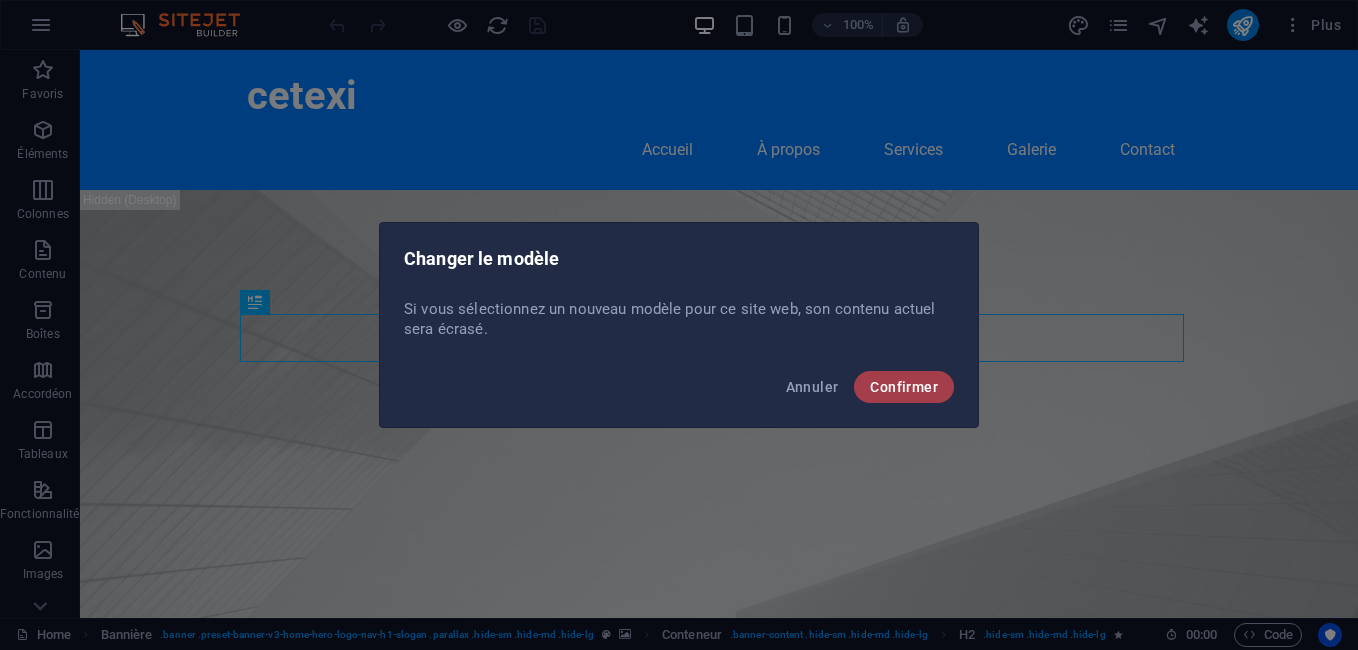 click on "Confirmer" at bounding box center (904, 387) 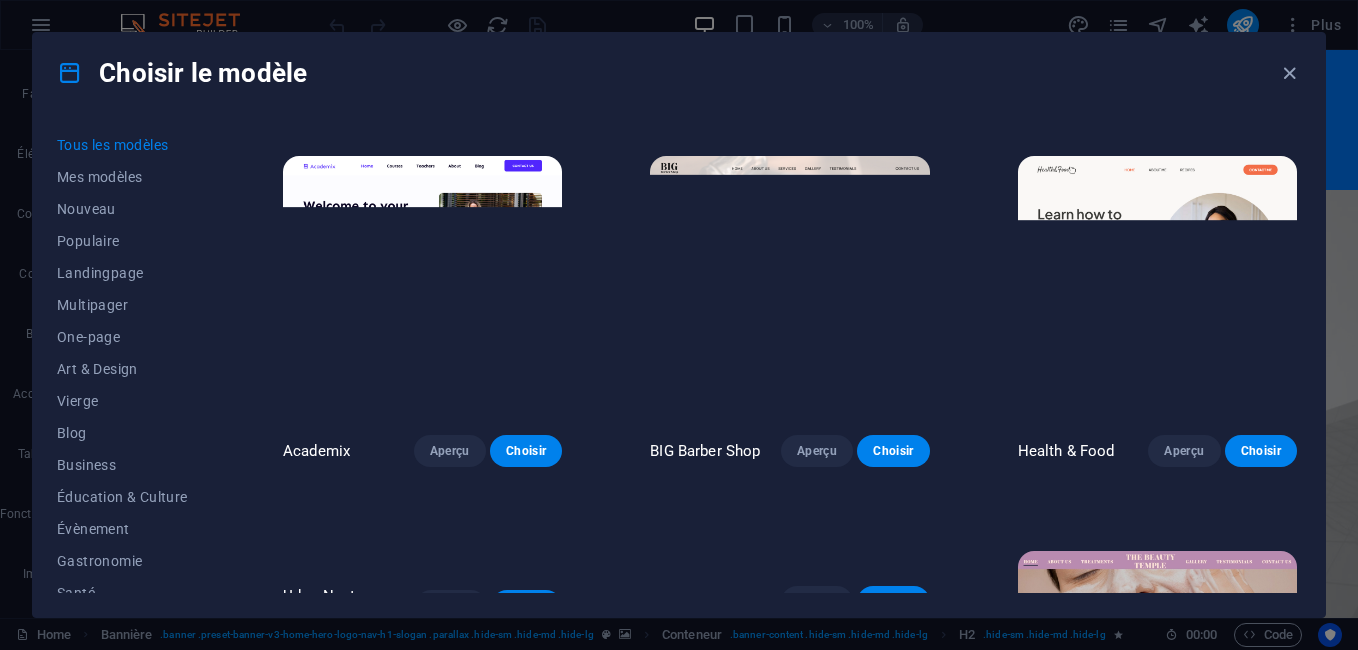 scroll, scrollTop: 700, scrollLeft: 0, axis: vertical 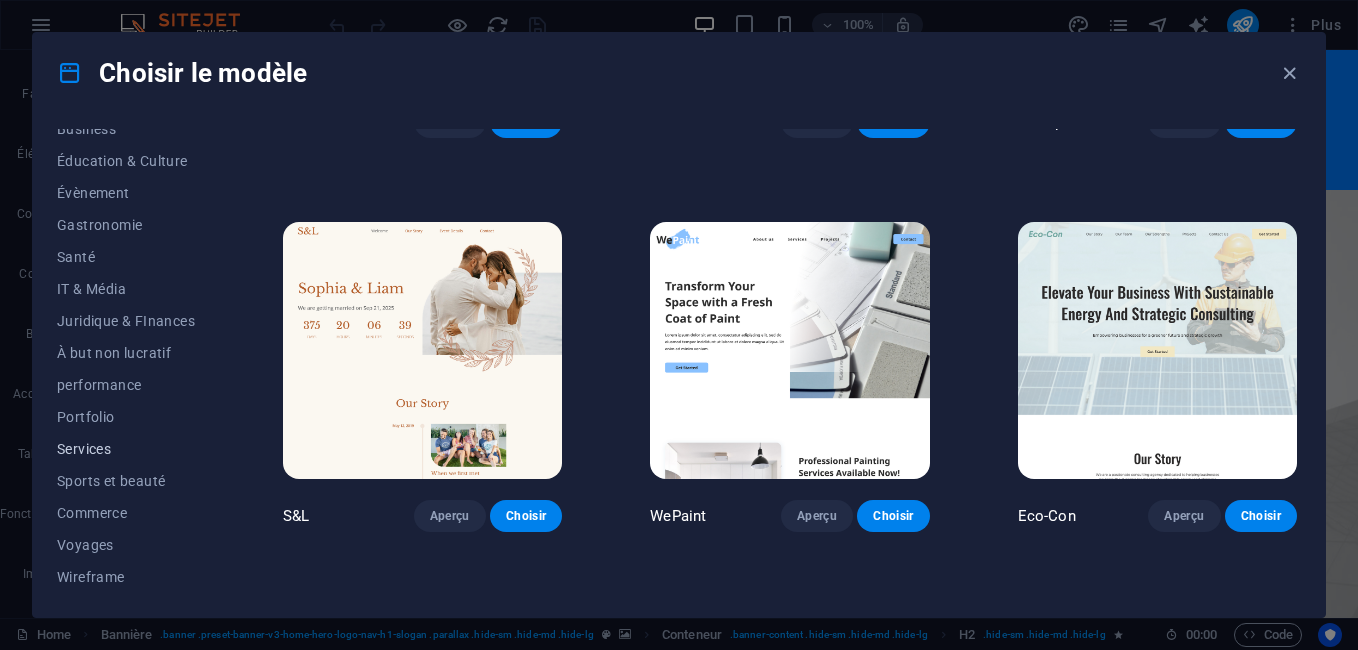 click on "Services" at bounding box center [126, 449] 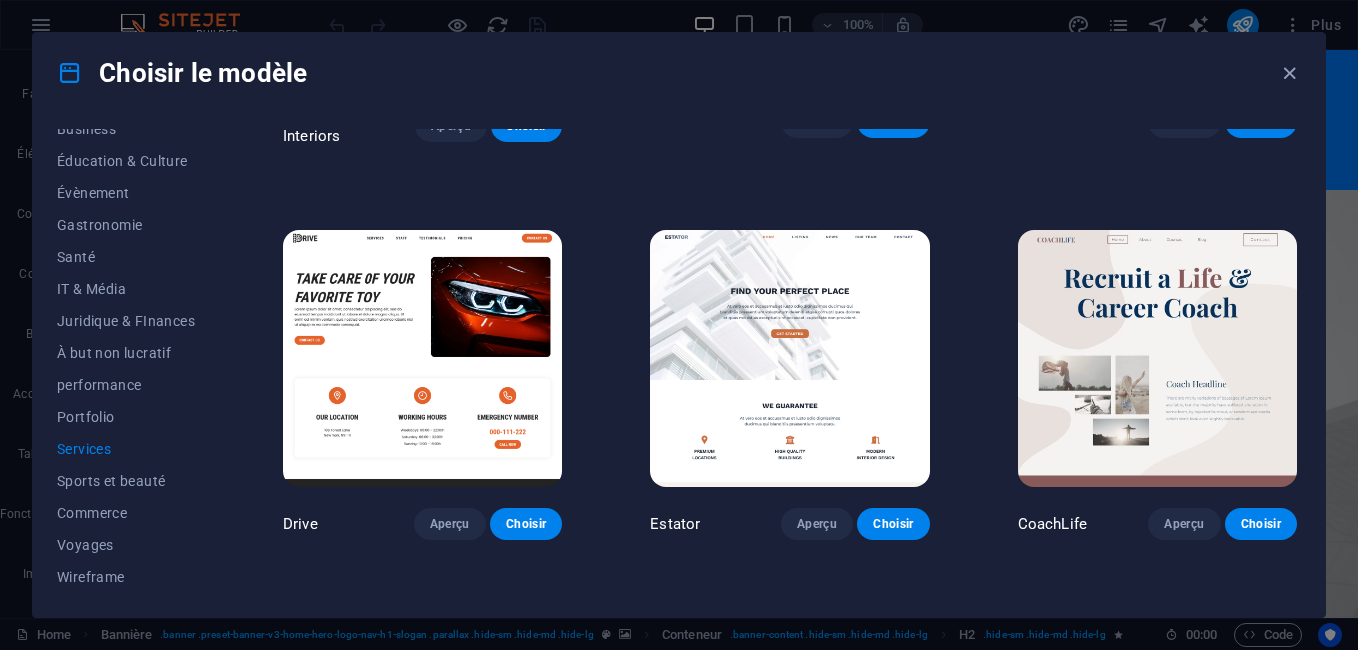 scroll, scrollTop: 308, scrollLeft: 0, axis: vertical 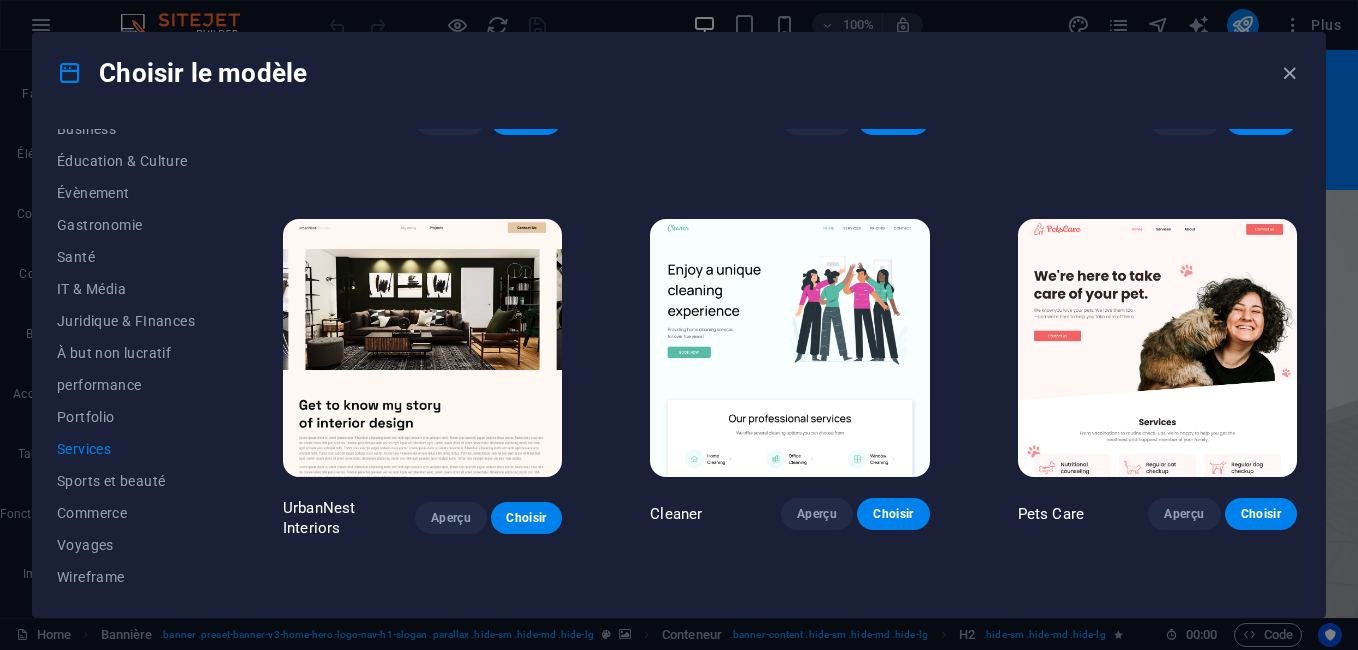 click on "Services" at bounding box center (126, 449) 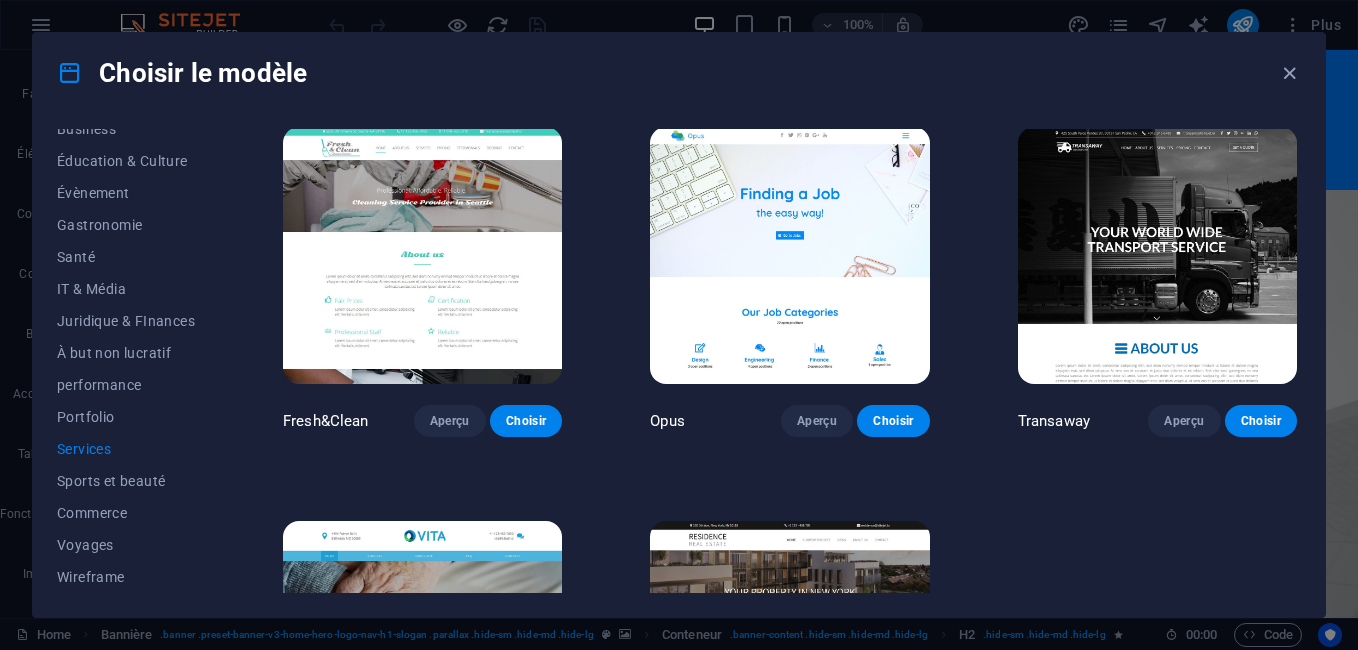 scroll, scrollTop: 2007, scrollLeft: 0, axis: vertical 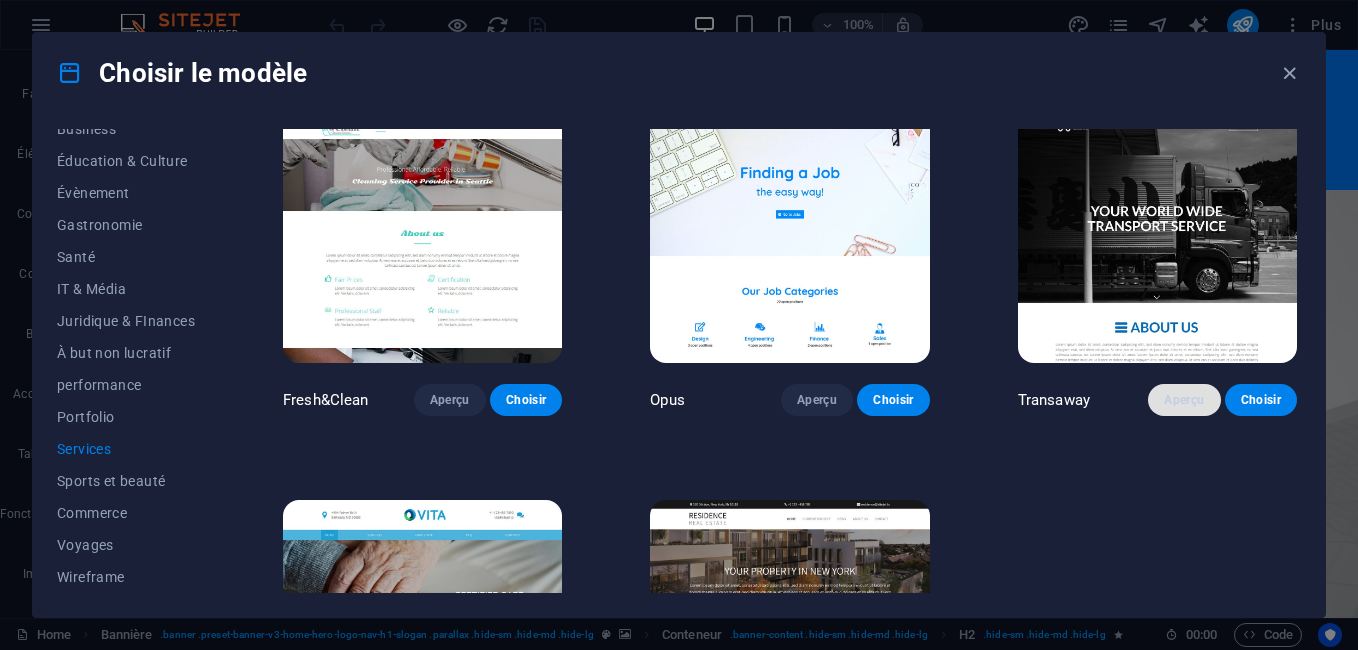 click on "Aperçu" at bounding box center [1184, 400] 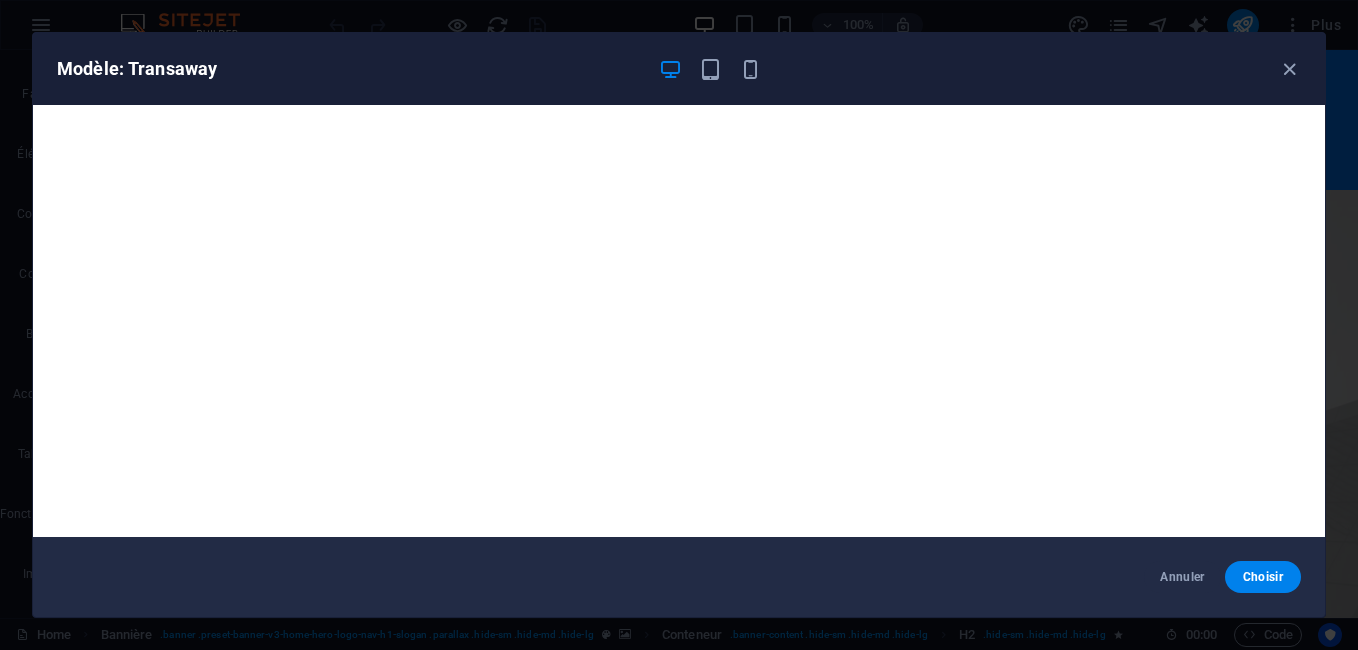 scroll, scrollTop: 5, scrollLeft: 0, axis: vertical 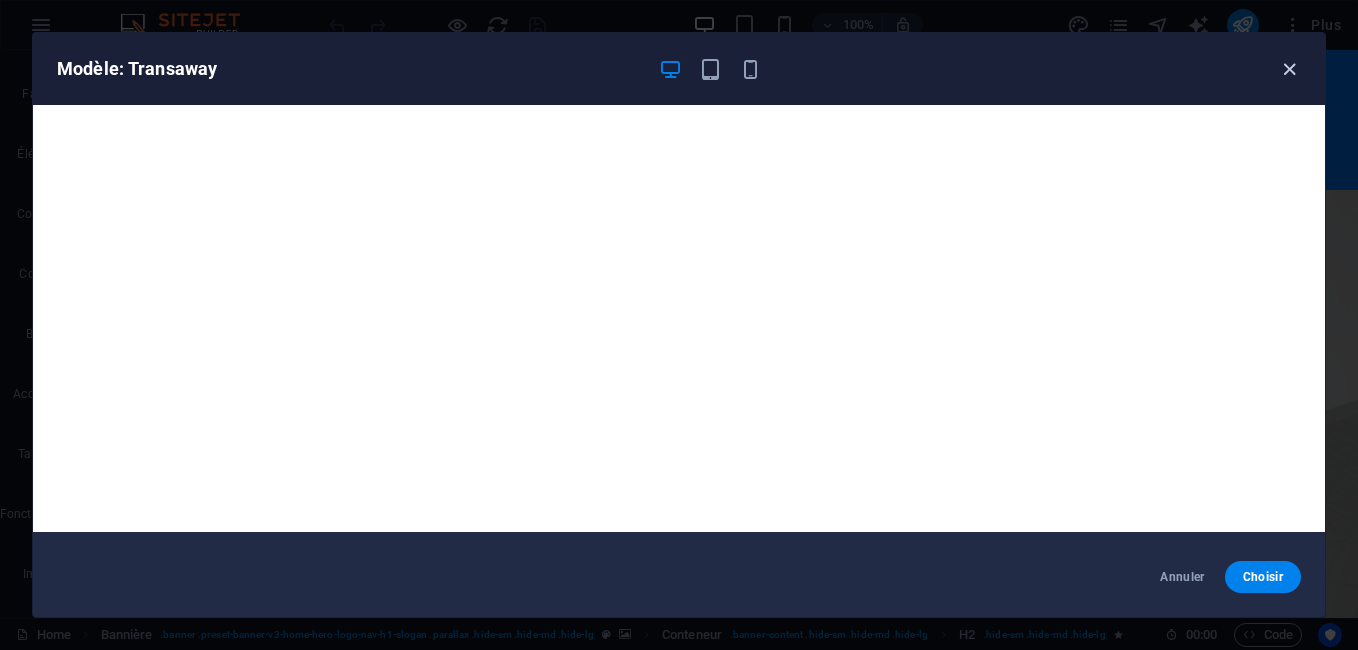 click at bounding box center (1289, 69) 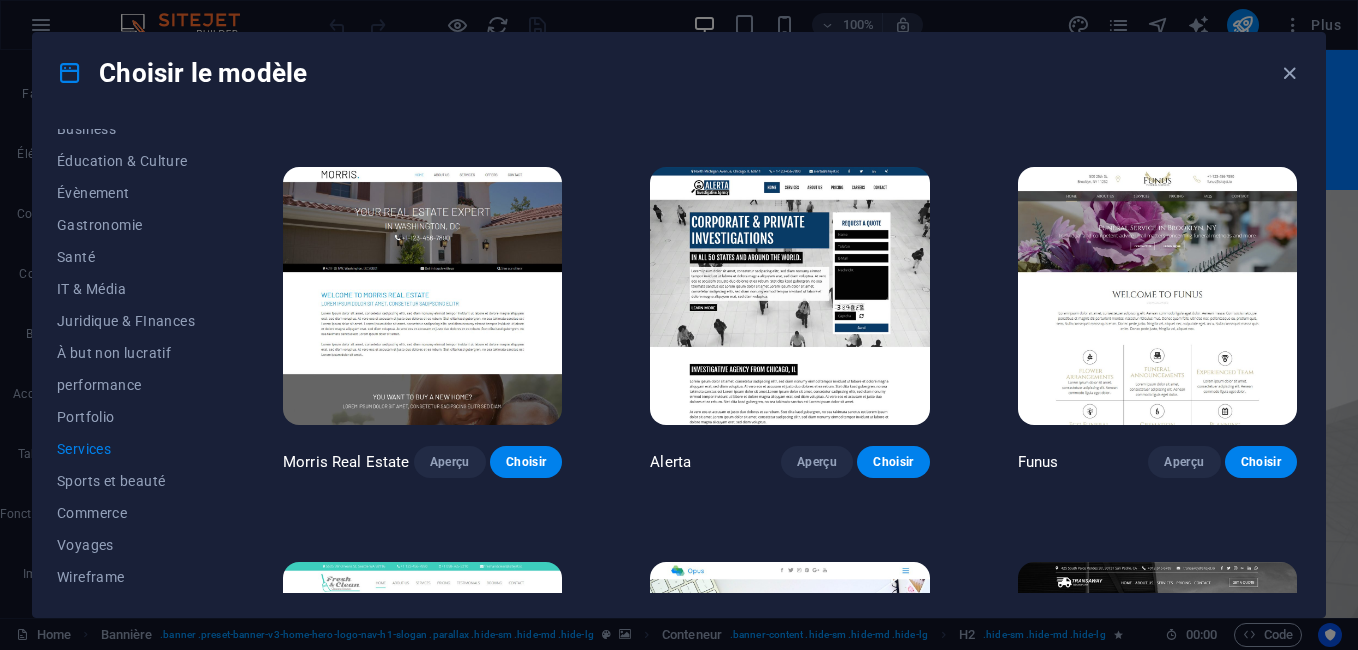 scroll, scrollTop: 1207, scrollLeft: 0, axis: vertical 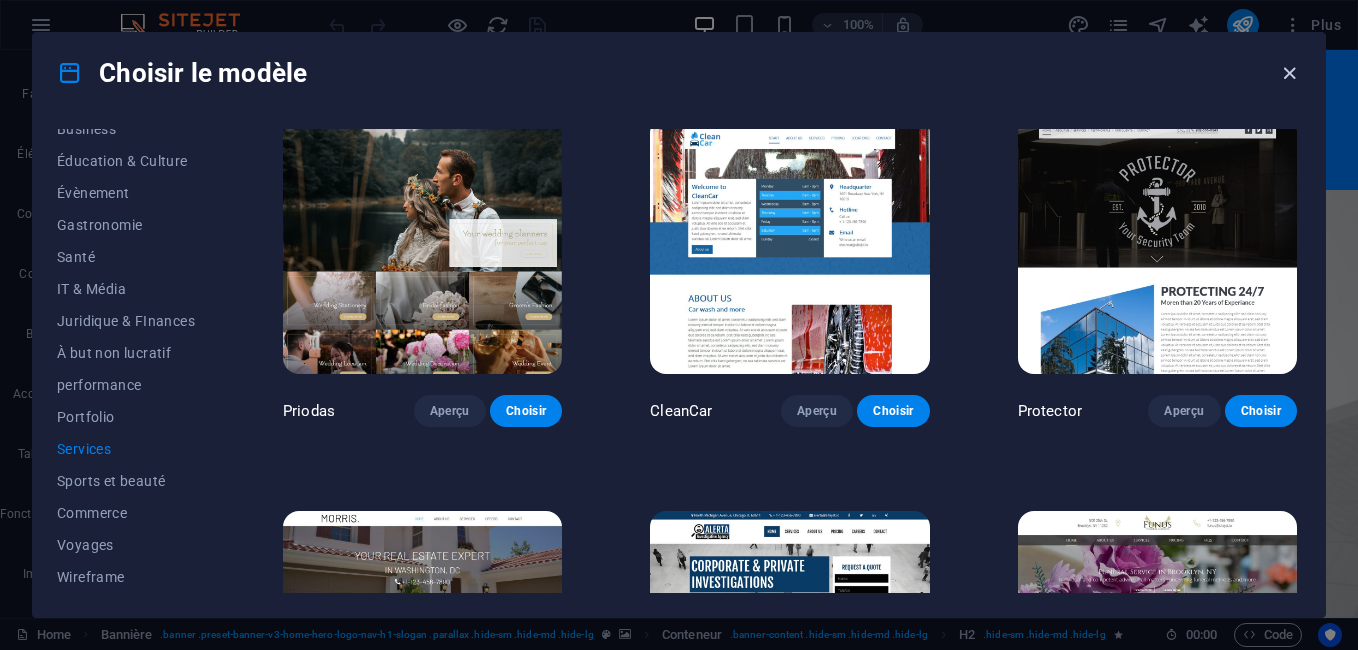 drag, startPoint x: 1291, startPoint y: 71, endPoint x: 1207, endPoint y: 21, distance: 97.7548 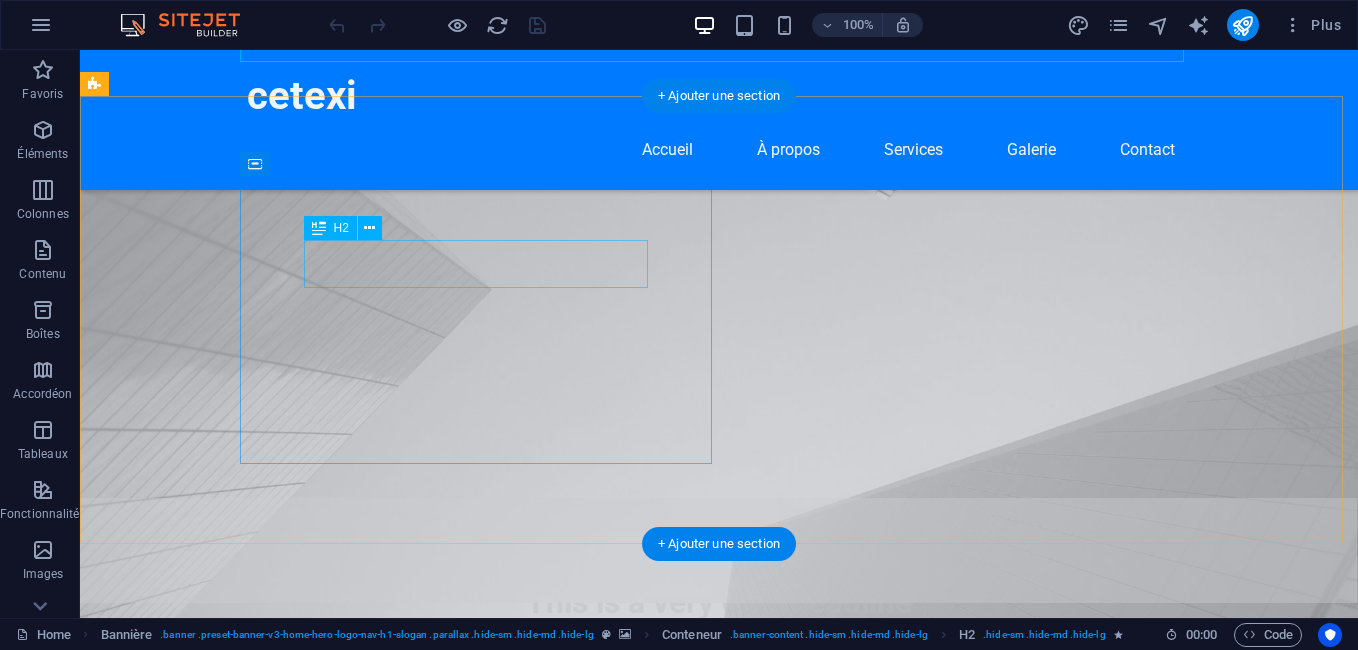 scroll, scrollTop: 300, scrollLeft: 0, axis: vertical 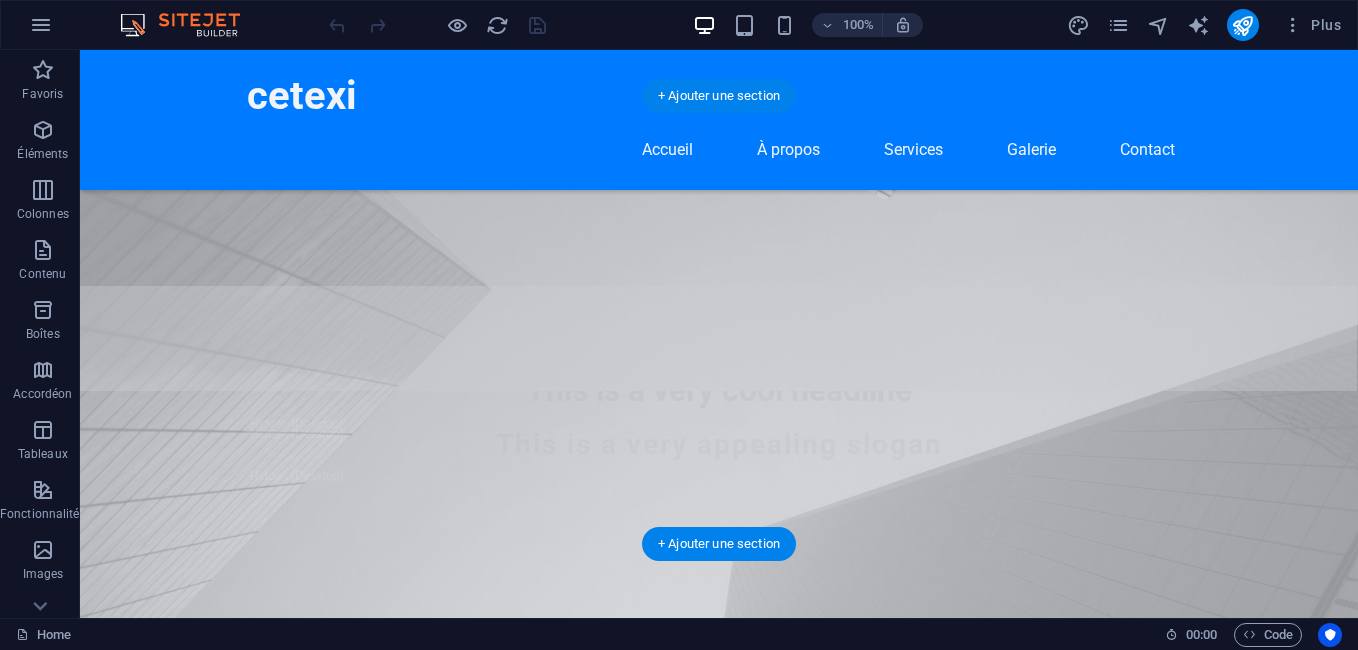click at bounding box center (719, 856) 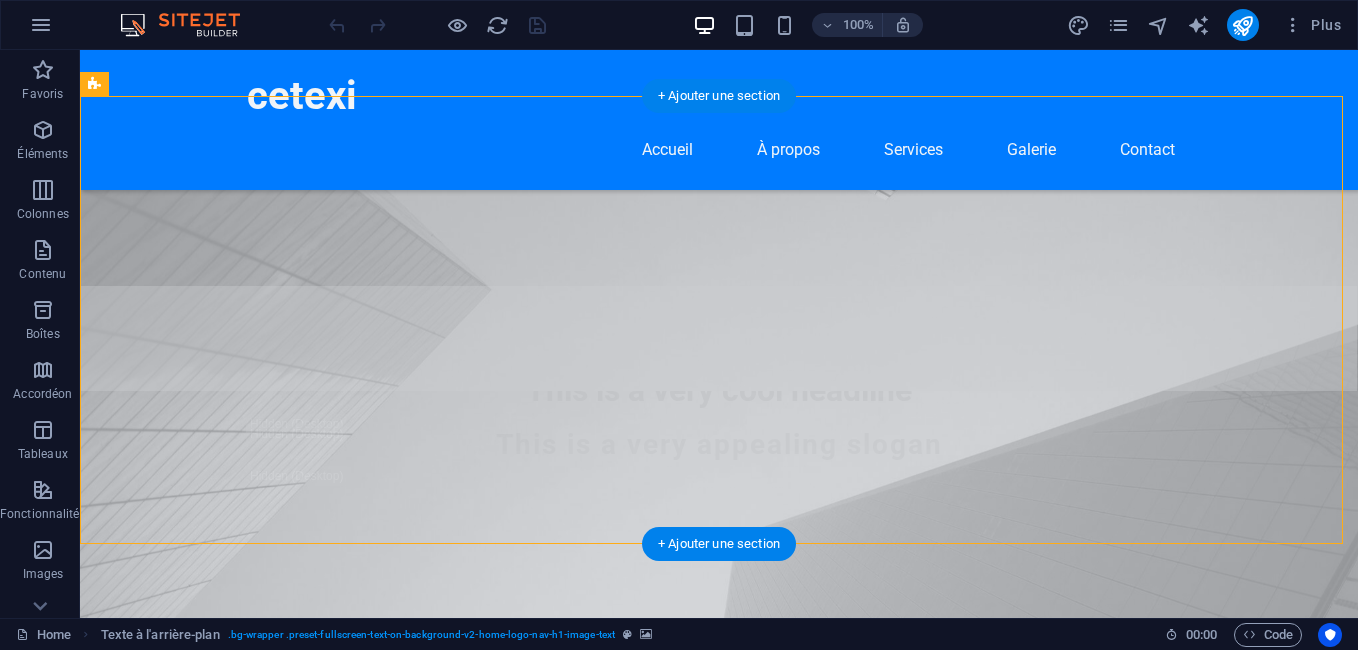 click at bounding box center [719, 856] 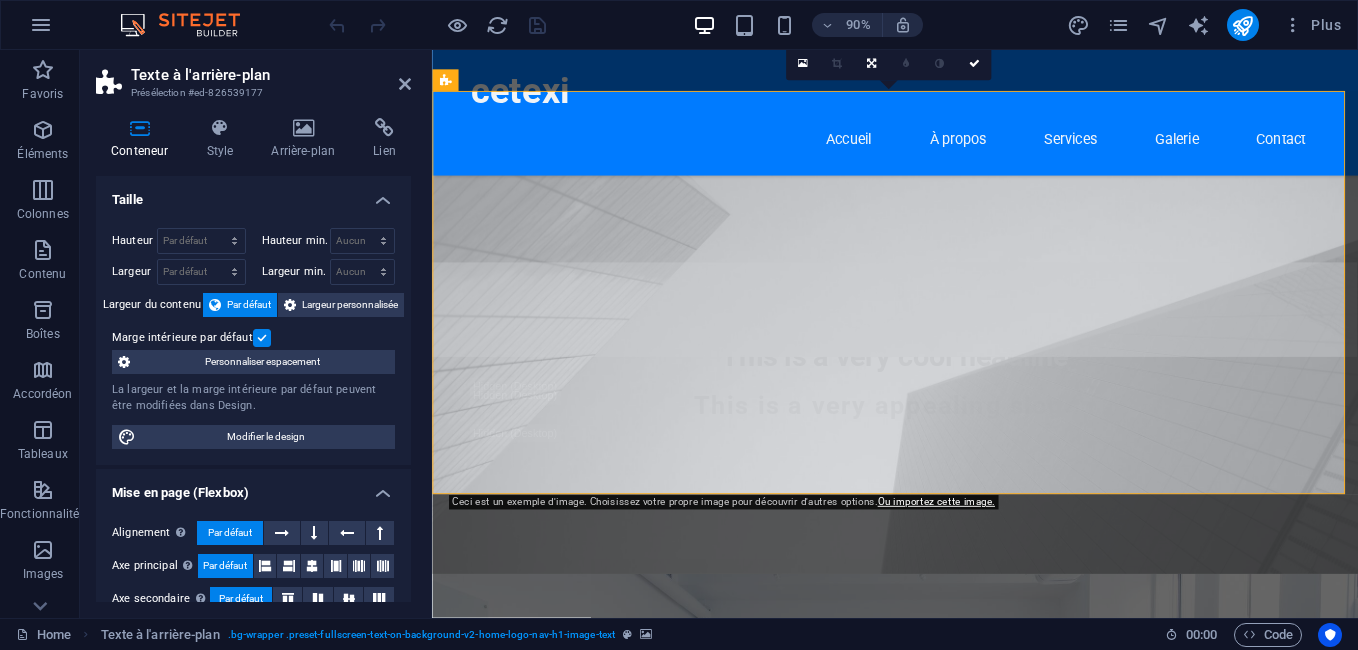 click at bounding box center (946, 856) 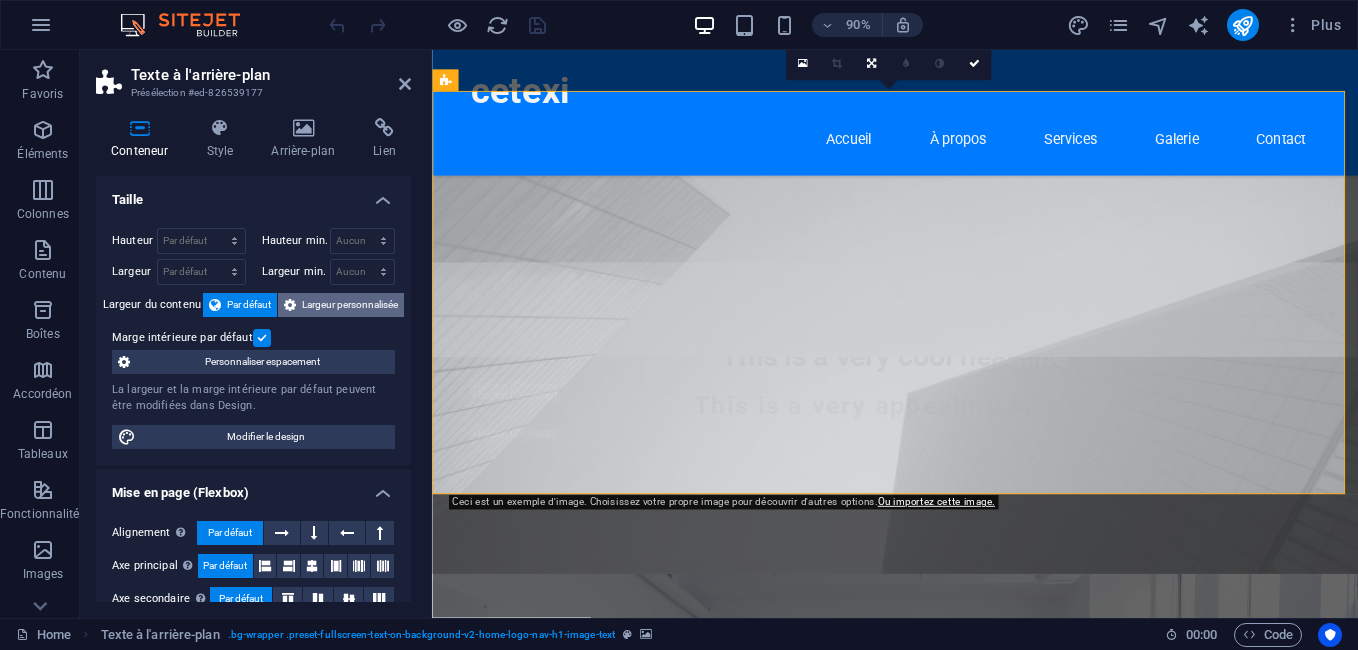 click on "Largeur personnalisée" at bounding box center [350, 305] 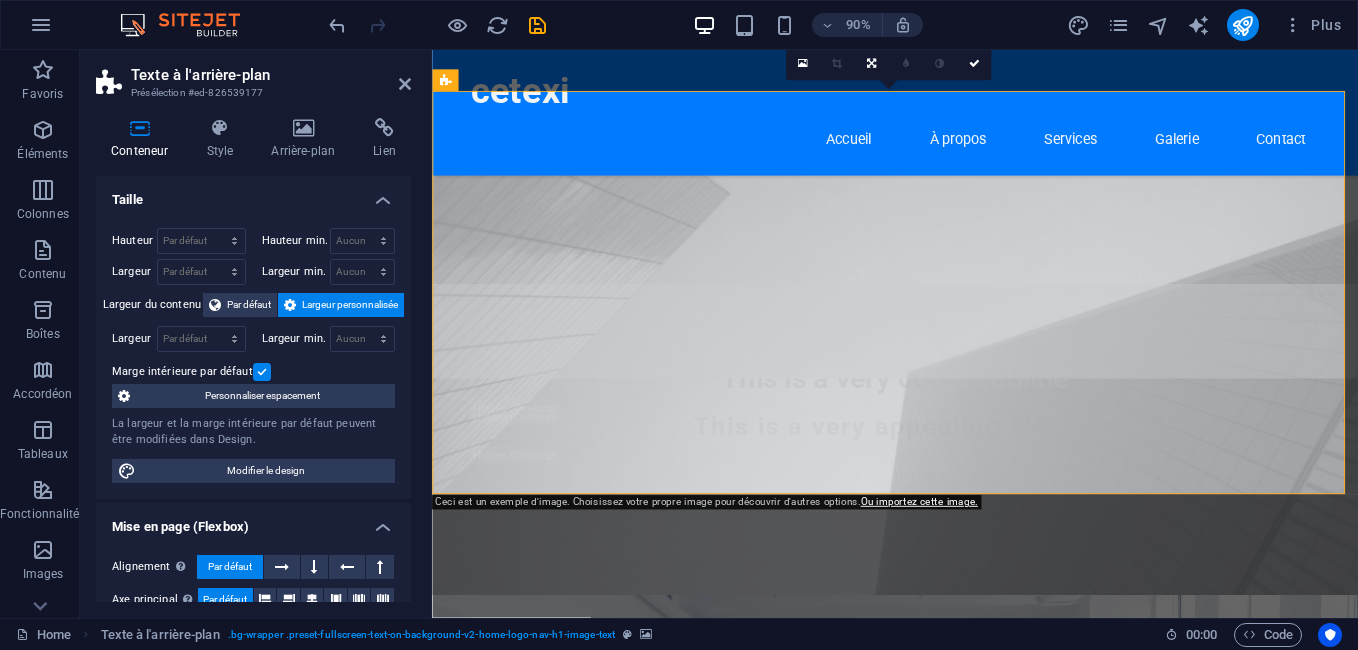 click on "Largeur personnalisée" at bounding box center [350, 305] 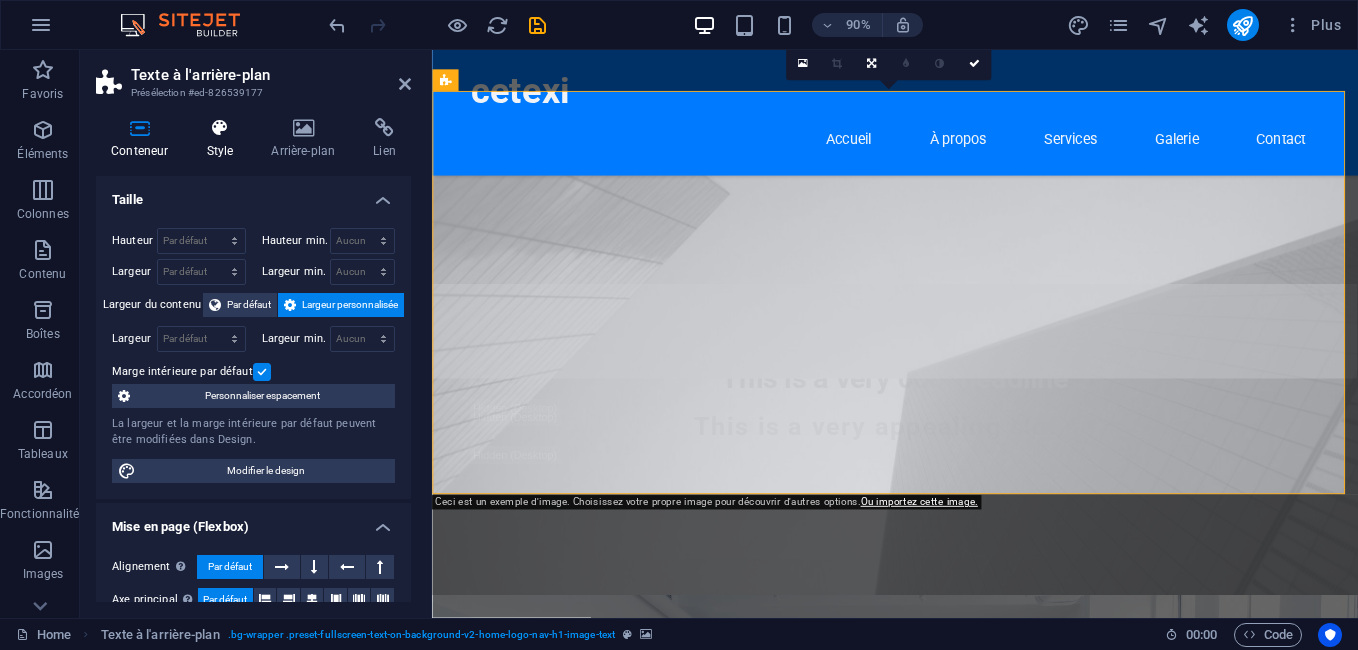 click at bounding box center (219, 128) 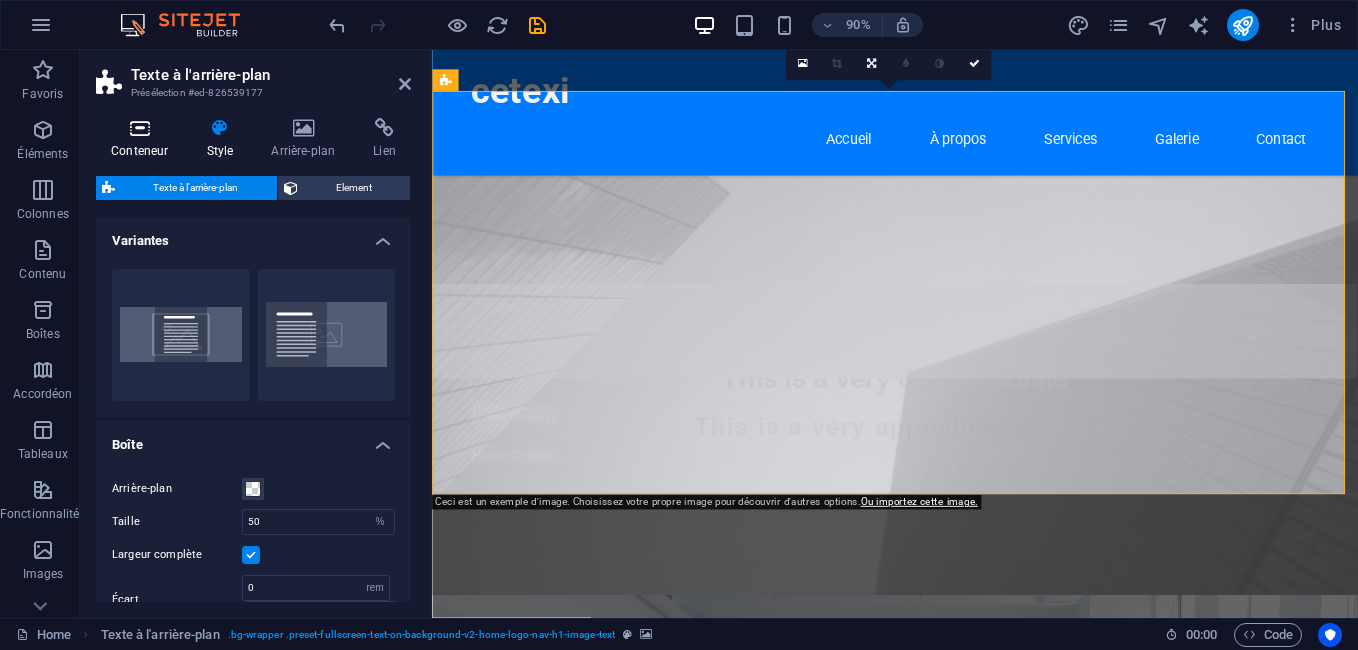 click at bounding box center [139, 128] 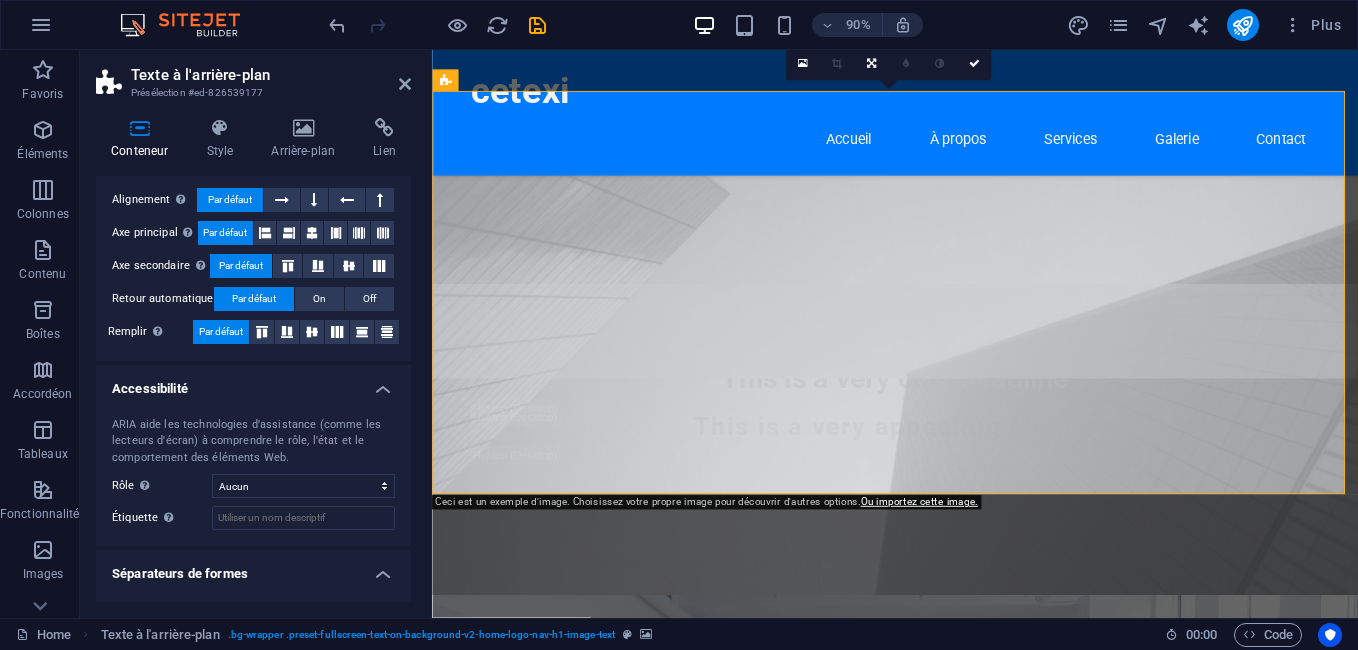 scroll, scrollTop: 407, scrollLeft: 0, axis: vertical 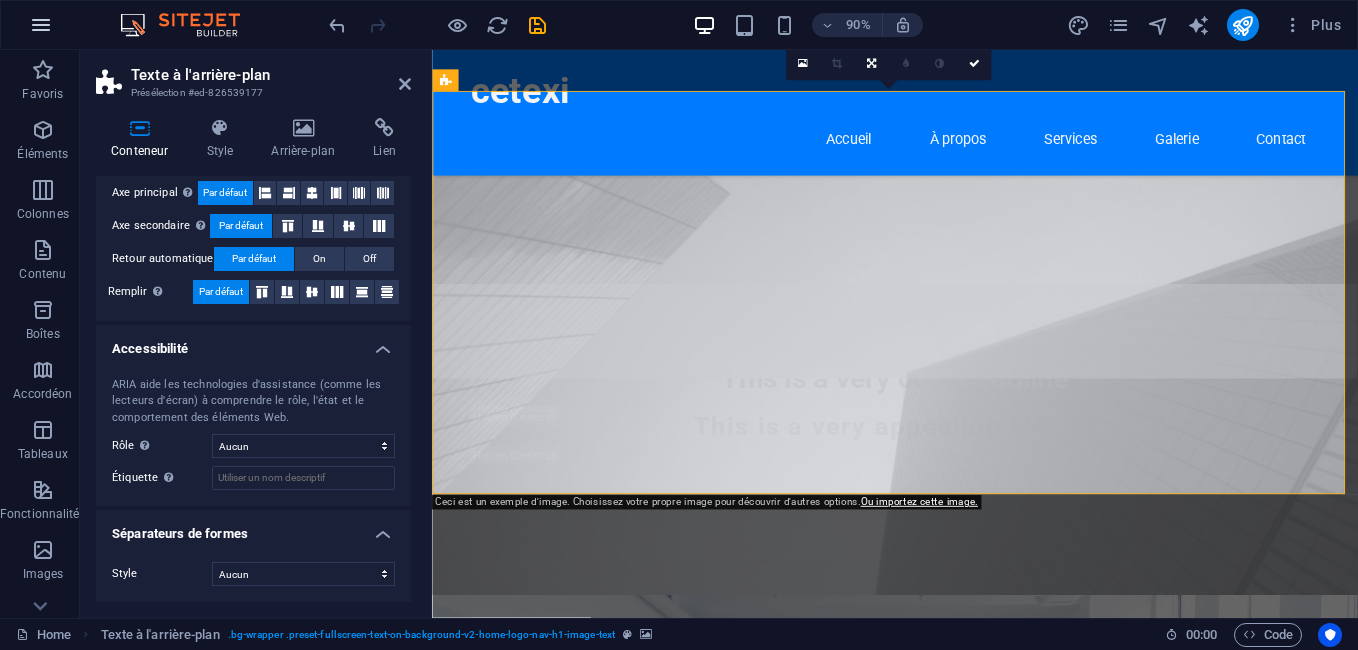 click at bounding box center [41, 25] 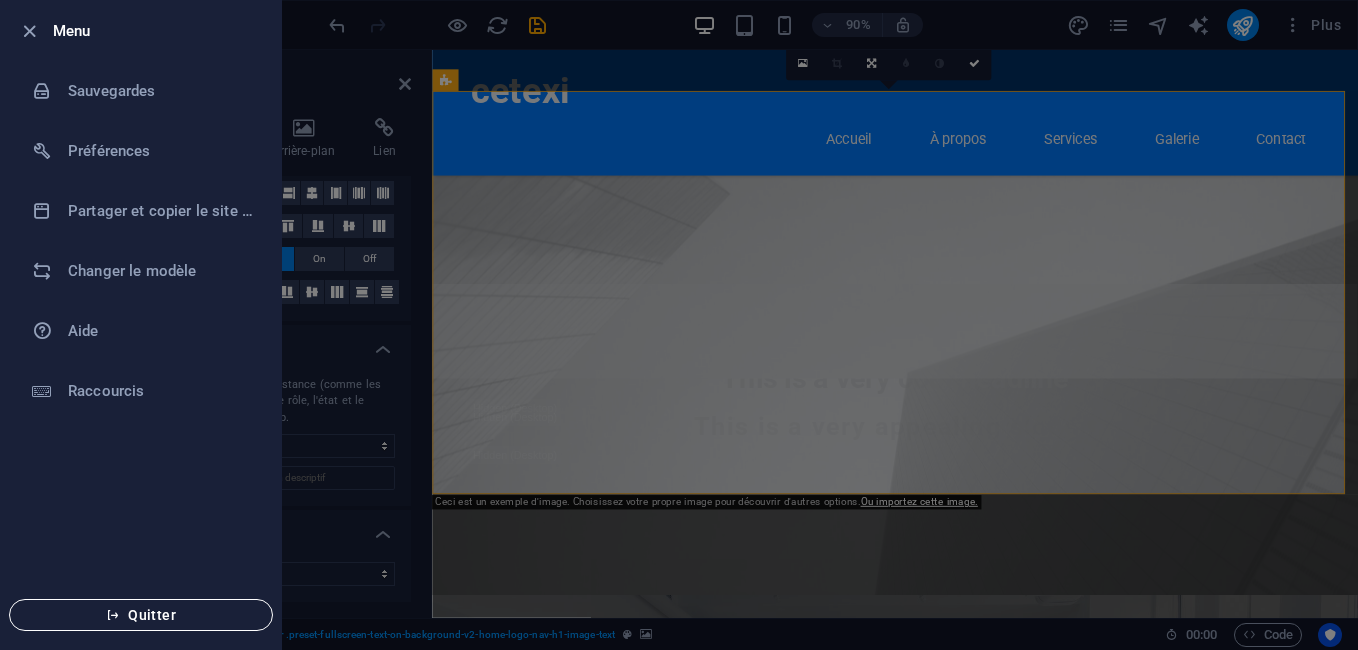 click on "Quitter" at bounding box center (141, 615) 